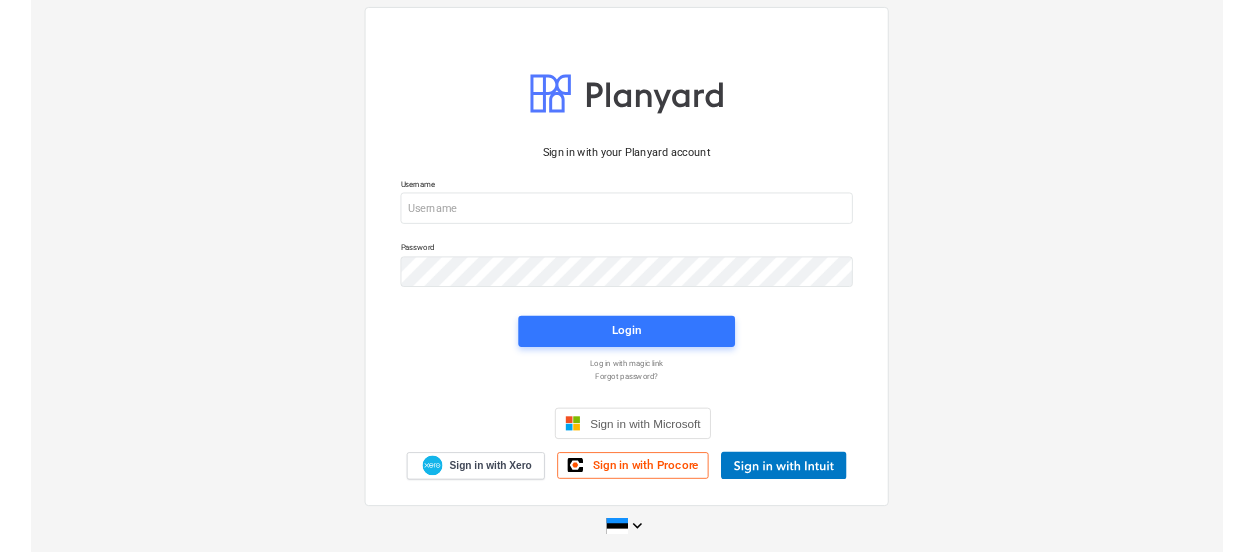 scroll, scrollTop: 0, scrollLeft: 0, axis: both 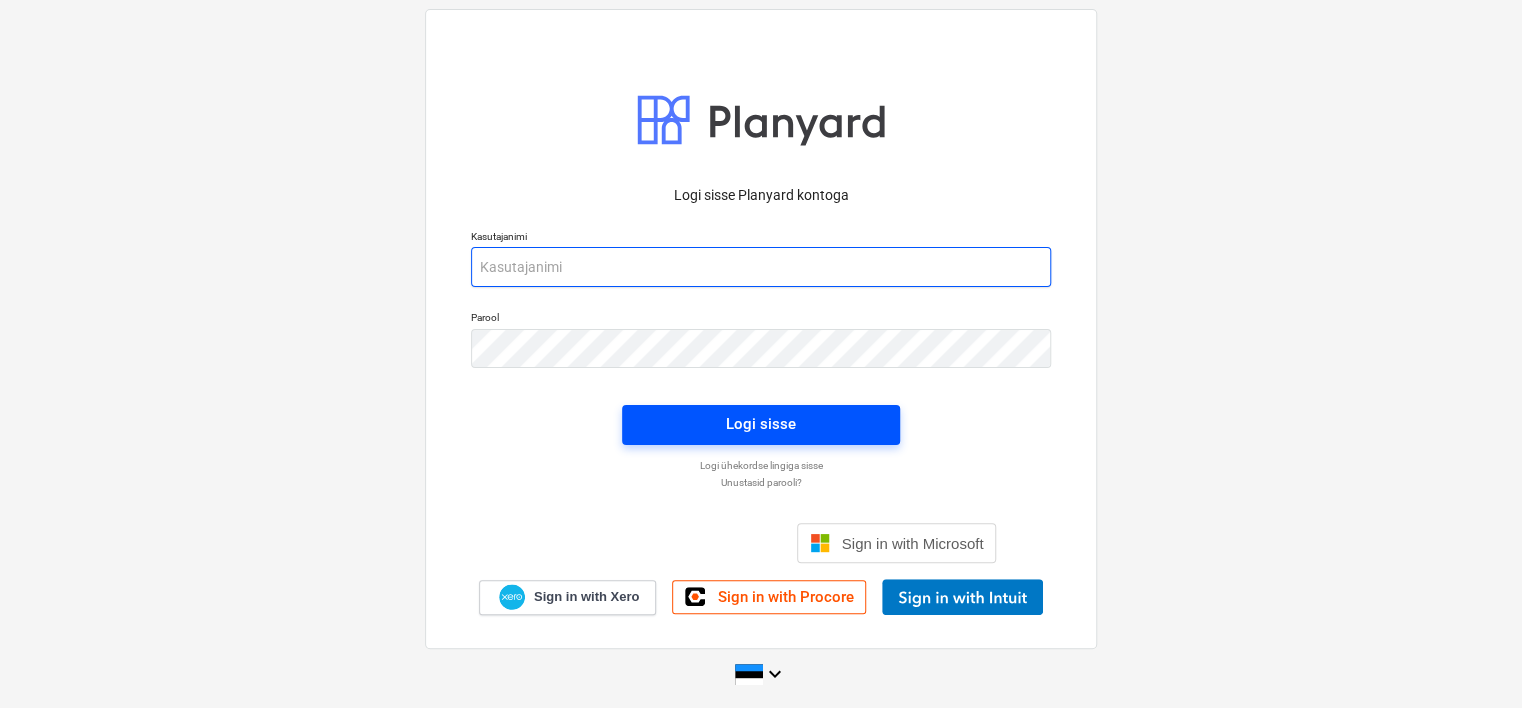 type on "[EMAIL]" 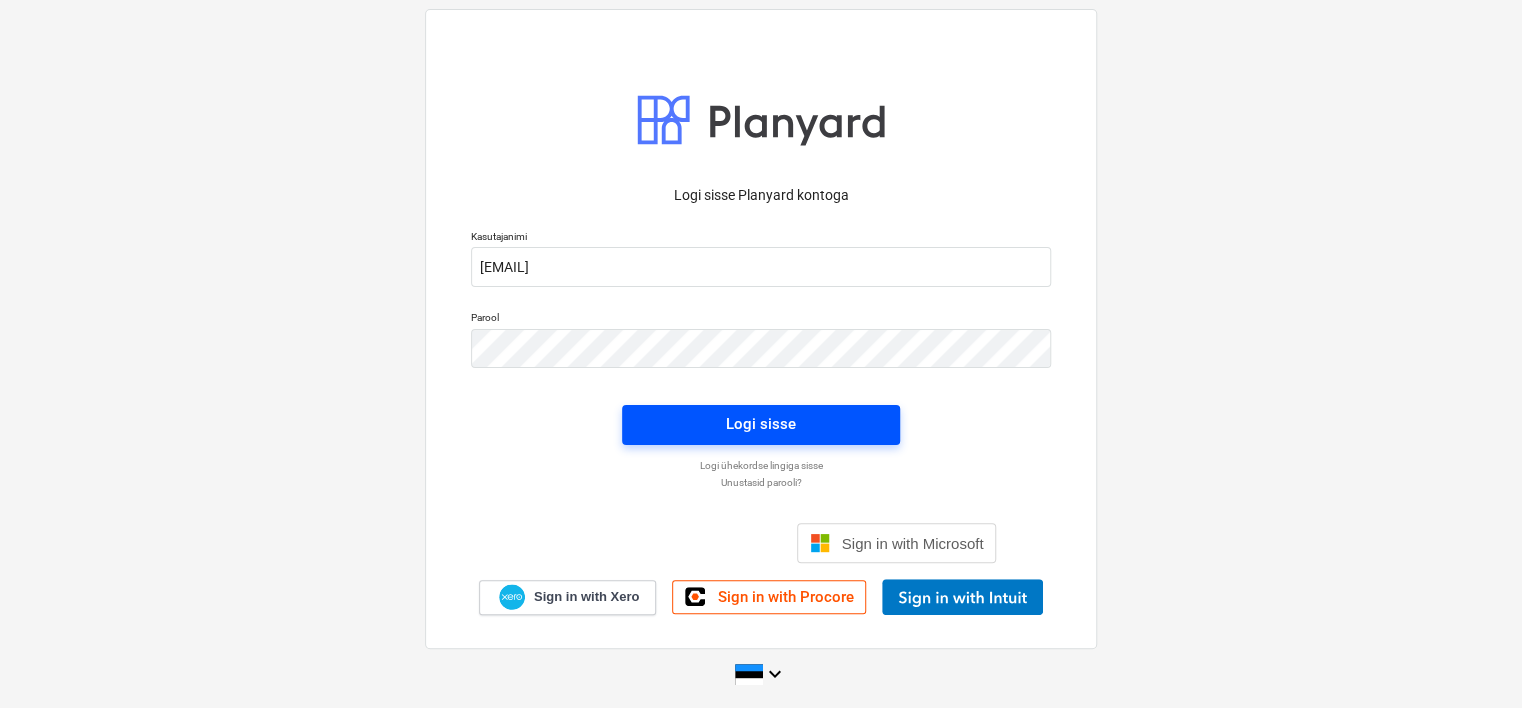 click on "Logi sisse" at bounding box center [761, 424] 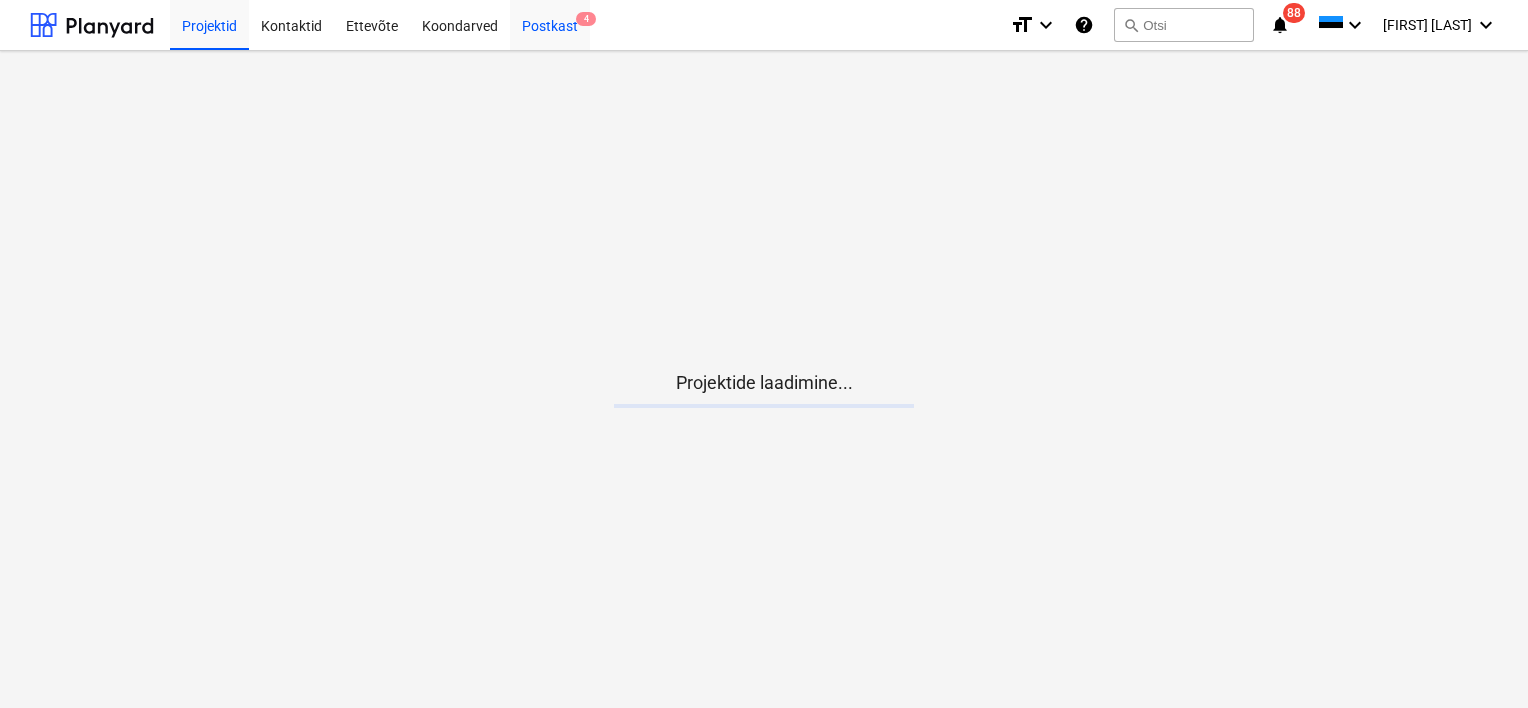 click on "Postkast [NUMBER]" at bounding box center [550, 24] 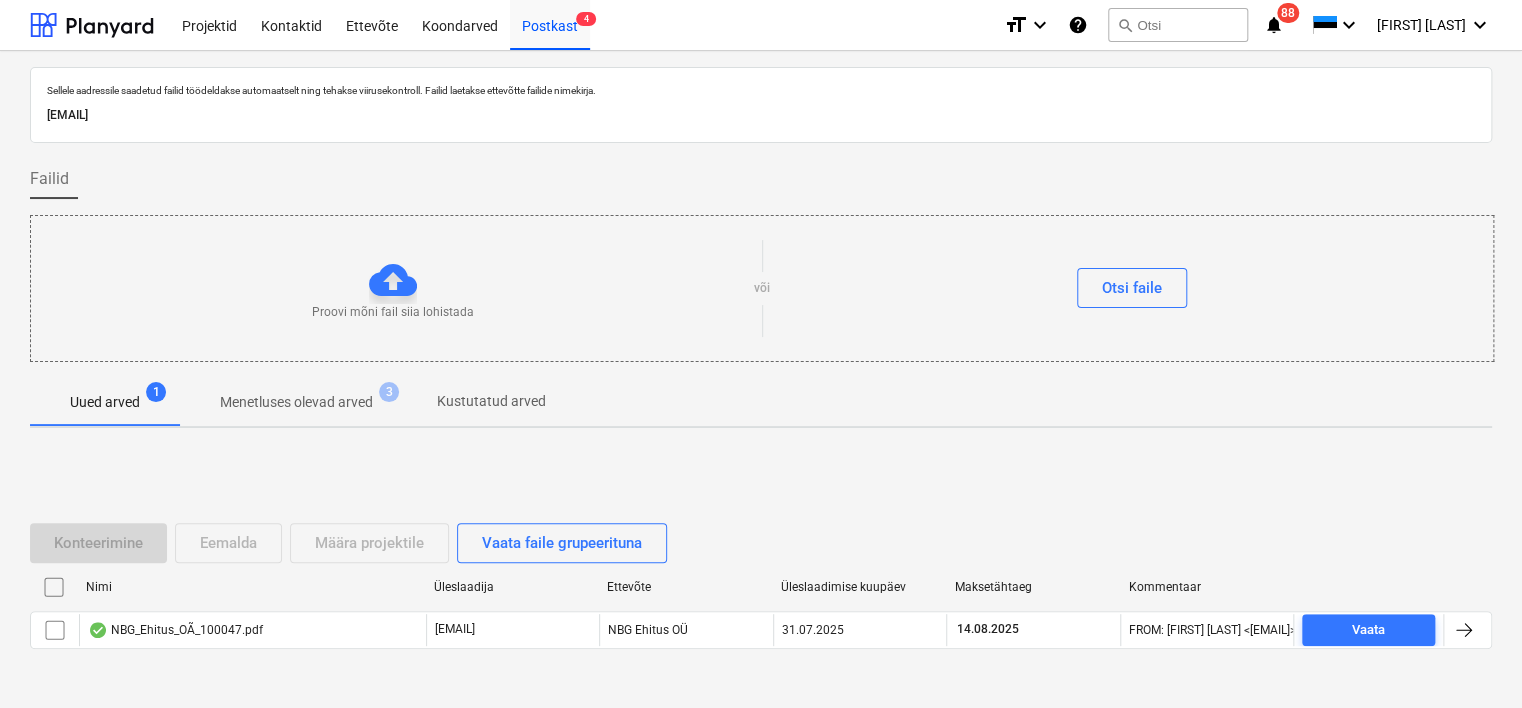 click on "[EMAIL]" at bounding box center [761, 115] 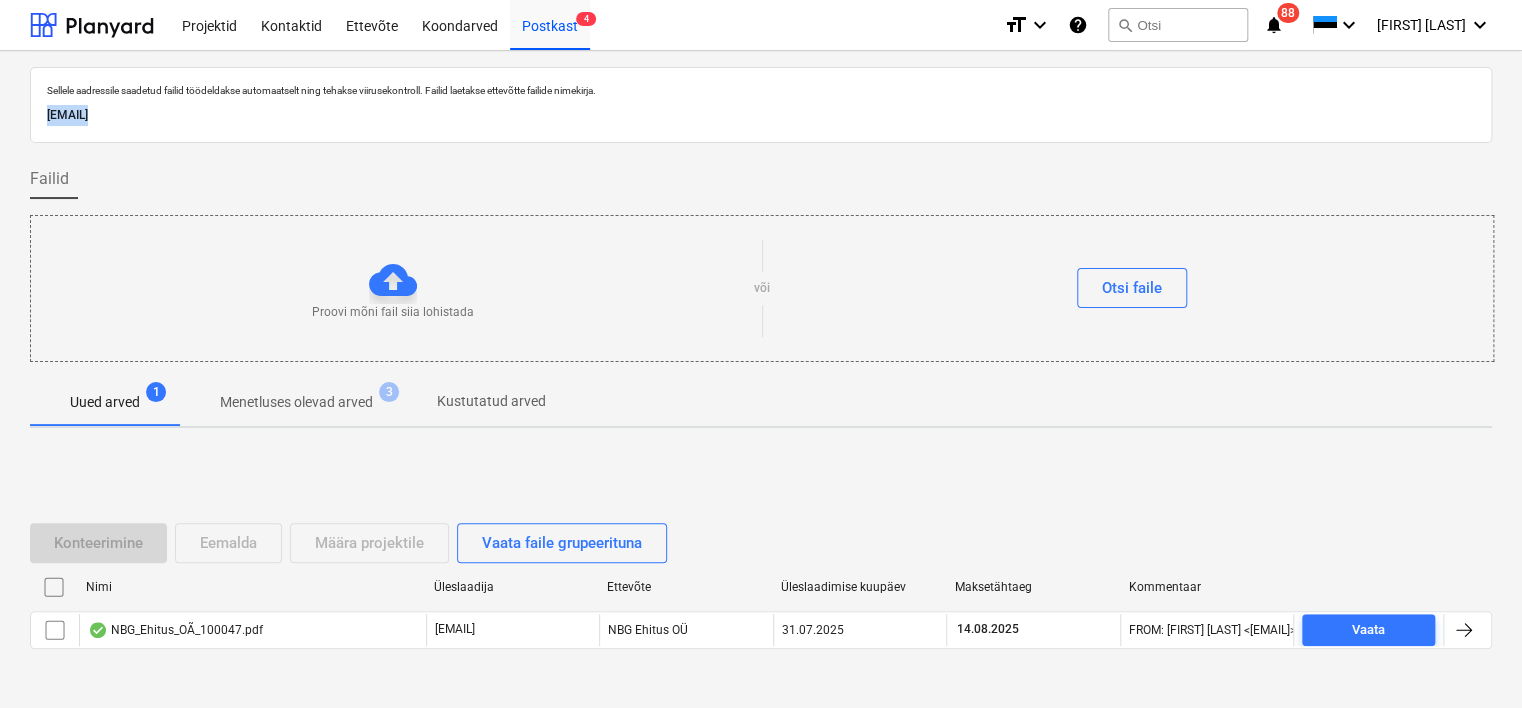 click on "[EMAIL]" at bounding box center (761, 115) 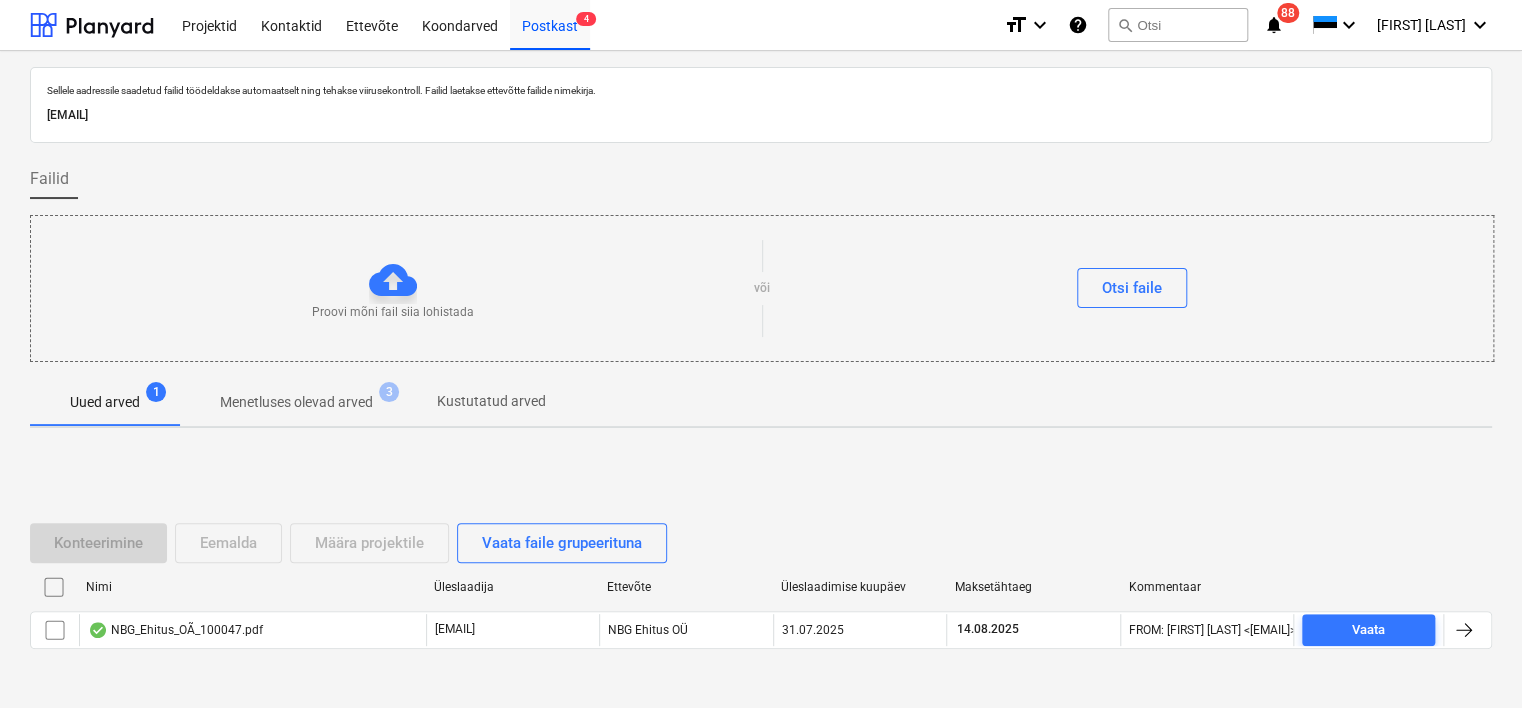 click on "Konteerimine Eemalda Määra projektile Vaata faile grupeerituna Nimi Üleslaadija Ettevõte Üleslaadimise kuupäev Maksetähtaeg Kommentaar   NBG_Ehitus_OÃ_[NUMBER].pdf [EMAIL] NBG Ehitus OÜ [DATE] [DATE] FROM: [FIRST] [LAST] <[EMAIL]>
TO: [EMAIL]
SUBJECT:
--
[FIRST] [LAST]
IP: [IP_ADDRESS] Vaata Please wait" at bounding box center (761, 594) 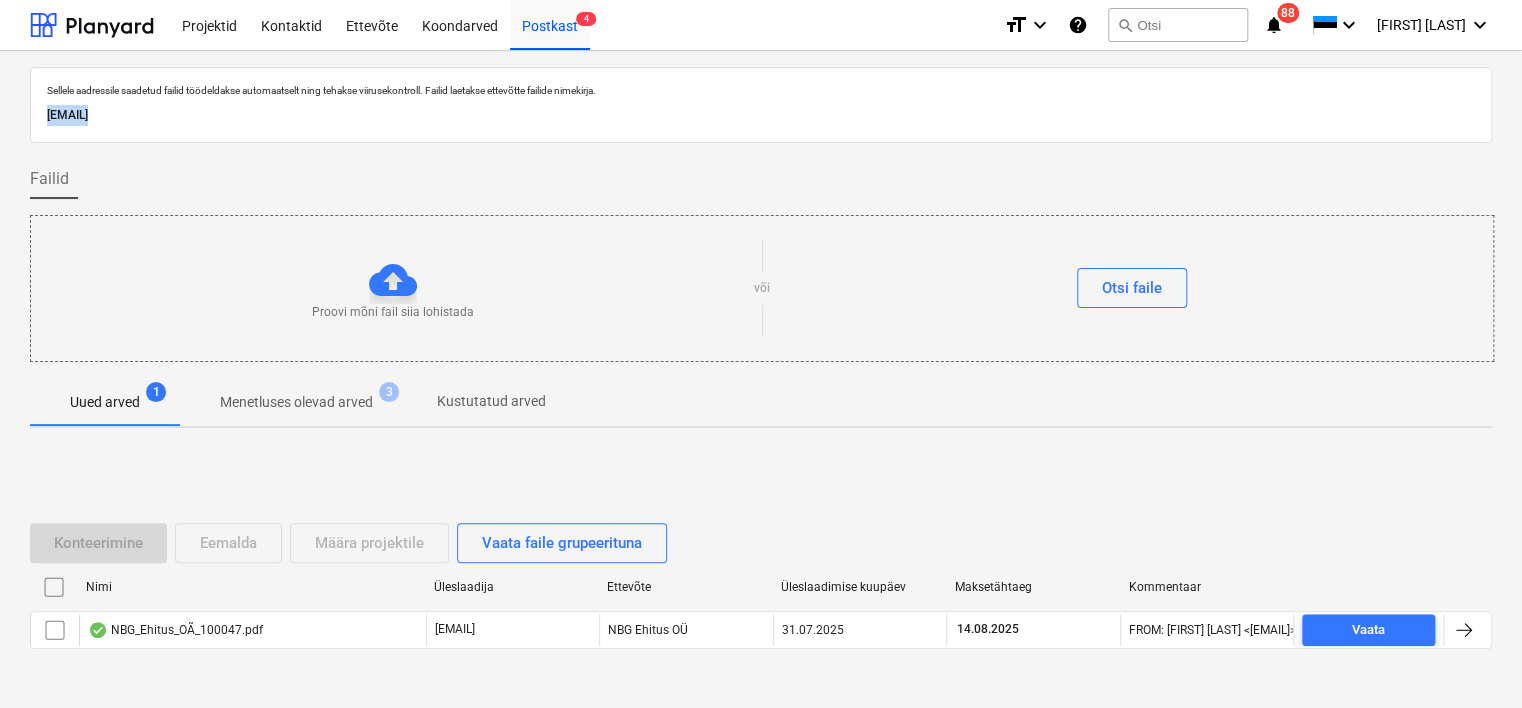 click on "[EMAIL]" at bounding box center [761, 115] 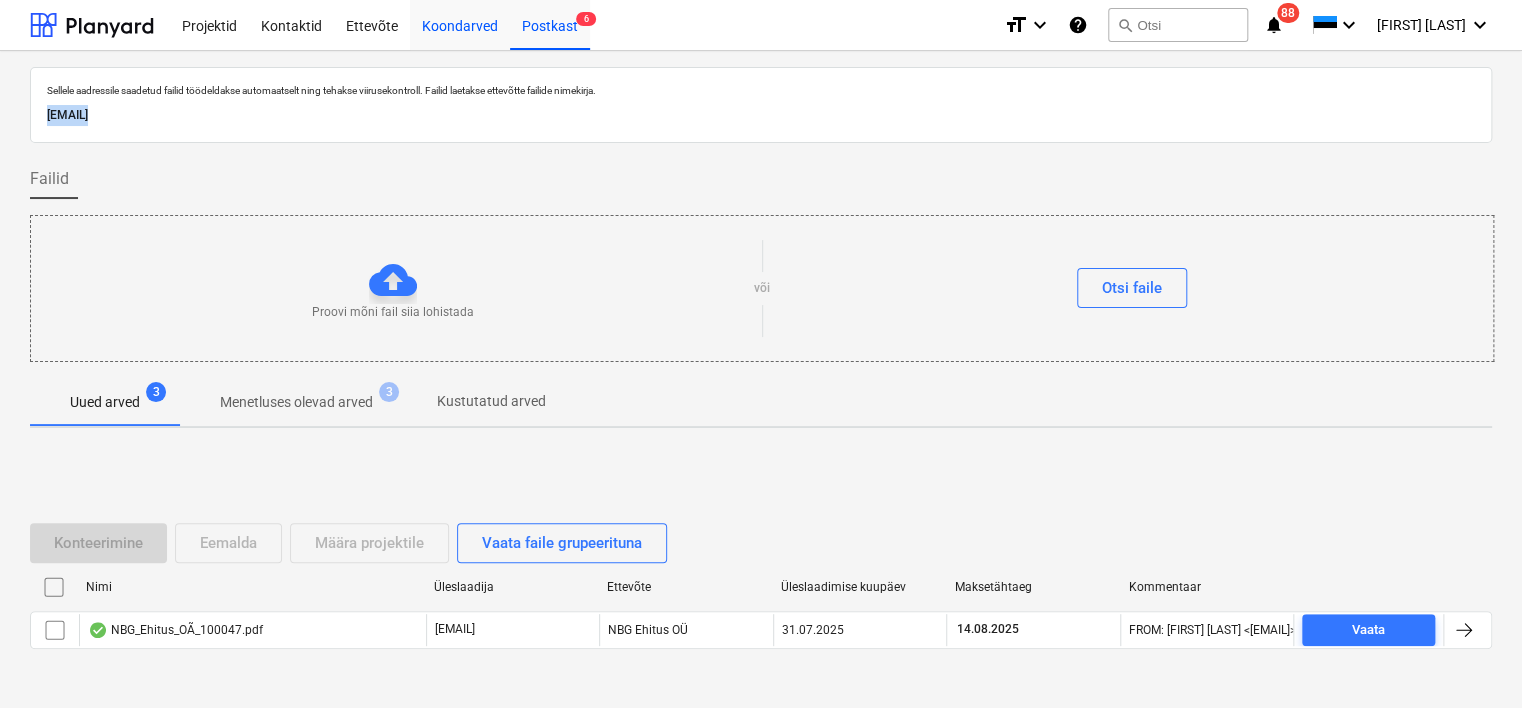 click on "Koondarved" at bounding box center [460, 24] 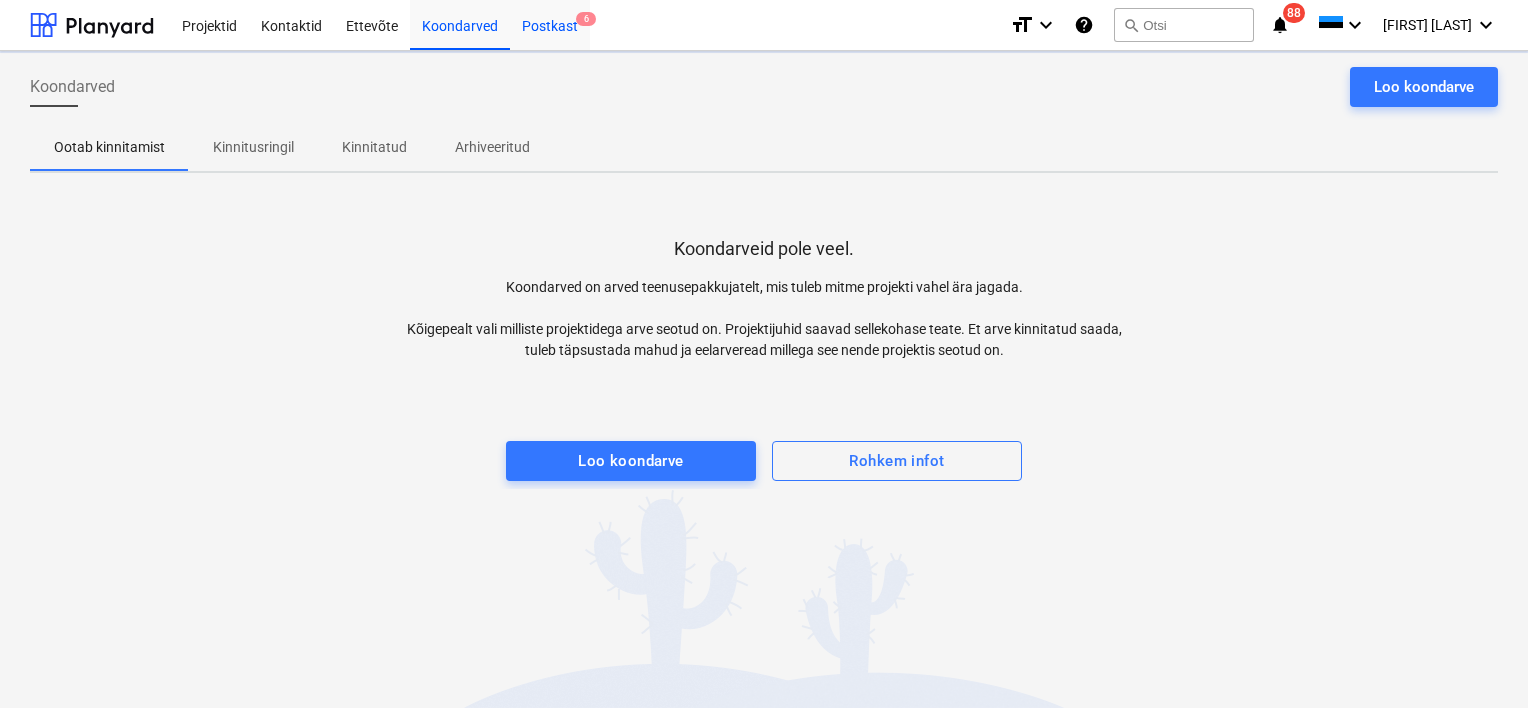 click on "Postkast [NUMBER]" at bounding box center [550, 24] 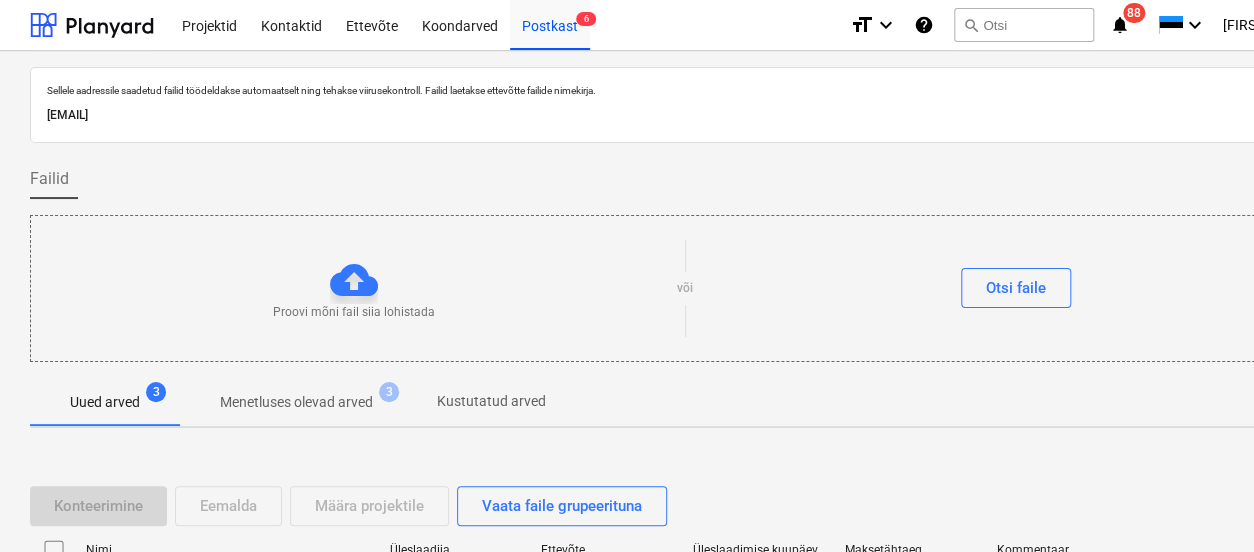click on "[EMAIL]" at bounding box center [684, 115] 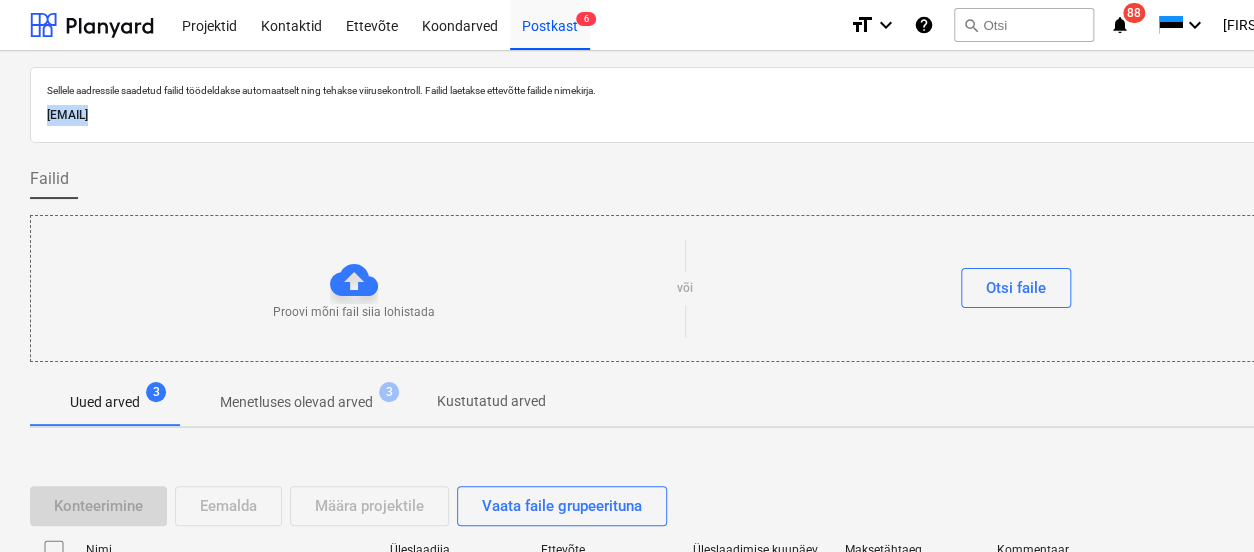 click on "[EMAIL]" at bounding box center (684, 115) 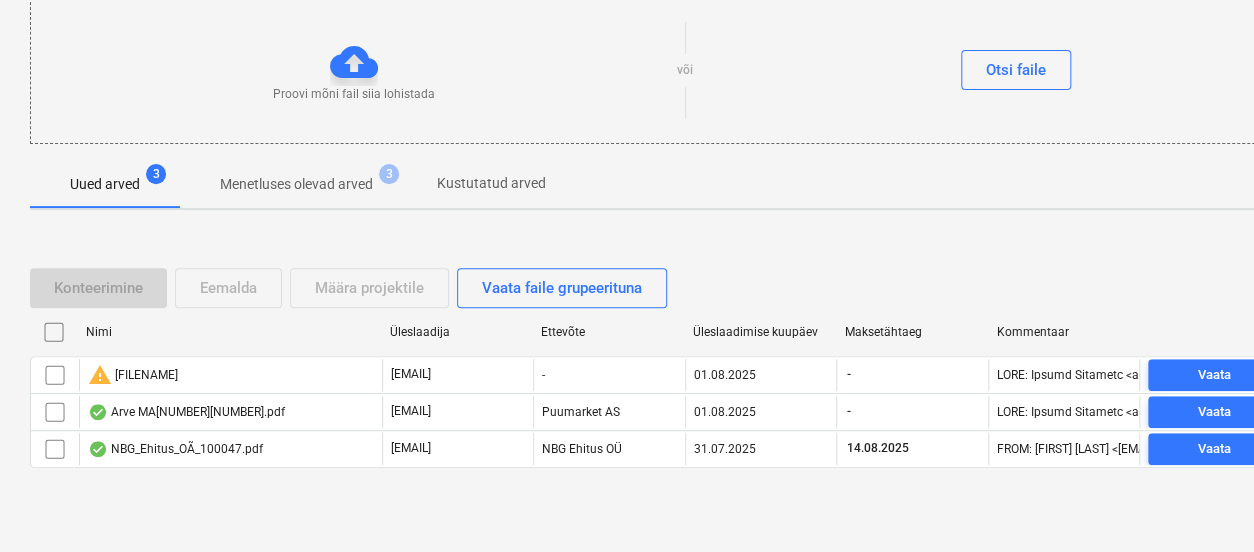 scroll, scrollTop: 222, scrollLeft: 0, axis: vertical 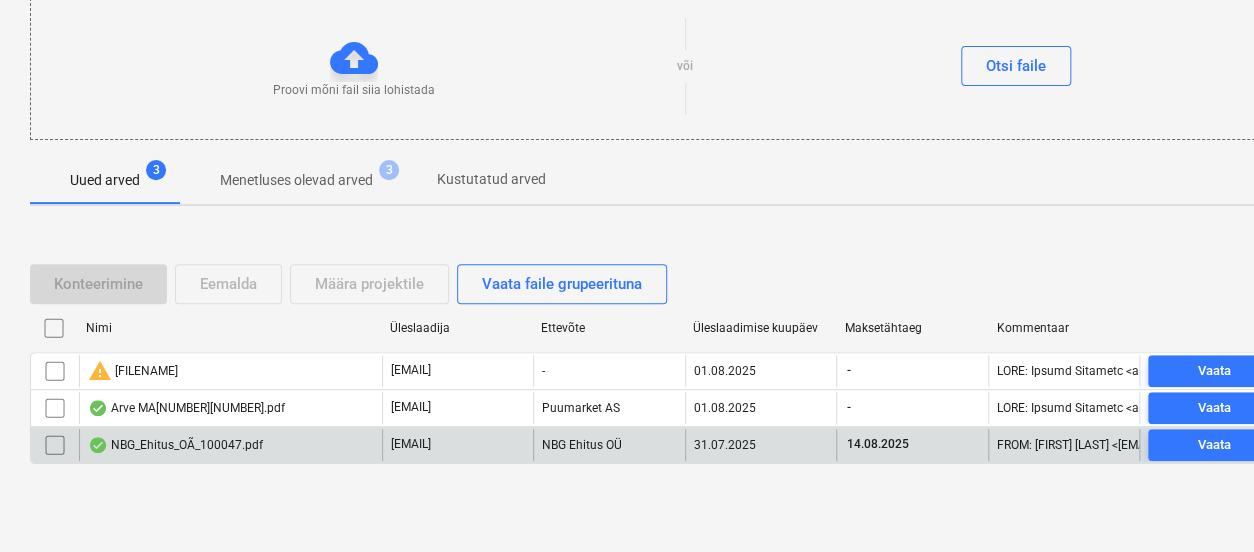 click on "NBG_Ehitus_OÃ_100047.pdf" at bounding box center [175, 445] 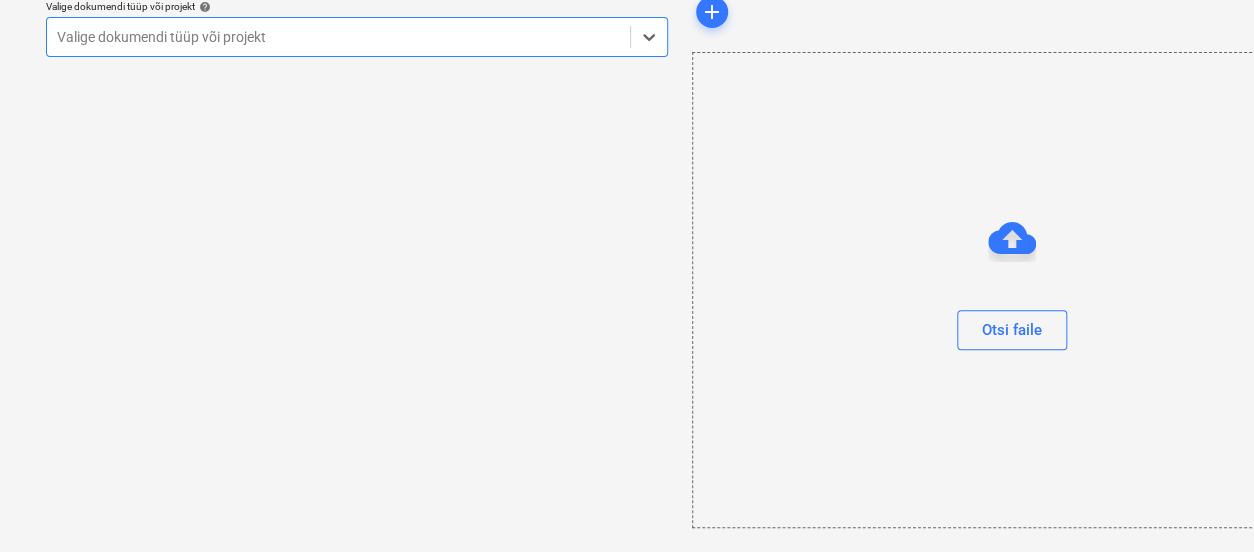 scroll, scrollTop: 82, scrollLeft: 0, axis: vertical 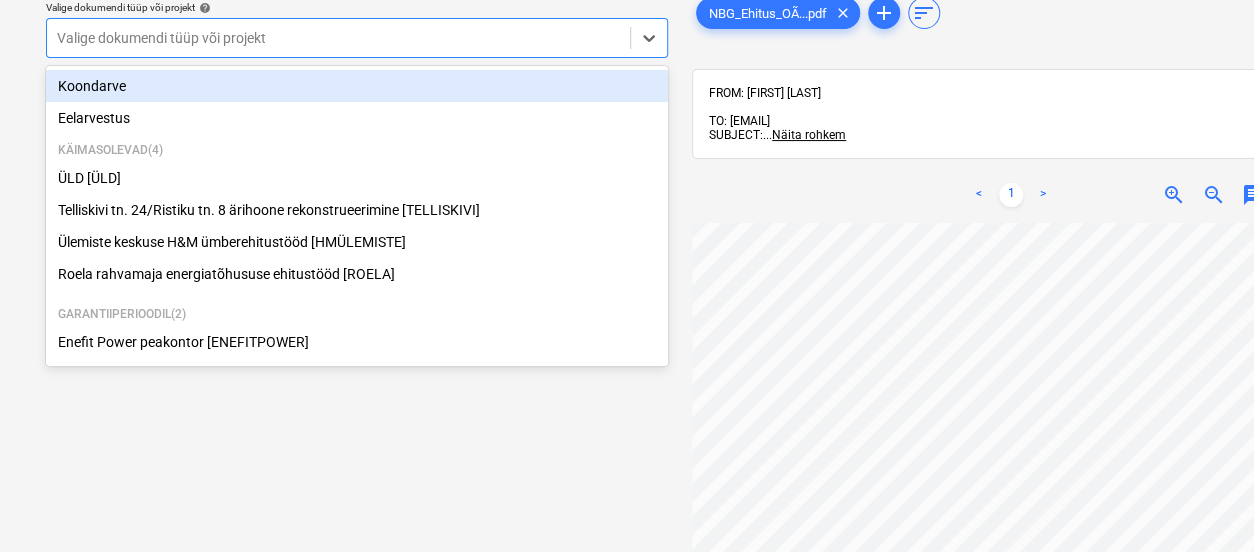 click at bounding box center [338, 38] 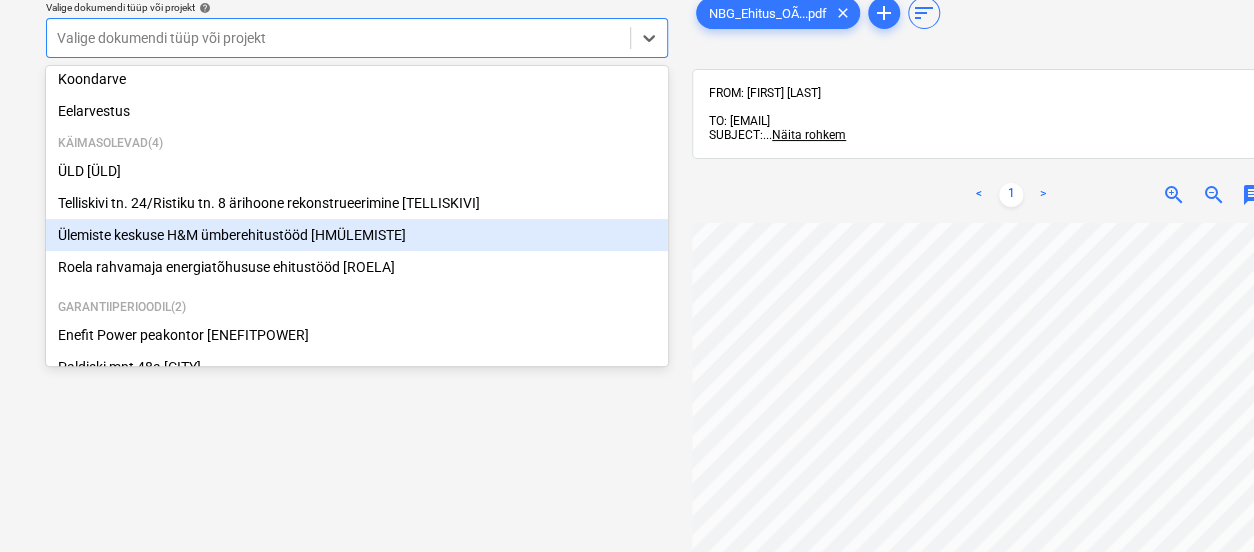 scroll, scrollTop: 8, scrollLeft: 0, axis: vertical 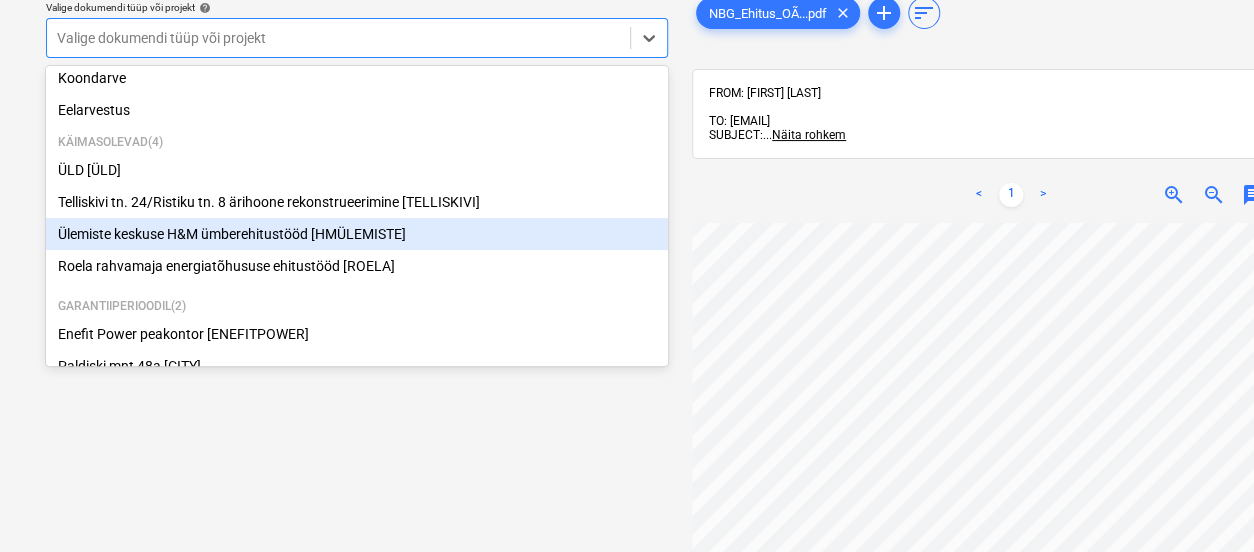 click on "Ülemiste keskuse H&M ümberehitustööd [HMÜLEMISTE]" at bounding box center (357, 234) 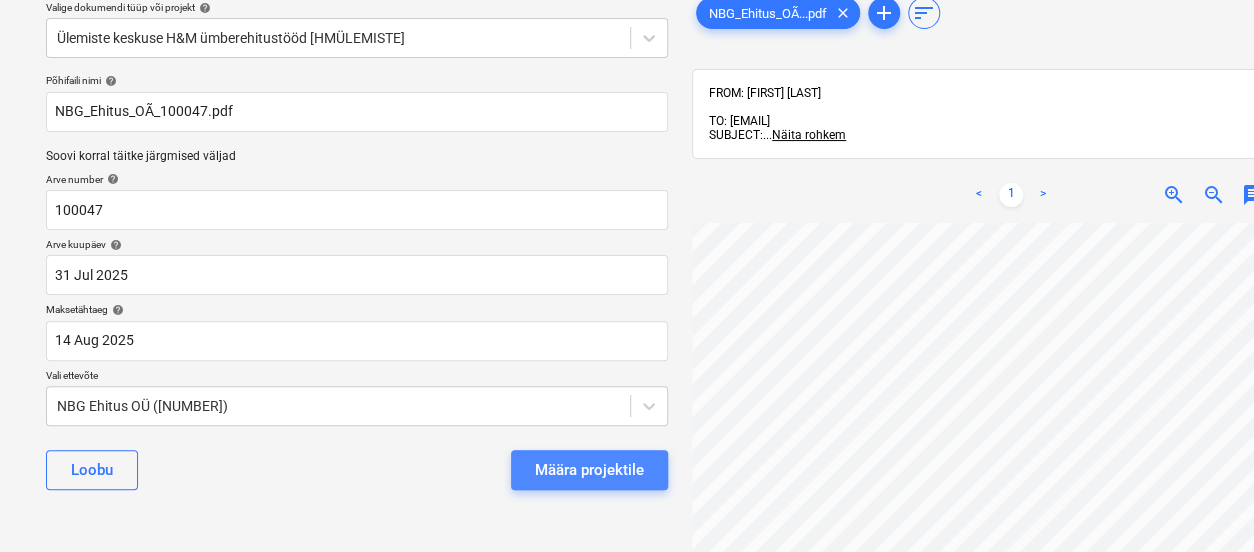 click on "Määra projektile" at bounding box center (589, 470) 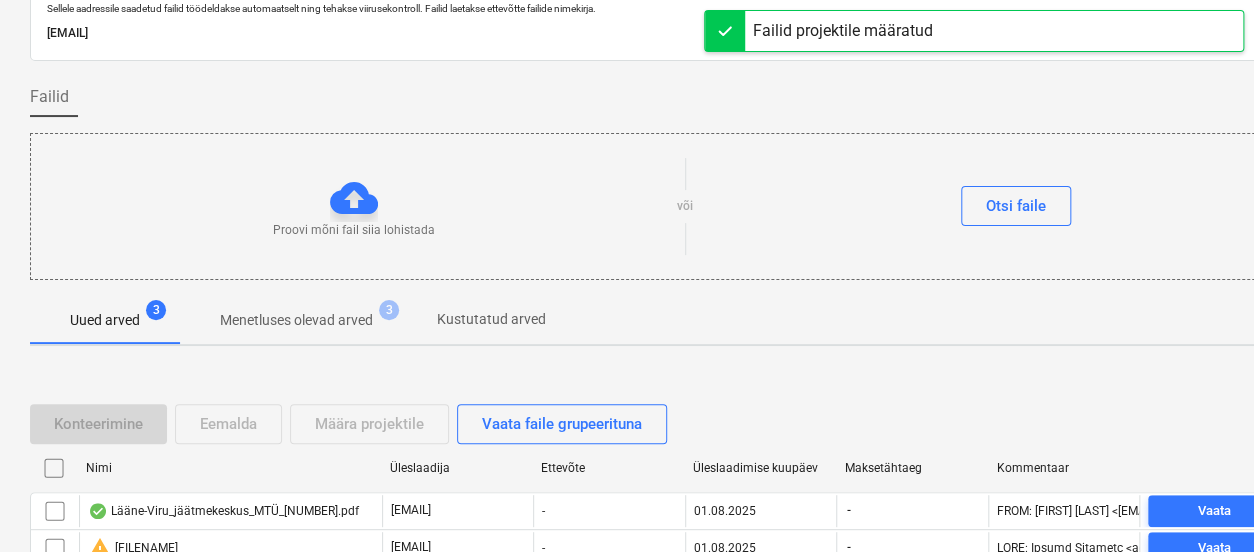 scroll, scrollTop: 184, scrollLeft: 0, axis: vertical 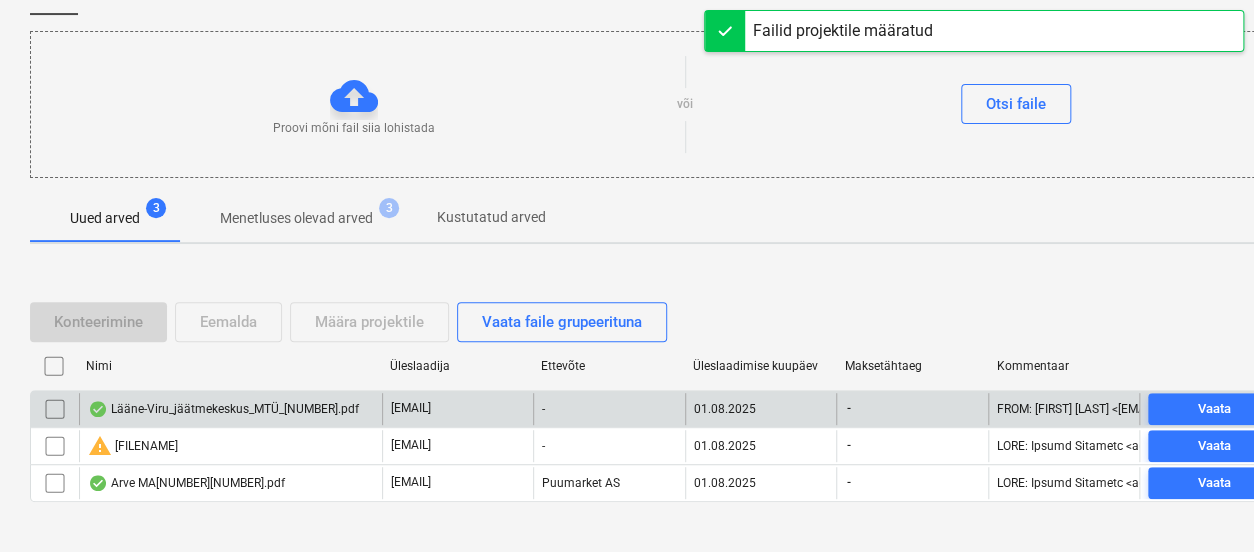 click on "Lääne-Viru_jäätmekeskus_MTÜ_[NUMBER].pdf" at bounding box center [223, 409] 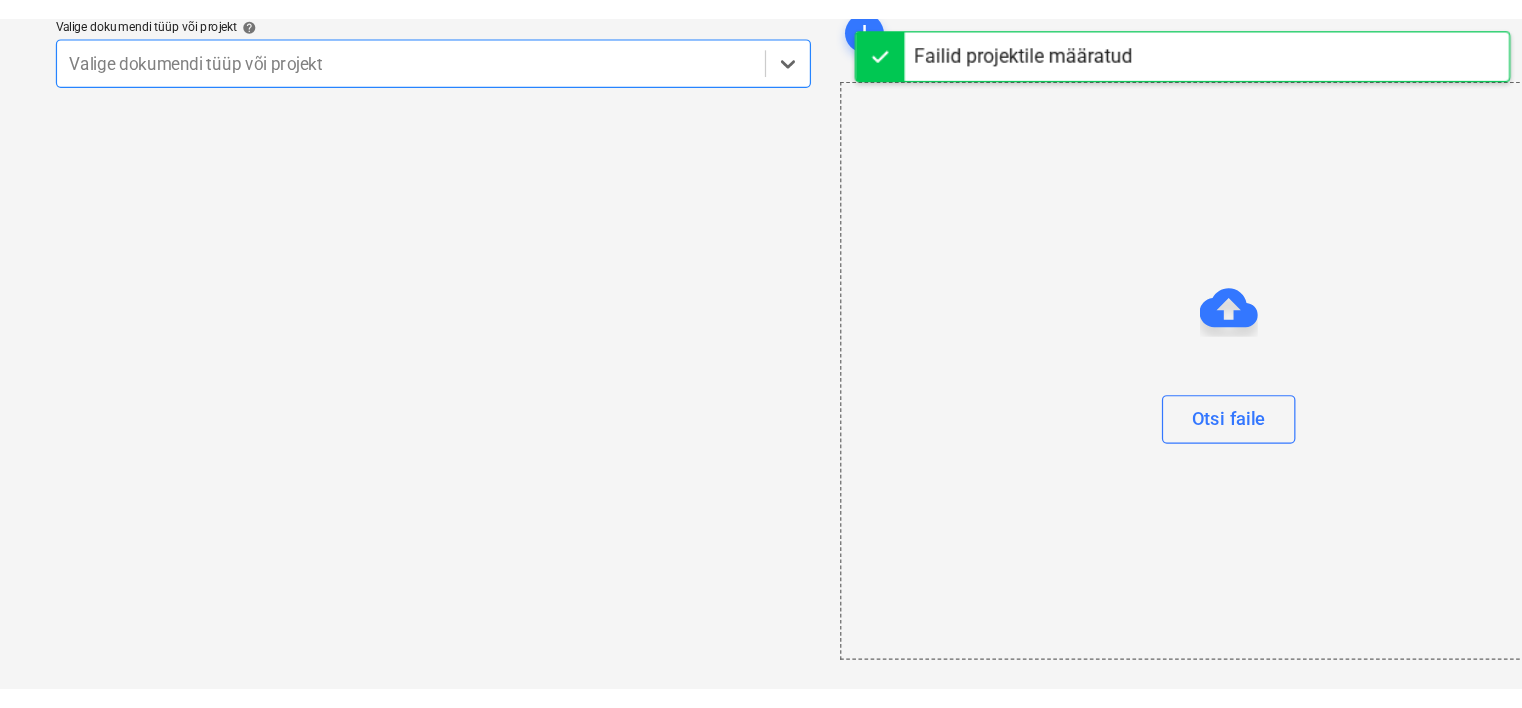 scroll, scrollTop: 82, scrollLeft: 0, axis: vertical 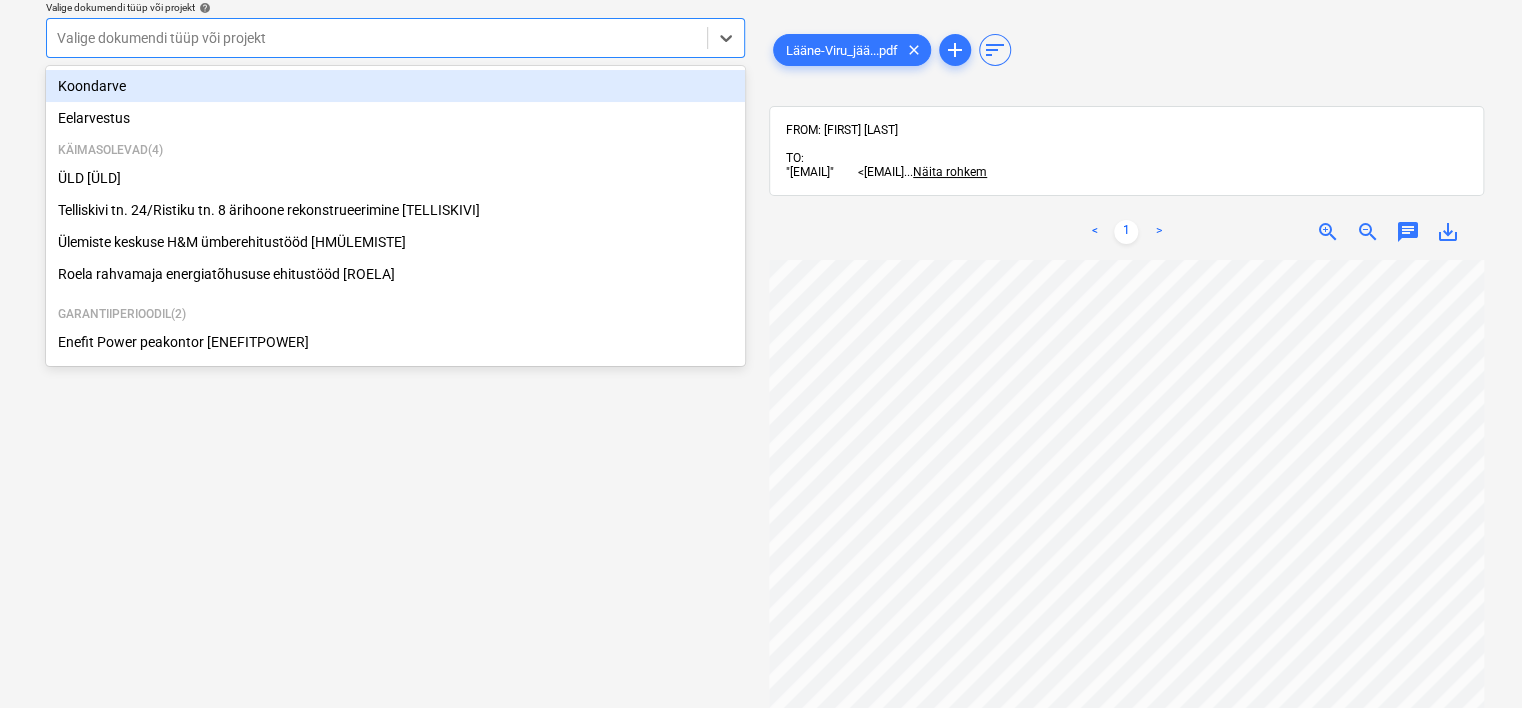click at bounding box center [377, 38] 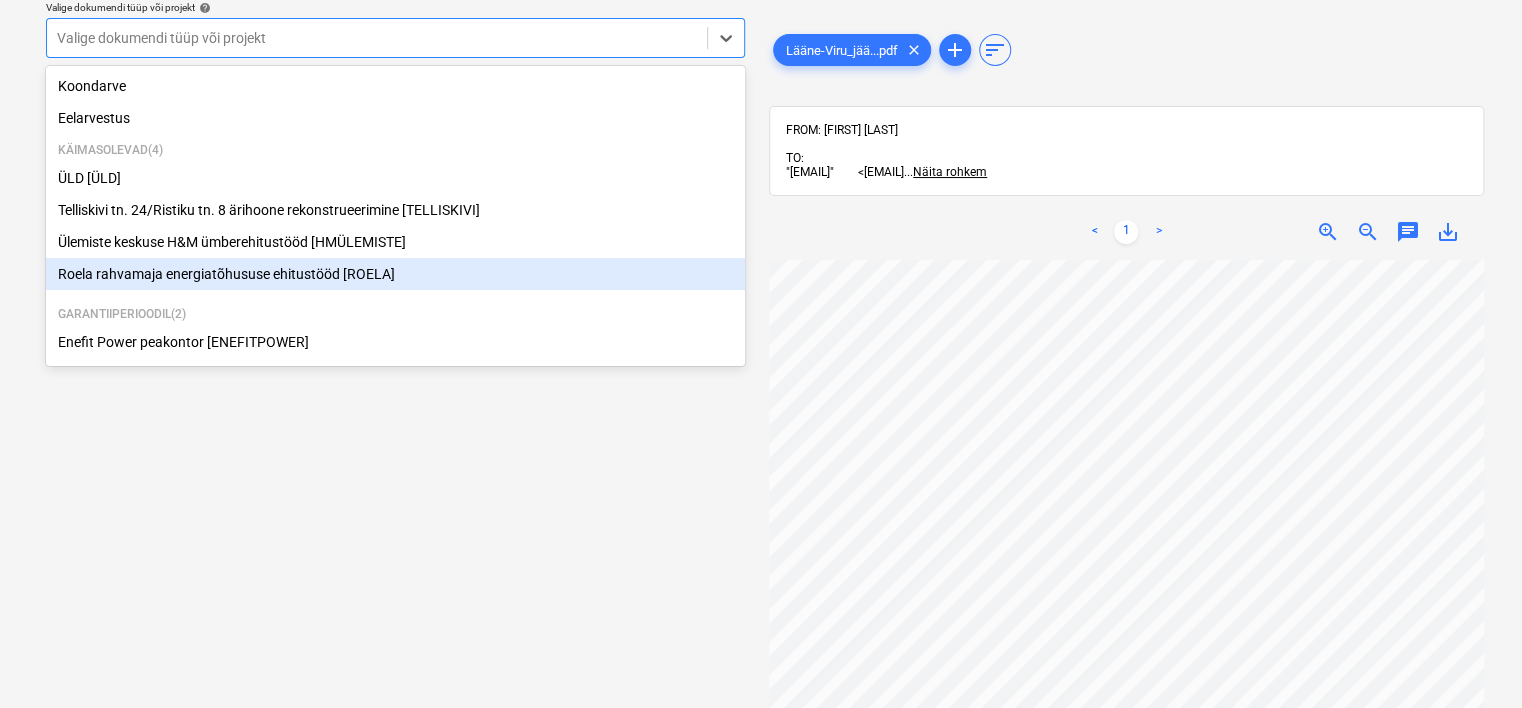 click on "Roela rahvamaja energiatõhususe ehitustööd  [ROELA]" at bounding box center [395, 274] 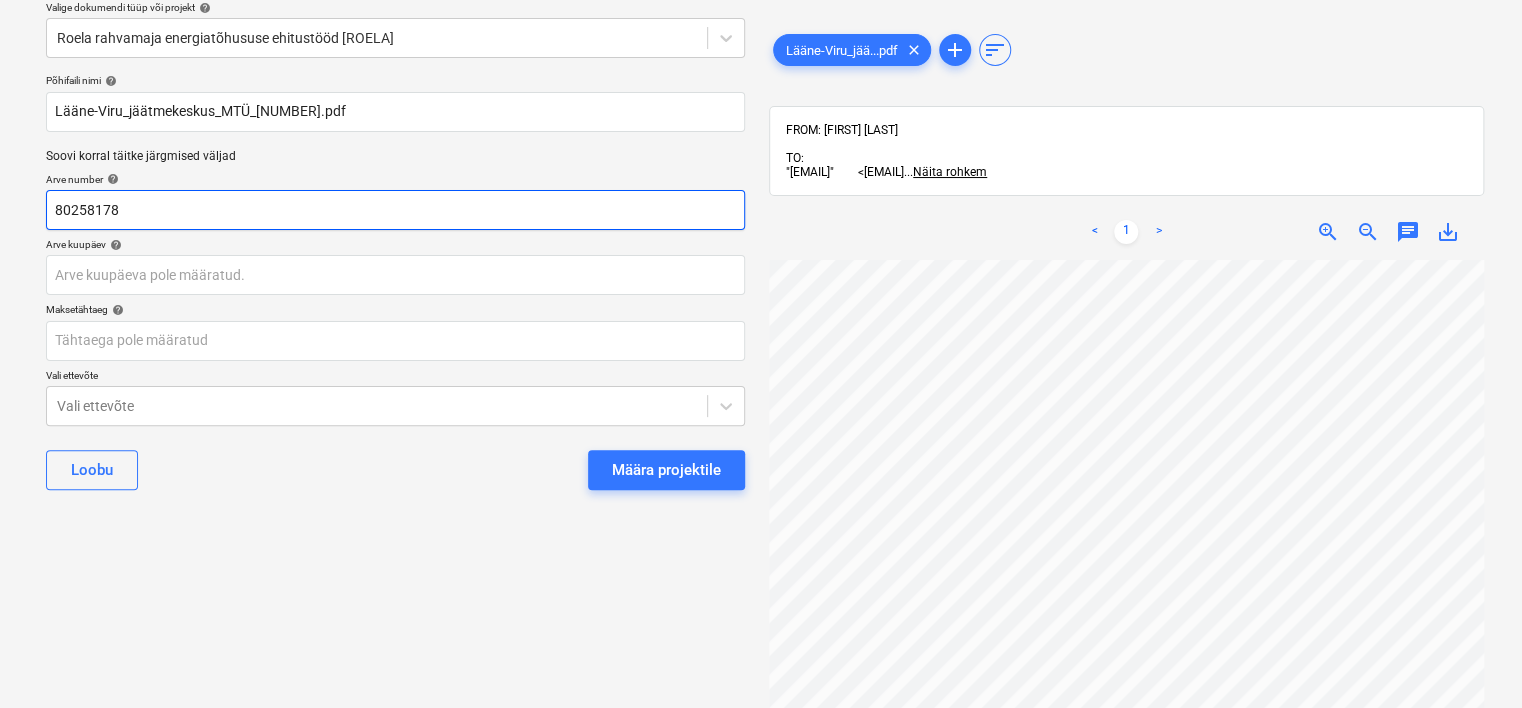 click on "80258178" at bounding box center [395, 210] 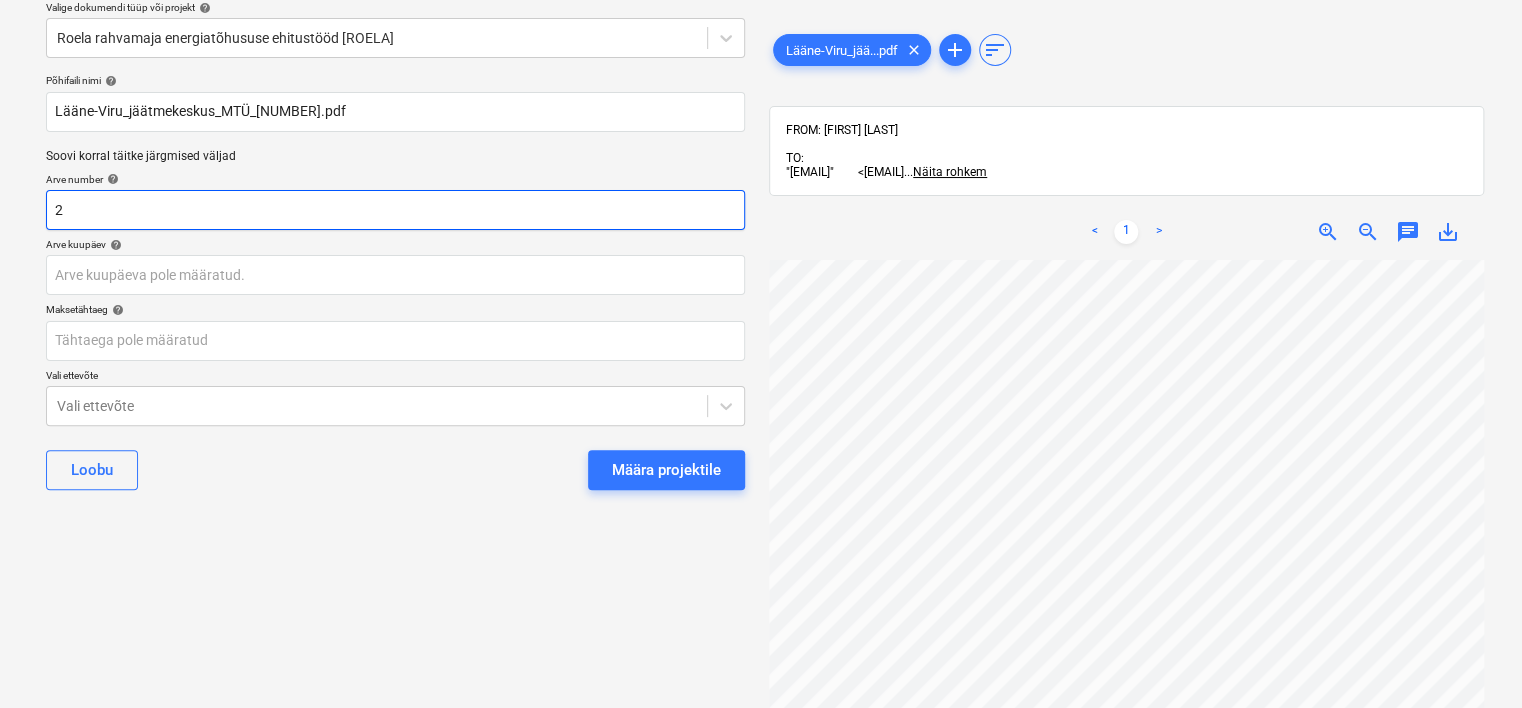 click on "2" at bounding box center (395, 210) 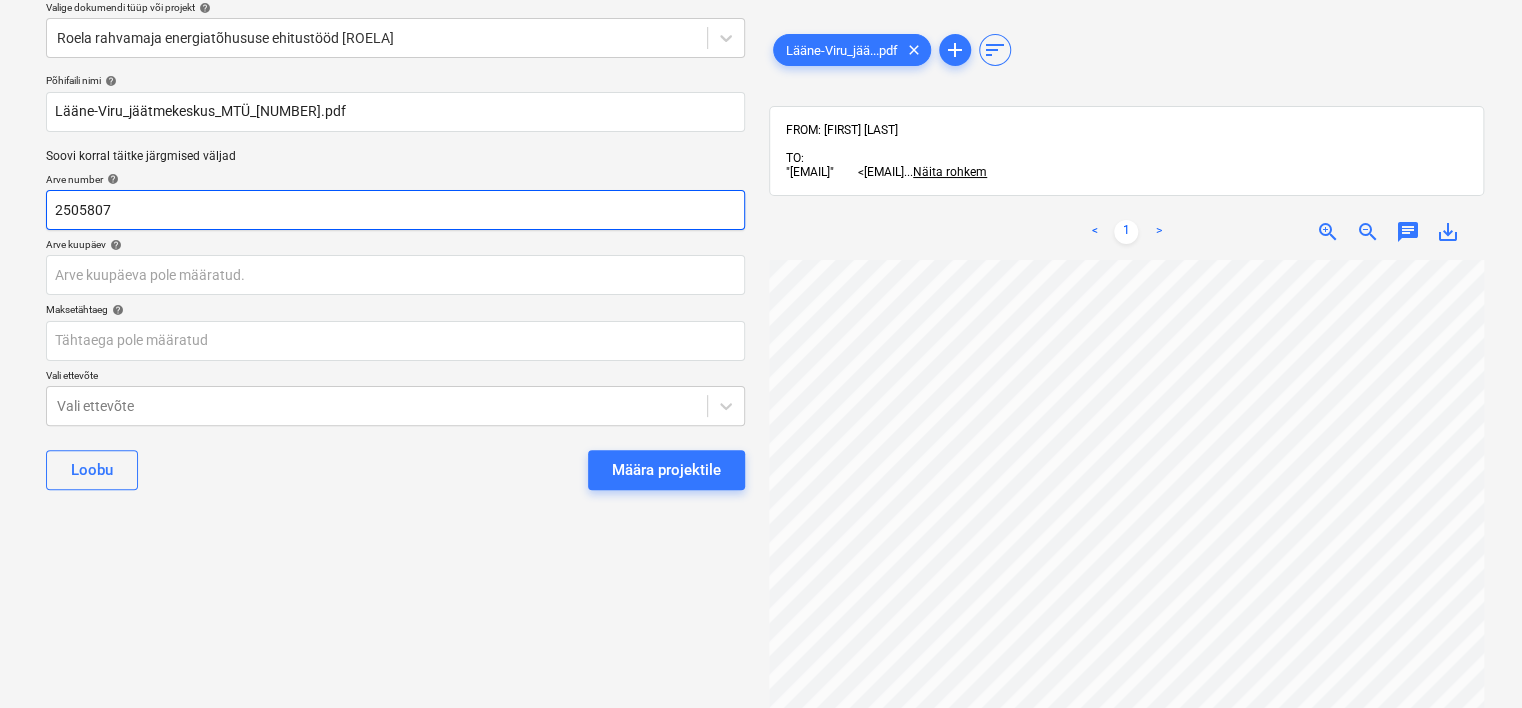type on "2505807" 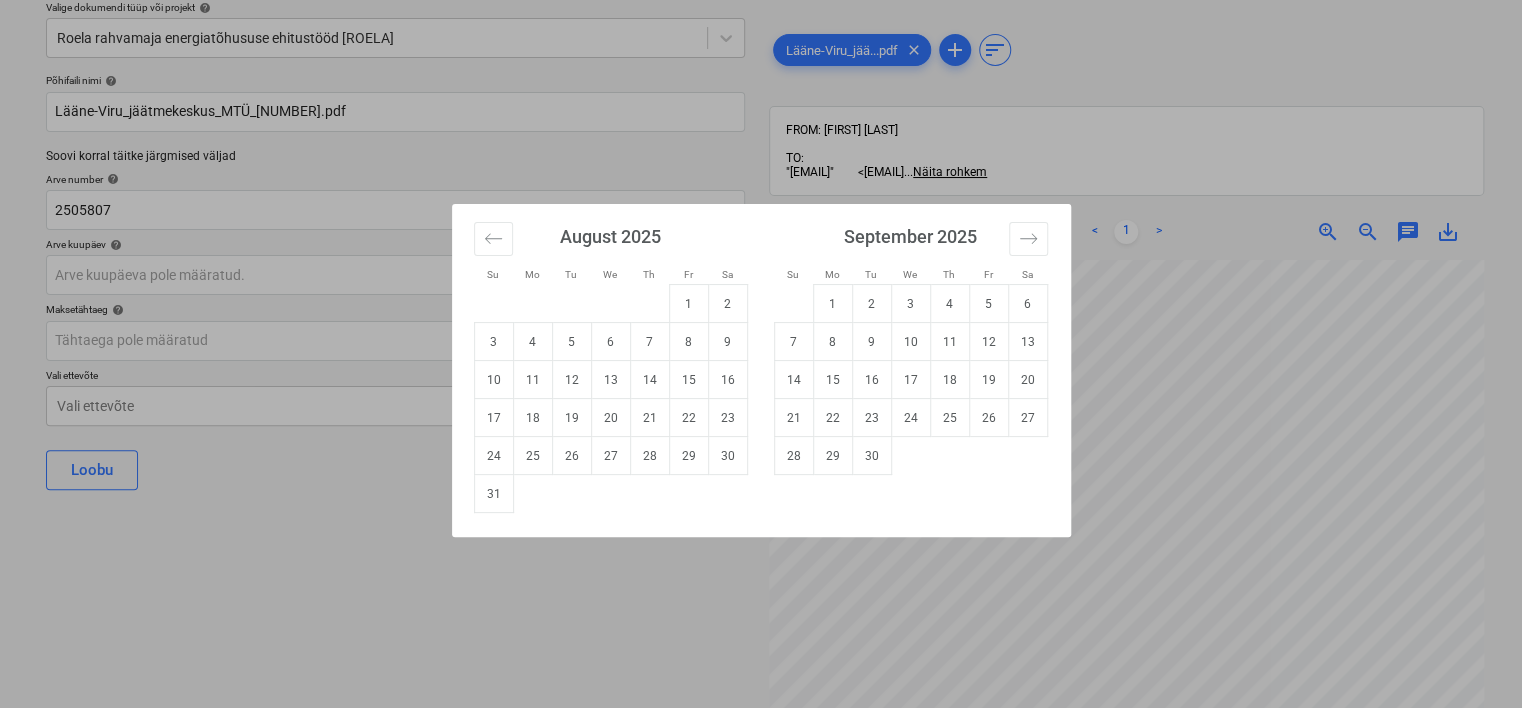 click on "Su Mo Tu We Th Fr Sa Su Mo Tu We Th Fr Sa July 2025 1 2 3 4 5 6 7 8 9 10 11 12 13 14 15 16 17 18 19 20 21 22 23 24 25 26 27 28 29 30 31 August 2025 1 2 3 4 5 6 7 8 9 10 11 12 13 14 15 16 17 18 19 20 21 22 23 24 25 26 27 28 29 30 31 September 2025 1 2 3 4 5 6 7 8 9 10 11 12 13 14 15 16 17 18 19 20 21 22 23 24 25 26 27 28 29 30 October 2025 1 2 3 4 5 6 7 8 9 10 11 12 13 14 15 16 17 18 19 20 21 22 23 24 25 26 27 28 29 30 31" at bounding box center (761, 354) 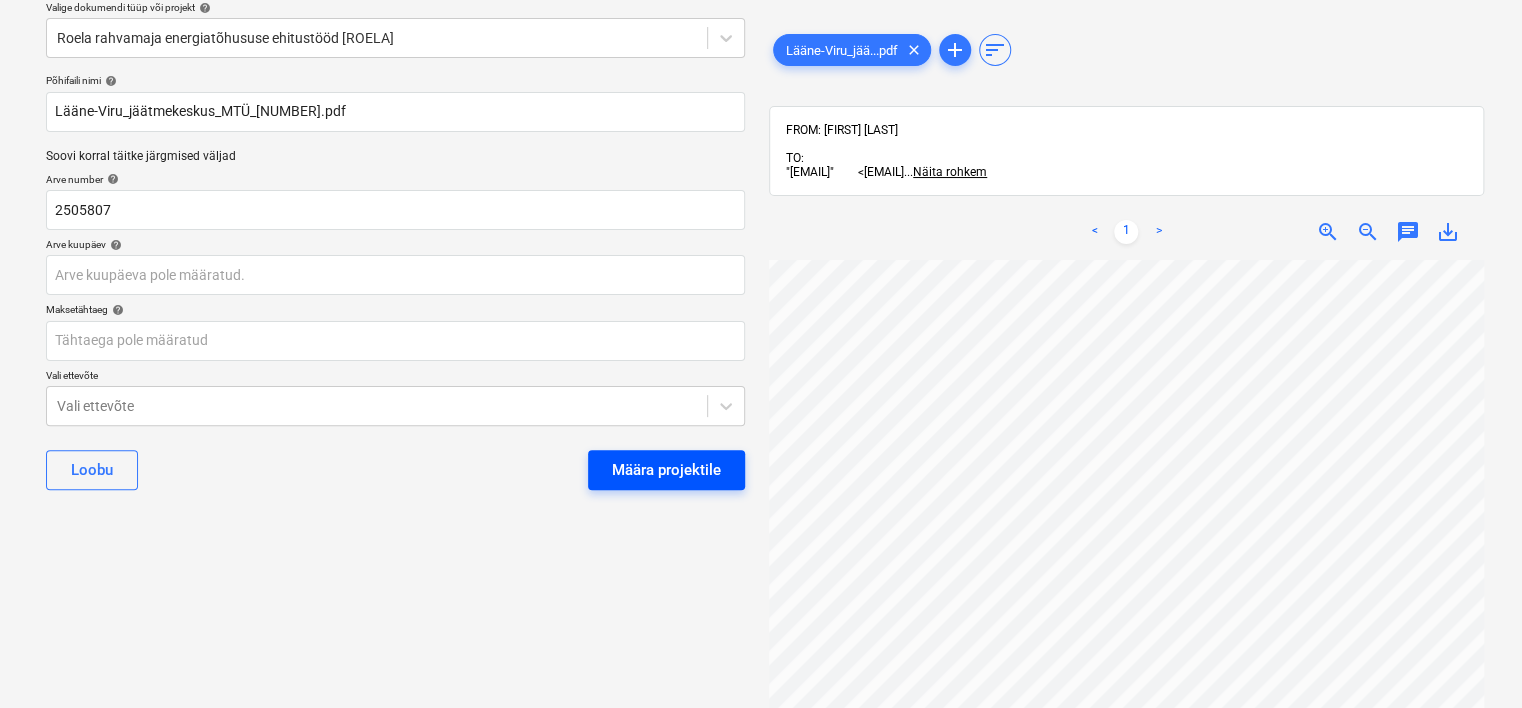 scroll, scrollTop: 0, scrollLeft: 156, axis: horizontal 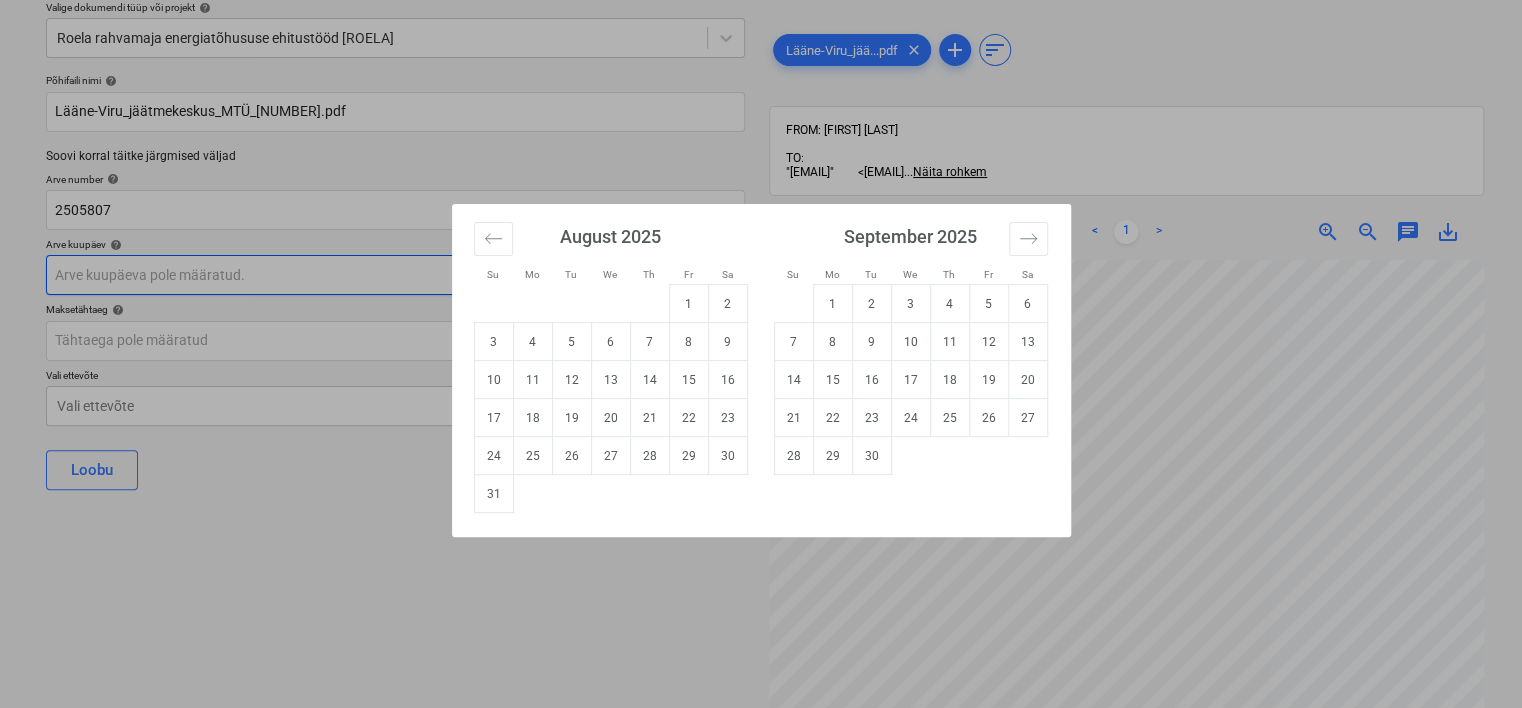 click on "Projektid Kontaktid Ettevõte Koondarved Postkast 6 format_size keyboard_arrow_down help search Otsi notifications 88 keyboard_arrow_down [FIRST] [LAST] keyboard_arrow_down Valige dokumendi tüüp või projekt help Roela rahvamaja energiatõhususe ehitustööd  [ROELA]Põhifaili nimi help Lääne-Viru_jäätmekeskus_MTÜ_2505807.pdf Soovi korral täitke järgmised väljad Arve number help 2505807 Arve kuupäev help Press the down arrow key to interact with the calendar and
select a date. Press the question mark key to get the keyboard shortcuts for changing dates. Maksetähtaeg help Press the down arrow key to interact with the calendar and
select a date. Press the question mark key to get the keyboard shortcuts for changing dates. Vali ettevõte Vali ettevõte Loobu Määra projektile Lääne-Viru_jää...pdf clear add sort FROM: [FIRST] [LAST]  TO: "[EMAIL]"	<[EMAIL]> ...  Näita rohkem ...  Näita rohkem < 1 > zoom_in 0 1" at bounding box center [761, 272] 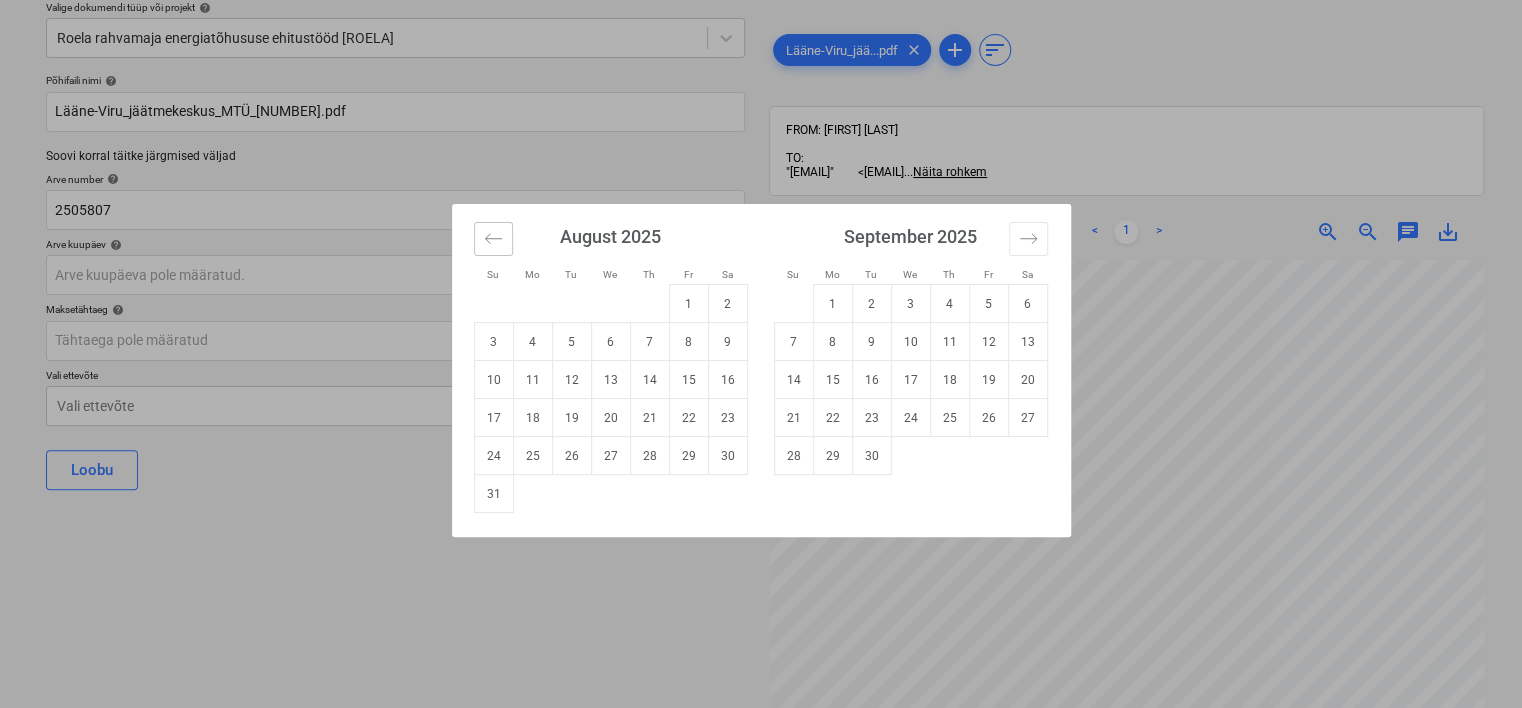 click 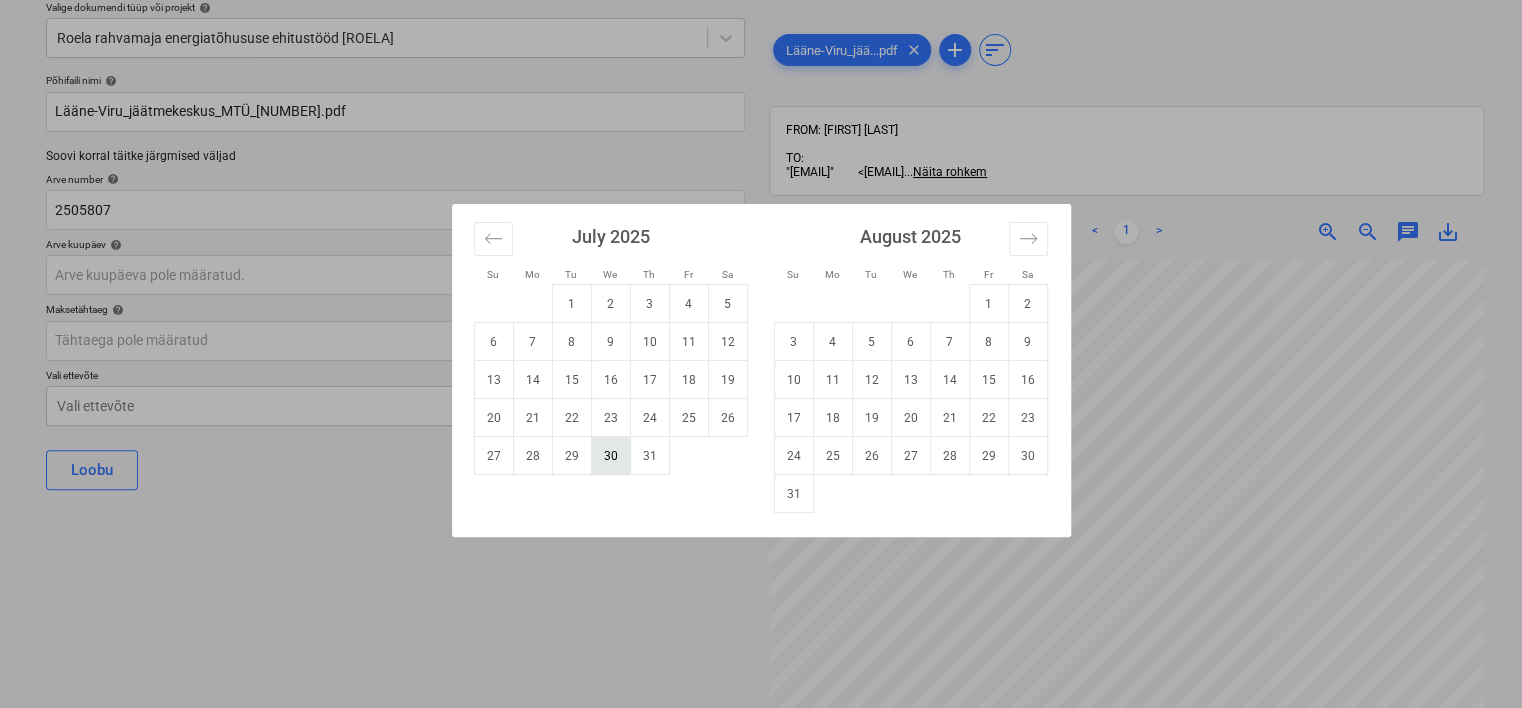 click on "30" at bounding box center [610, 456] 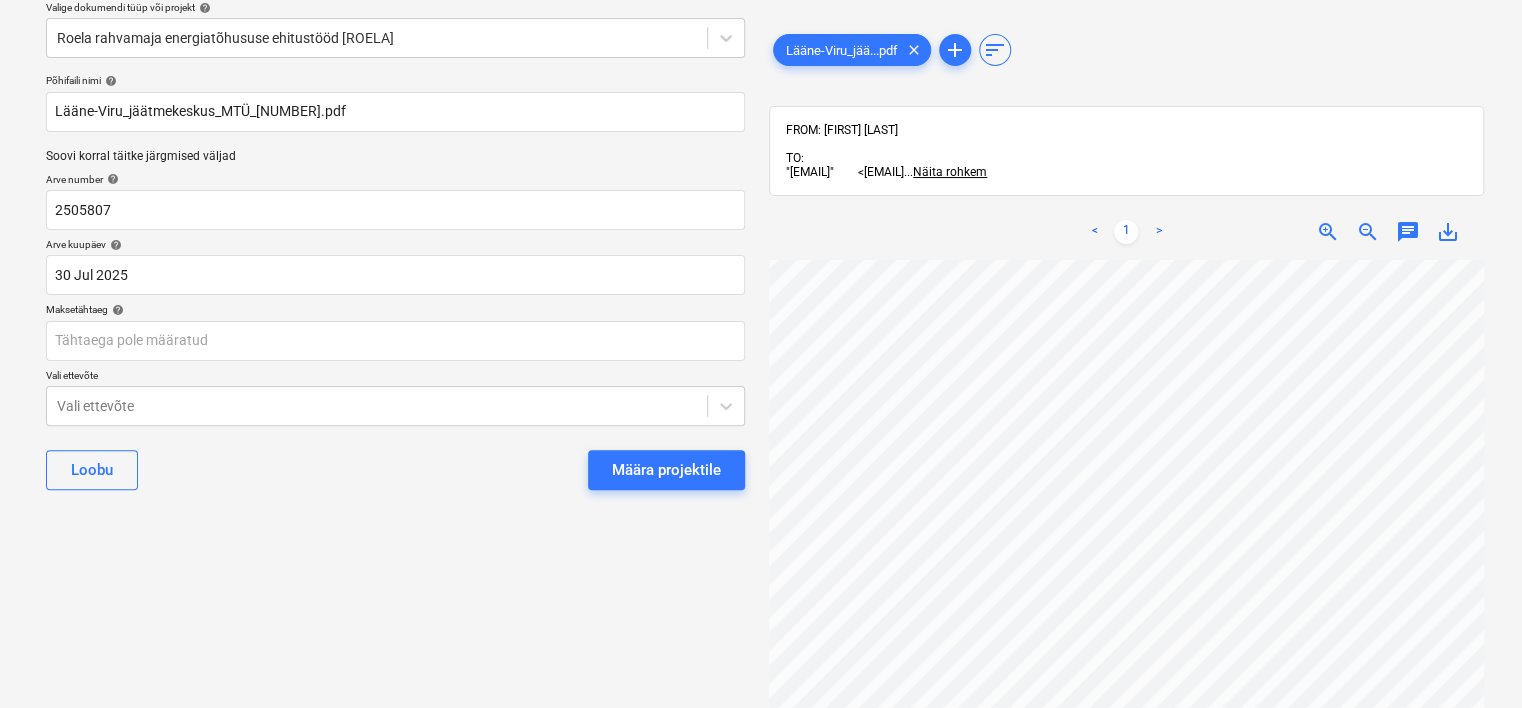 scroll, scrollTop: 0, scrollLeft: 0, axis: both 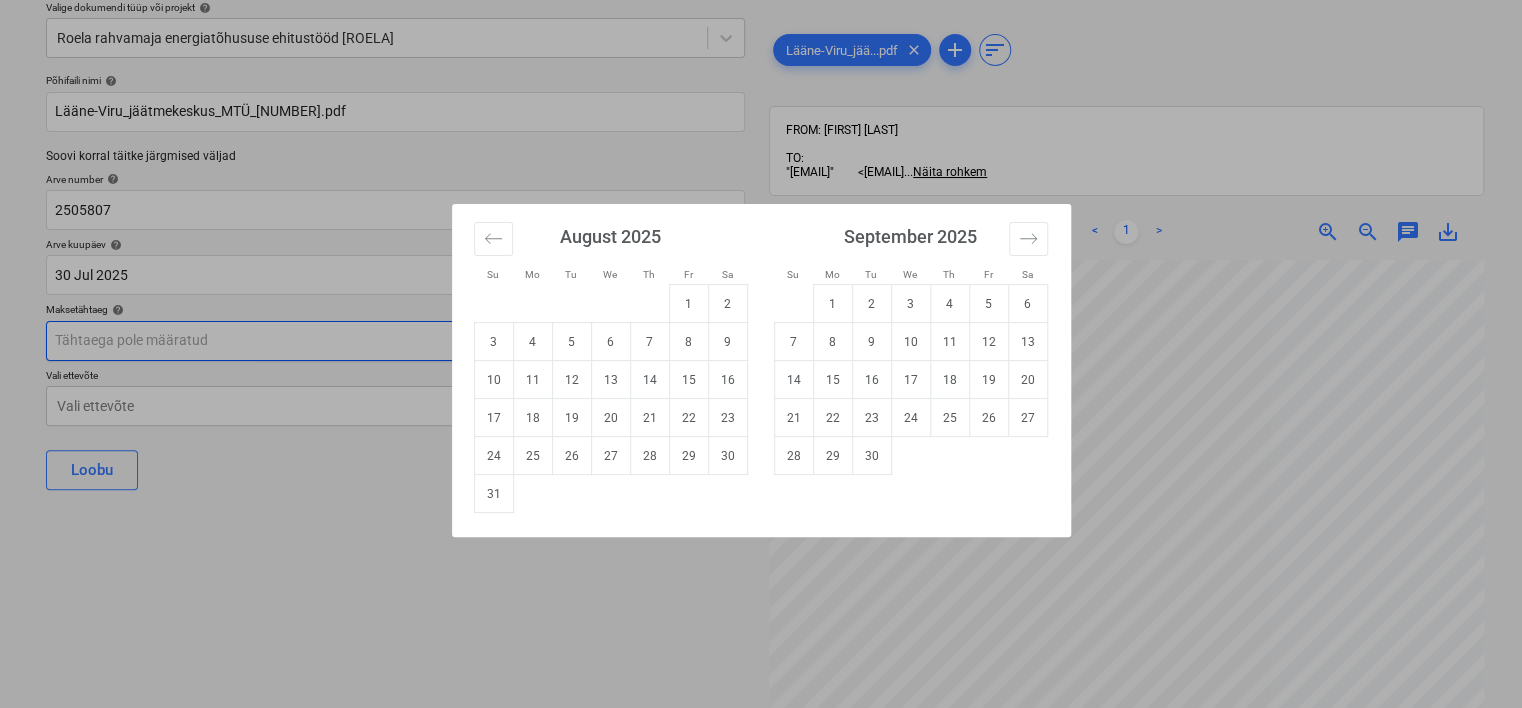 click on "Projektid Kontaktid Ettevõte Koondarved Postkast 6 format_size keyboard_arrow_down help search Otsi notifications 88 keyboard_arrow_down [FIRST] [LAST] keyboard_arrow_down Valige dokumendi tüüp või projekt help Roela rahvamaja energiatõhususe ehitustööd  [ROELA]Põhifaili nimi help Lääne-Viru_jäätmekeskus_MTÜ_2505807.pdf Soovi korral täitke järgmised väljad Arve number help 2505807 Arve kuupäev help 30 Jul [YEAR] 30.07.[YEAR] Press the down arrow key to interact with the calendar and
select a date. Press the question mark key to get the keyboard shortcuts for changing dates. Maksetähtaeg help Press the down arrow key to interact with the calendar and
select a date. Press the question mark key to get the keyboard shortcuts for changing dates. Vali ettevõte Vali ettevõte Loobu Määra projektile Lääne-Viru_jää...pdf clear add sort FROM: [FIRST] [LAST]  TO: "[EMAIL]"	<[EMAIL]> ...  Näita rohkem ...  < 1 > 0" at bounding box center (761, 272) 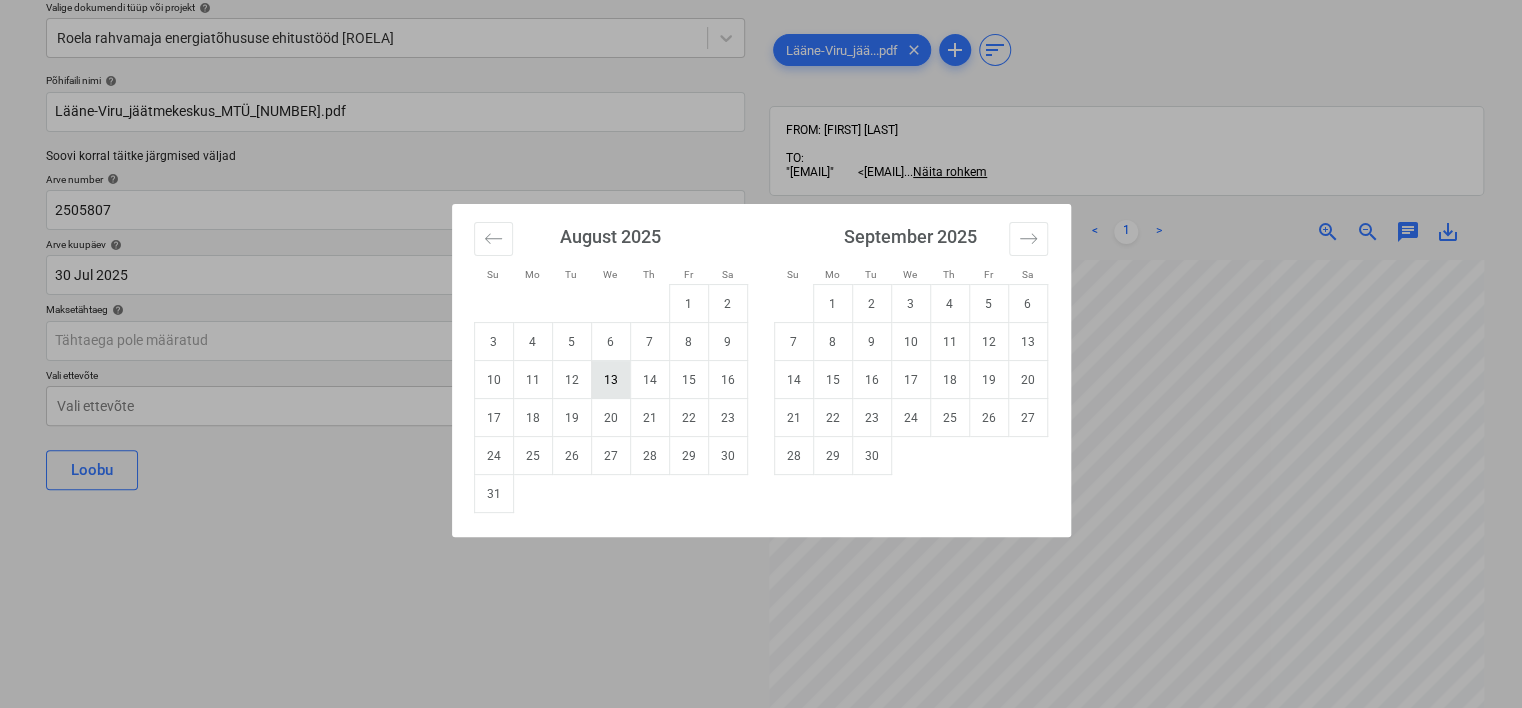 click on "13" at bounding box center [610, 380] 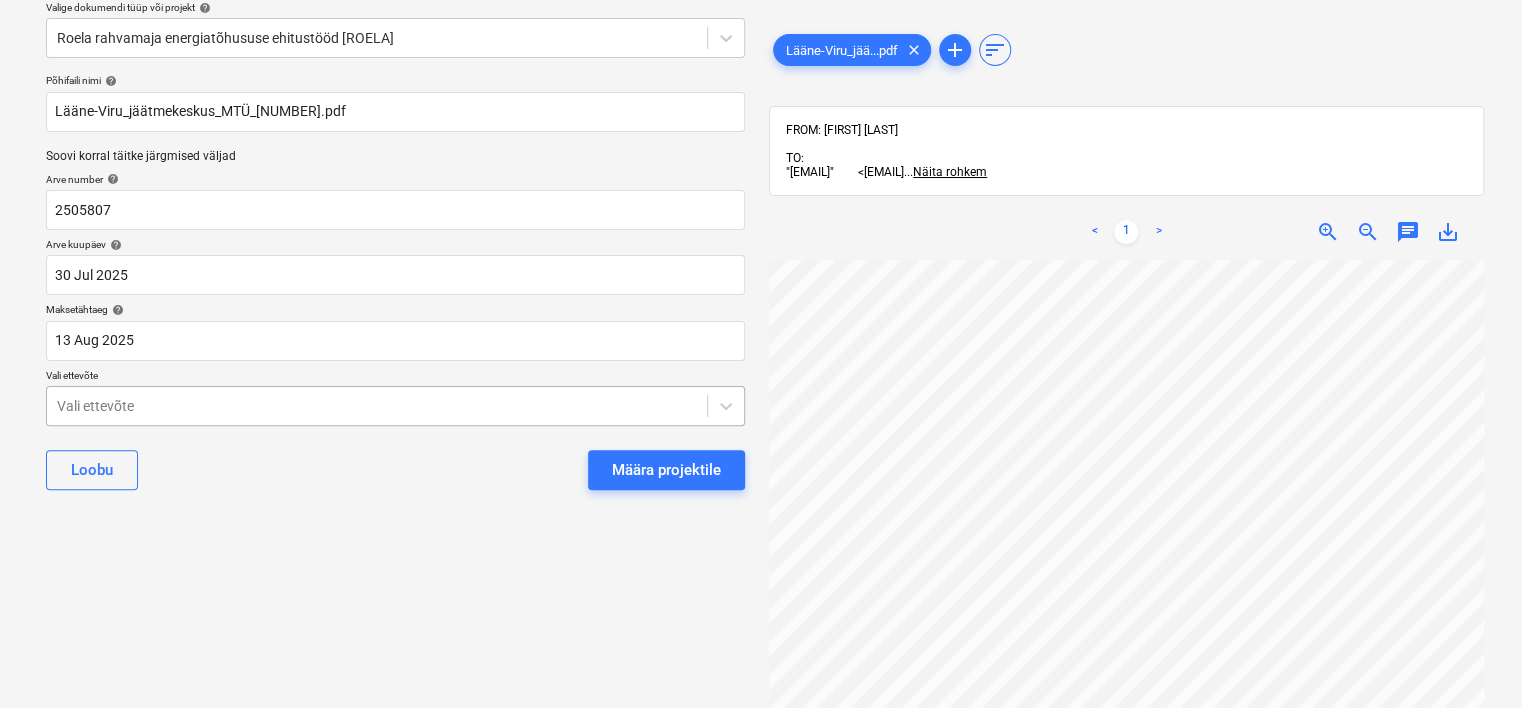 click on "Projektid Kontaktid Ettevõte Koondarved Postkast 6 format_size keyboard_arrow_down help search Otsi notifications 88 keyboard_arrow_down [FIRST] [LAST] keyboard_arrow_down Valige dokumendi tüüp või projekt help Roela rahvamaja energiatõhususe ehitustööd  [ROELA]Põhifaili nimi help Lääne-Viru_jäätmekeskus_MTÜ_2505807.pdf Soovi korral täitke järgmised väljad Arve number help 2505807 Arve kuupäev help 30 Jul [YEAR] 30.07.[YEAR] Press the down arrow key to interact with the calendar and
select a date. Press the question mark key to get the keyboard shortcuts for changing dates. Maksetähtaeg help 13 Aug [YEAR] 13.08.[YEAR] Press the down arrow key to interact with the calendar and
select a date. Press the question mark key to get the keyboard shortcuts for changing dates. Vali ettevõte Vali ettevõte Loobu Määra projektile Lääne-Viru_jää...pdf clear add sort FROM: [FIRST] [LAST]  TO: "[EMAIL]"	<[EMAIL]>  ...  ..." at bounding box center (761, 272) 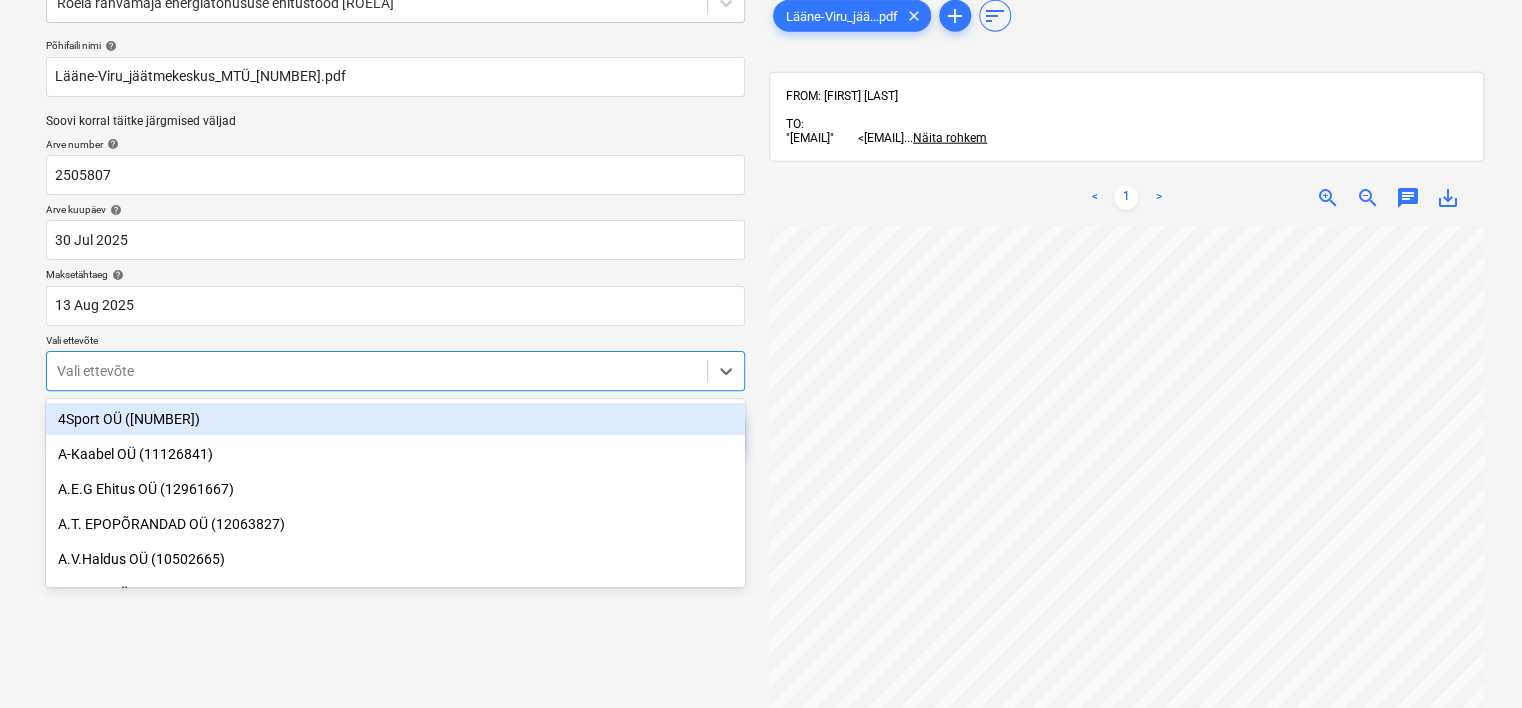 scroll, scrollTop: 120, scrollLeft: 0, axis: vertical 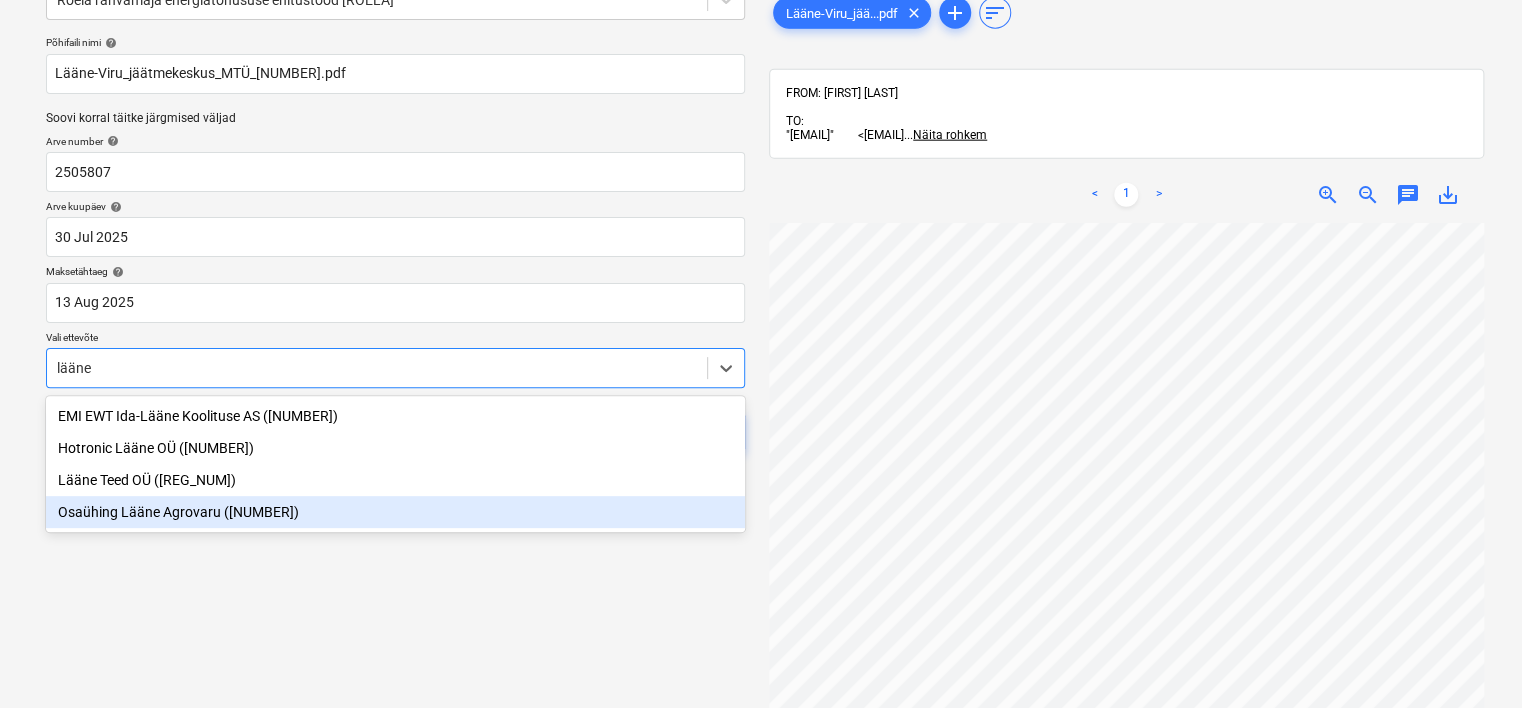 type on "lääne" 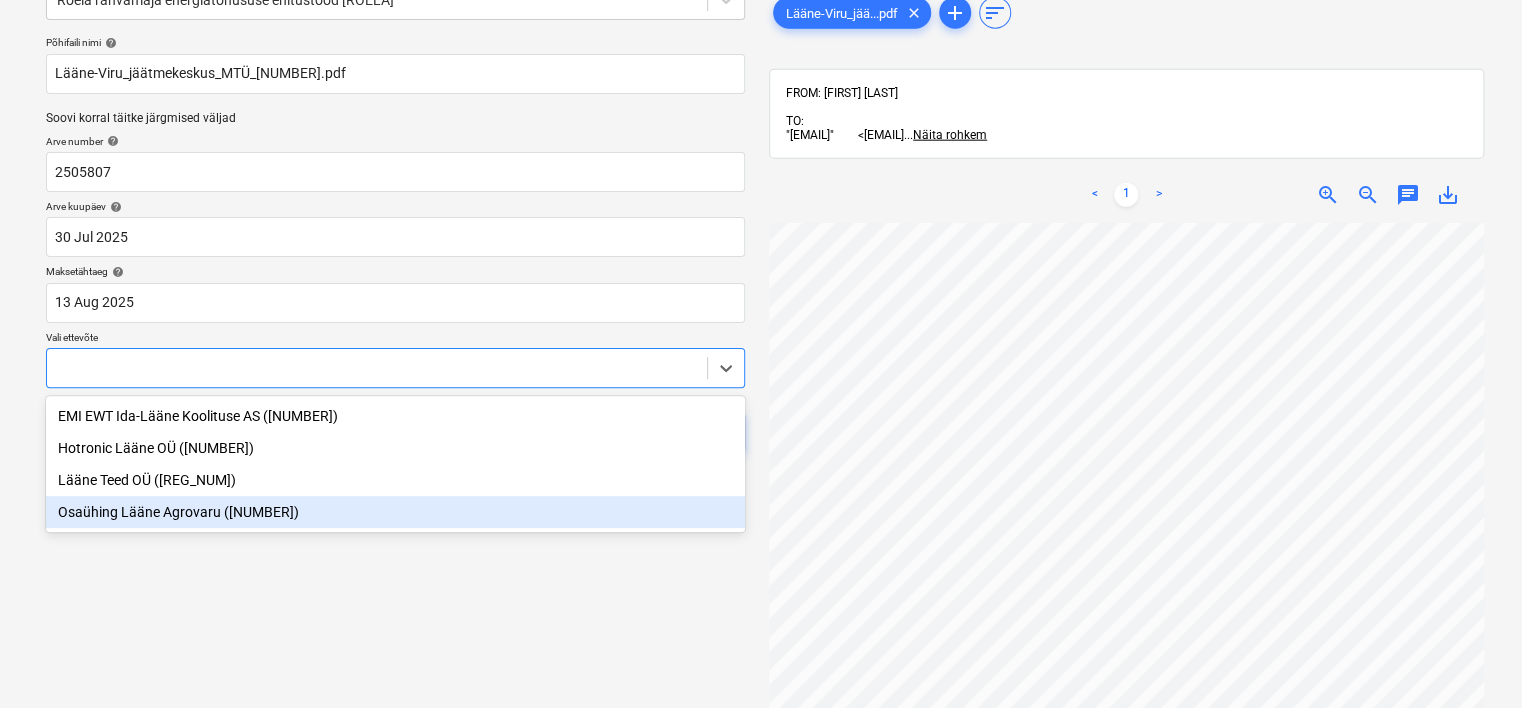 click on "10159026
option Osaühing Lääne Agrovaru ([NUMBER])  focused, 4 of 4. 4 results available for search term lääne. Use Up and Down to choose options, press Enter to select the currently focused option, press Escape to exit the menu, press Tab to select the option and exit the menu. Loobu Määra projektile" at bounding box center [395, 389] 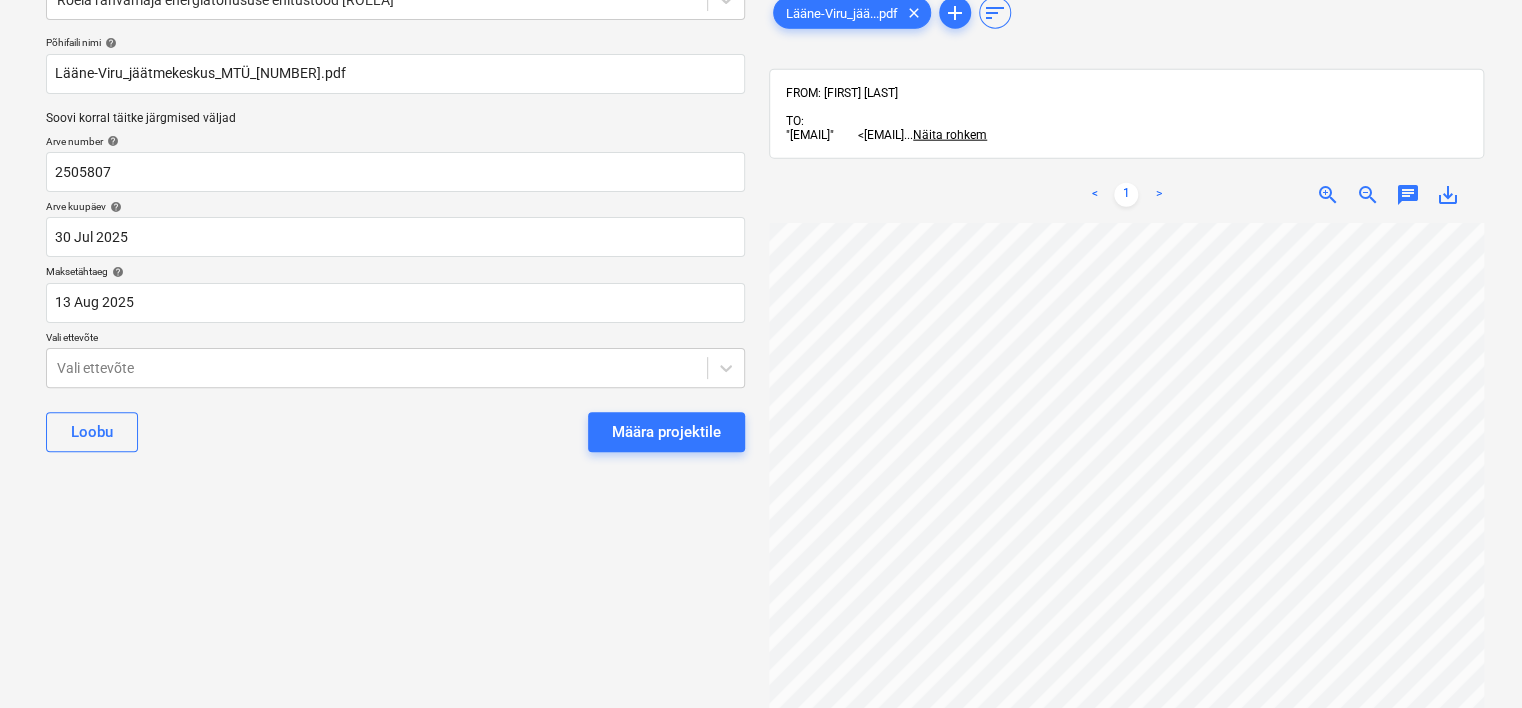 scroll, scrollTop: 0, scrollLeft: 0, axis: both 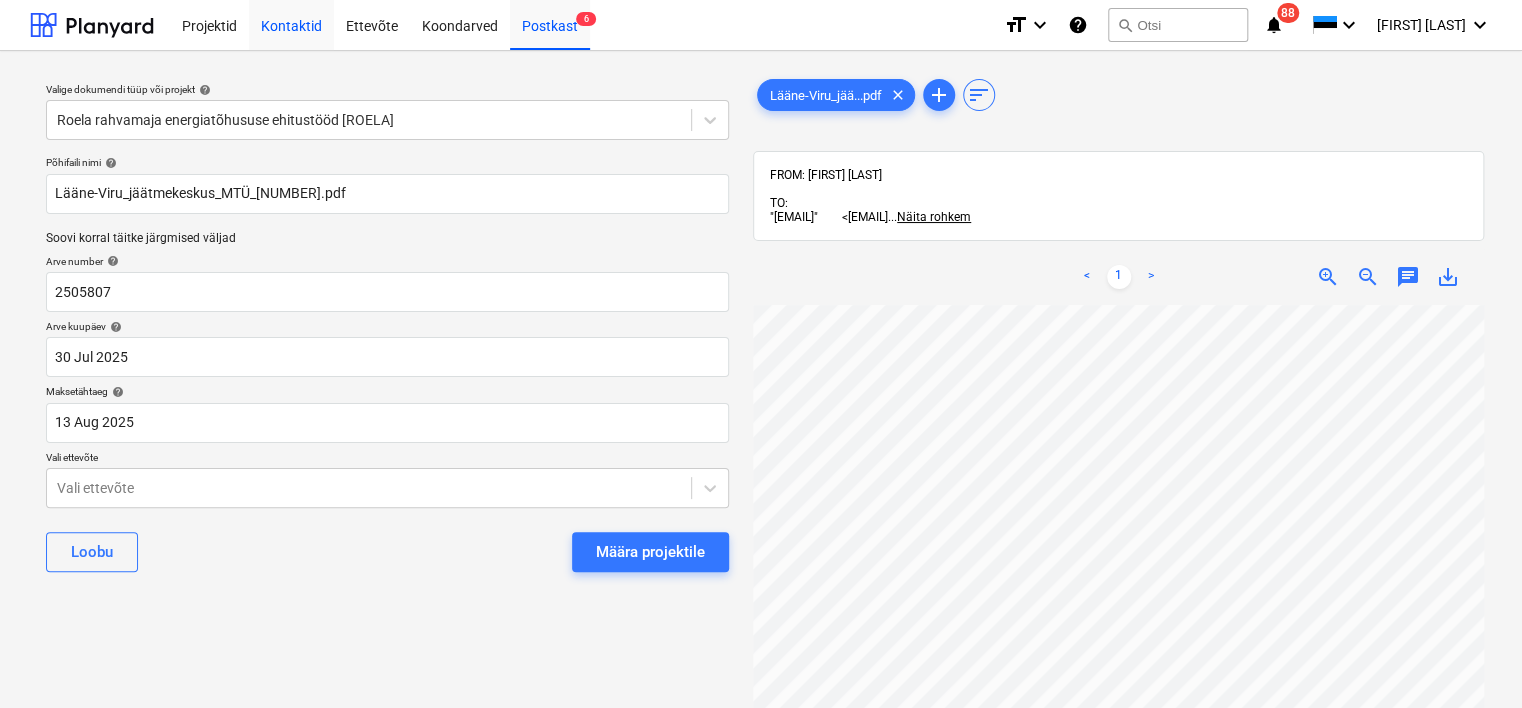 click on "Kontaktid" at bounding box center [291, 24] 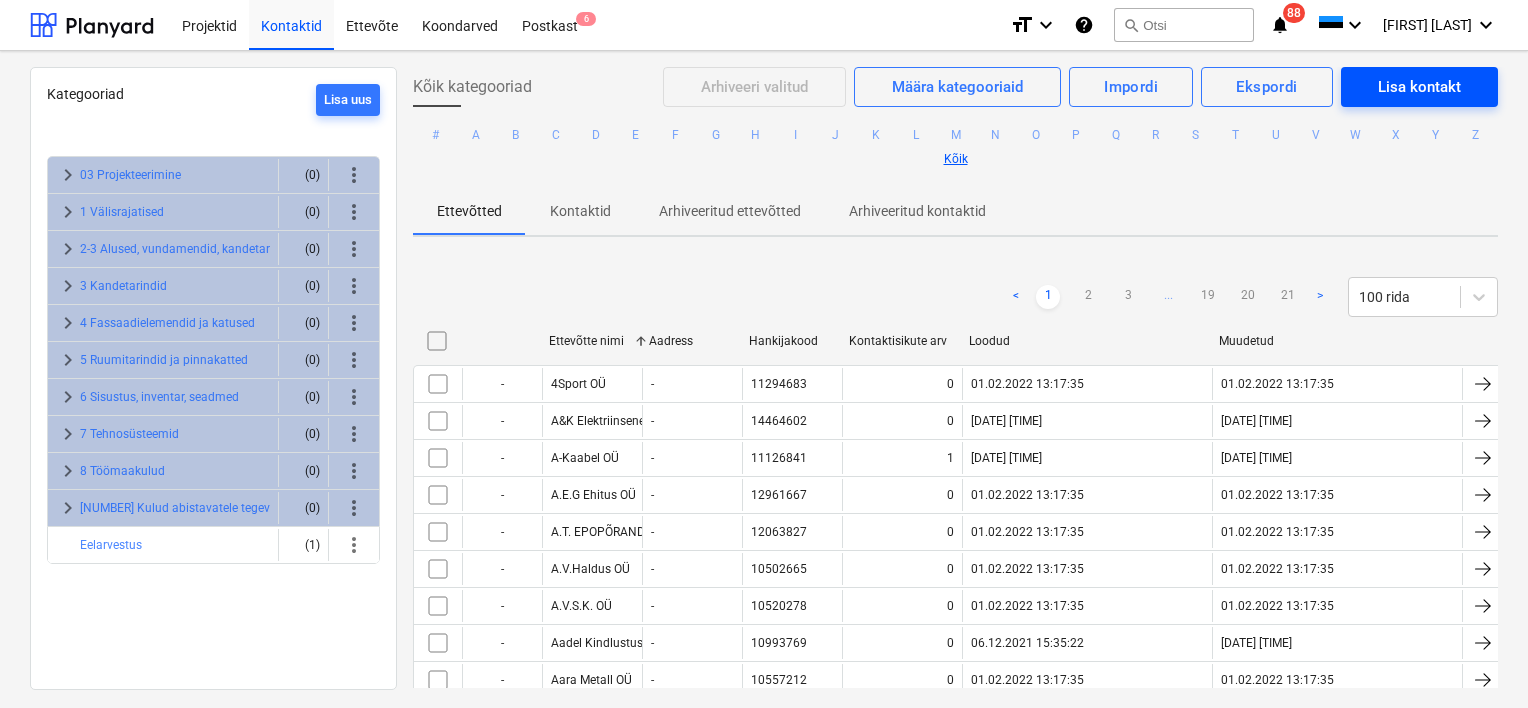 click on "Lisa kontakt" at bounding box center (1419, 87) 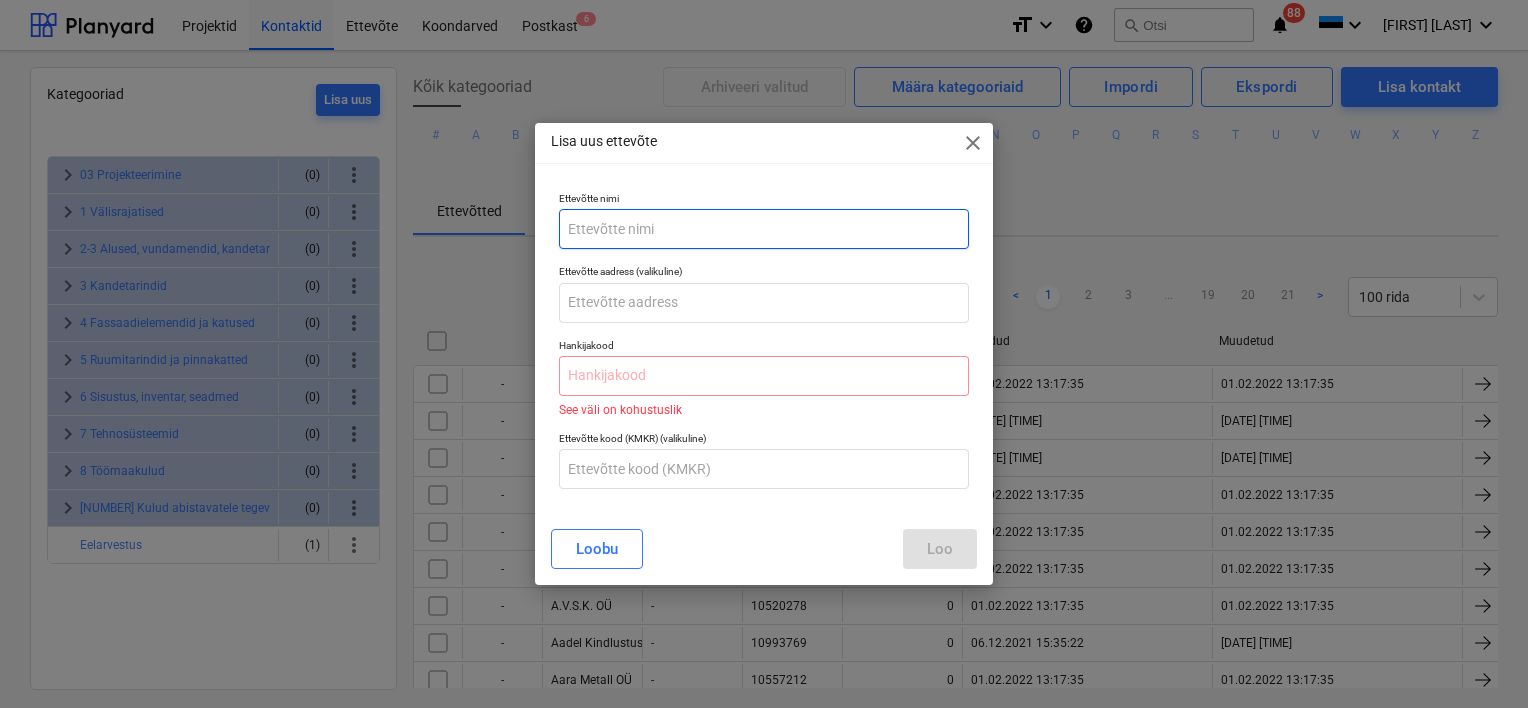click at bounding box center [764, 229] 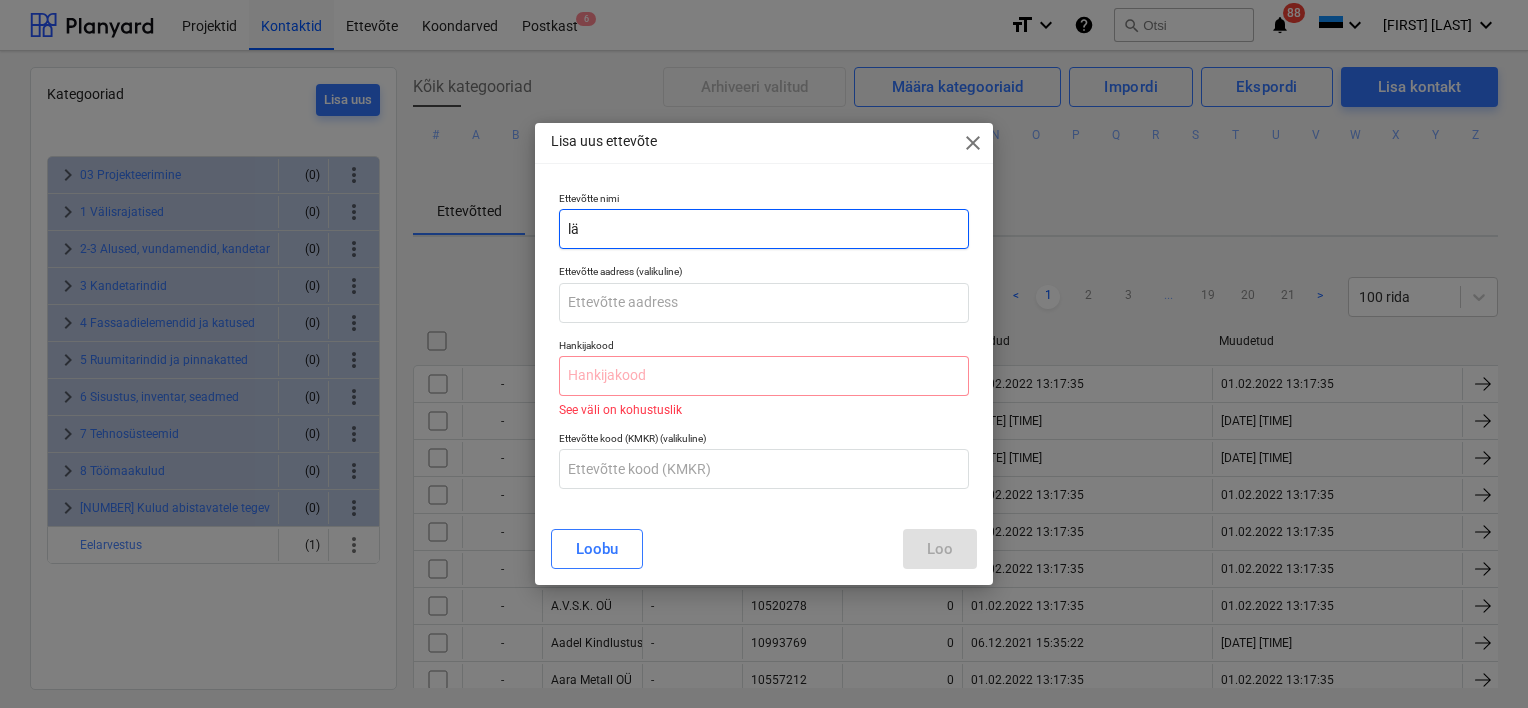 type on "l" 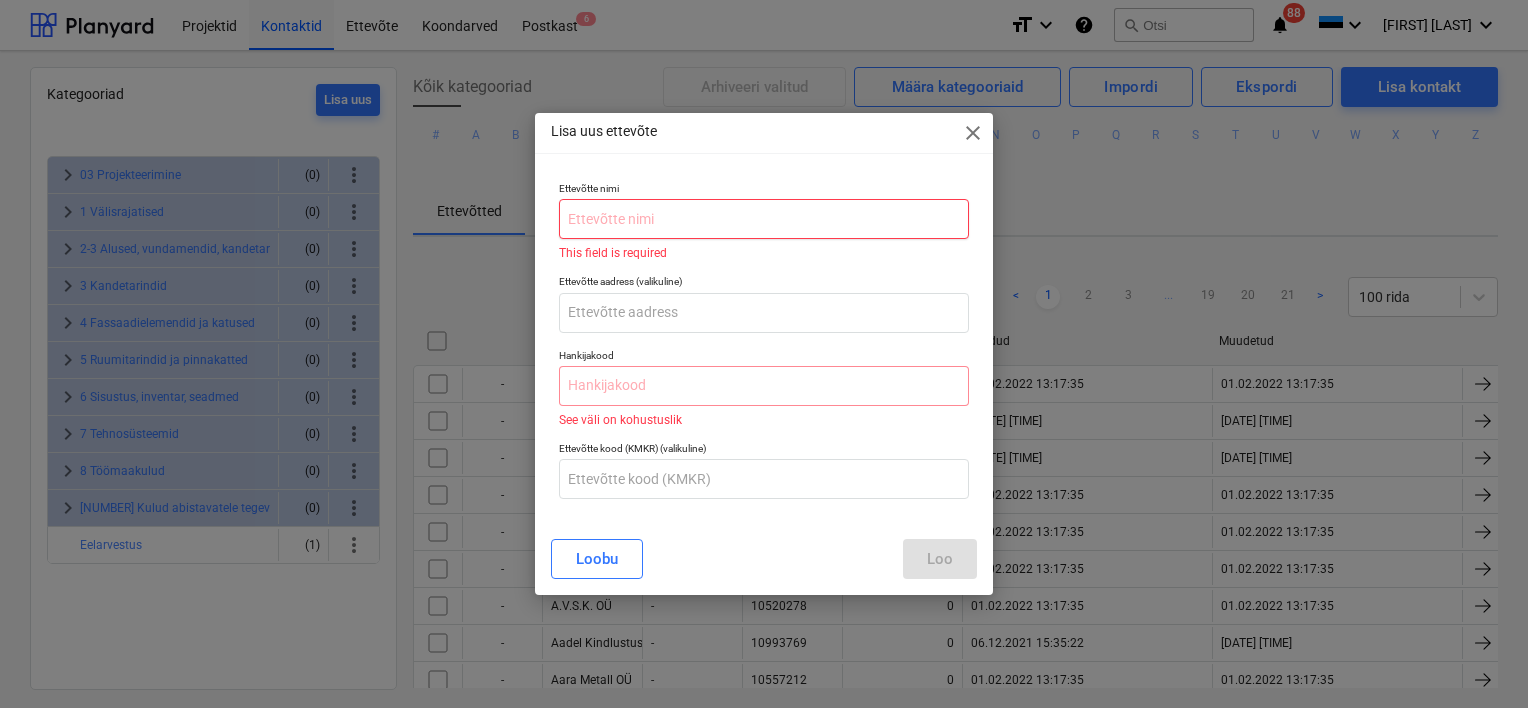 paste on "Mittetulundusühing Lääne-Viru Jäätmekeskus" 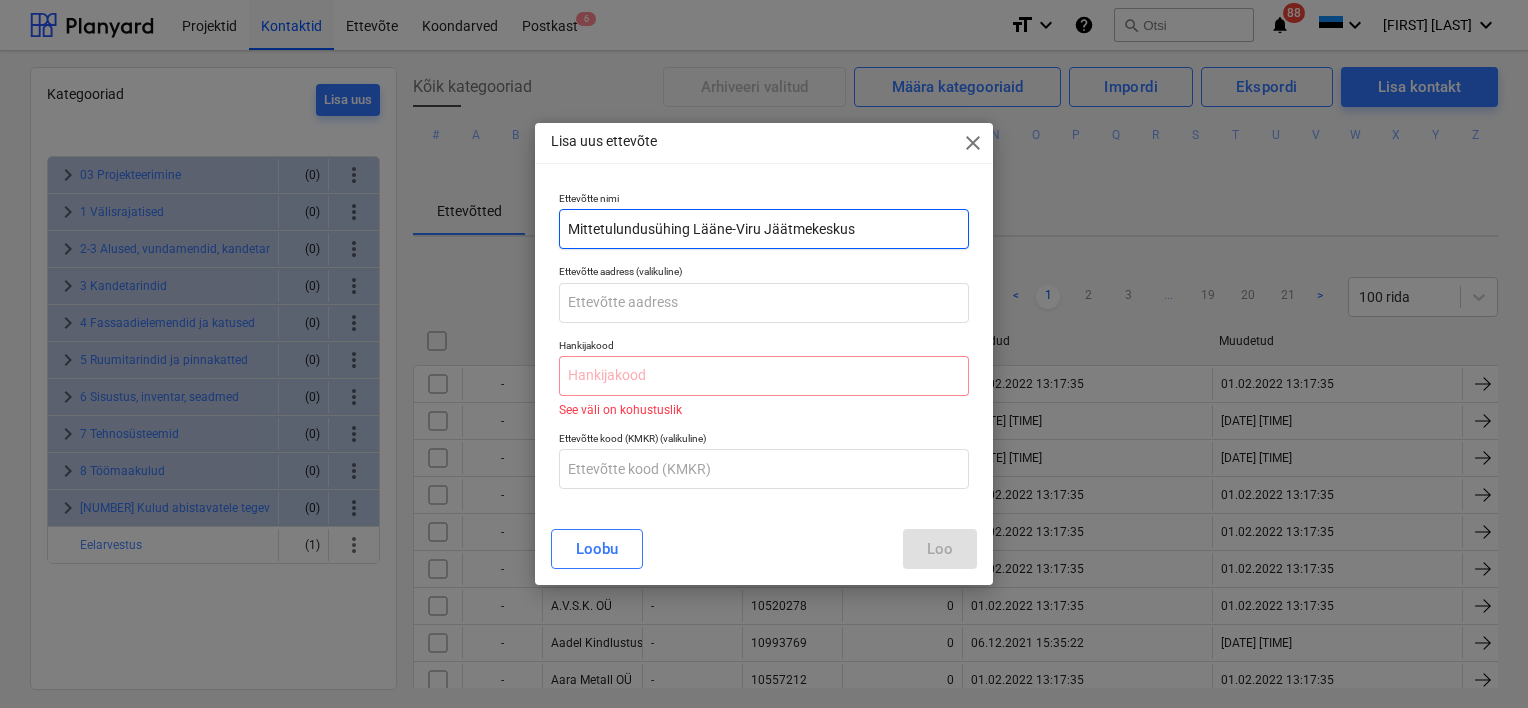 click on "Mittetulundusühing Lääne-Viru Jäätmekeskus" at bounding box center (764, 229) 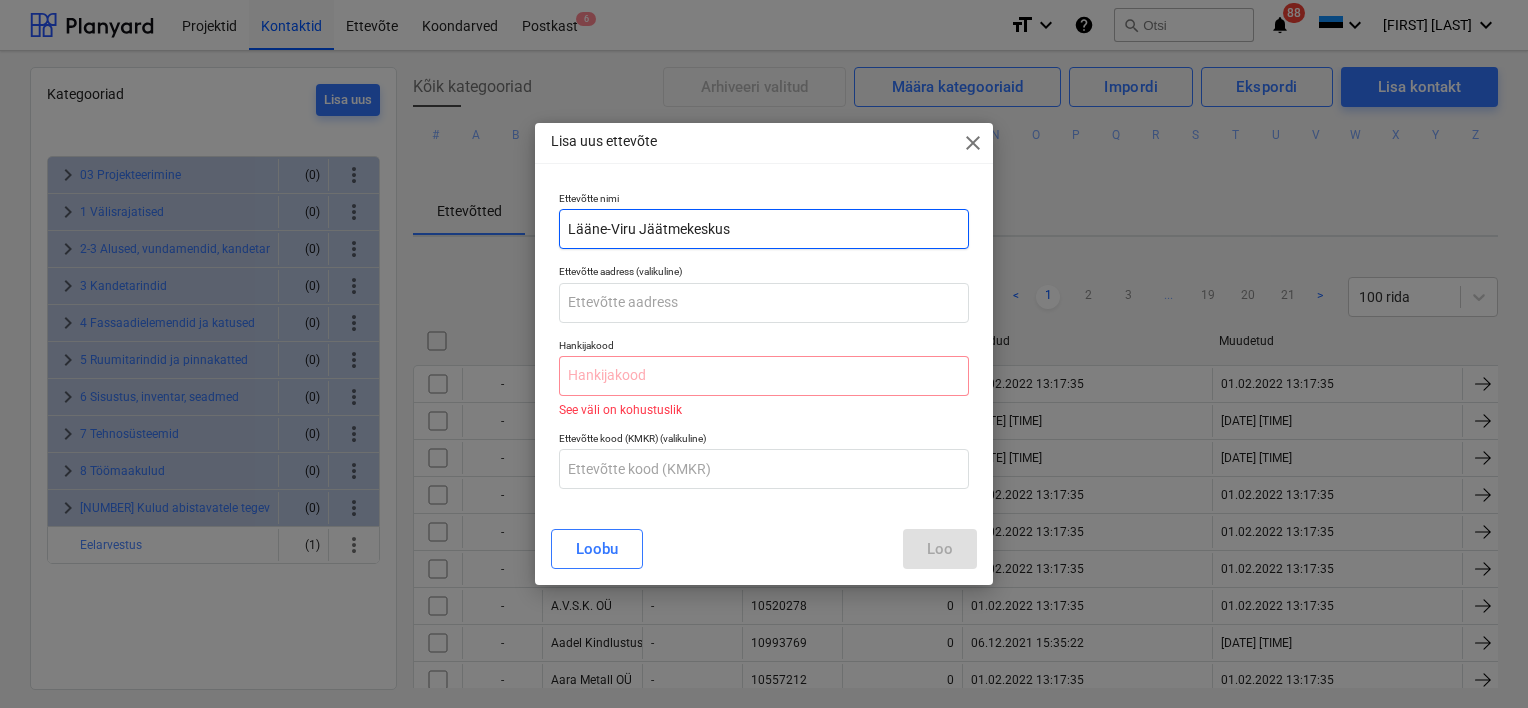 click on "Lääne-Viru Jäätmekeskus" at bounding box center (764, 229) 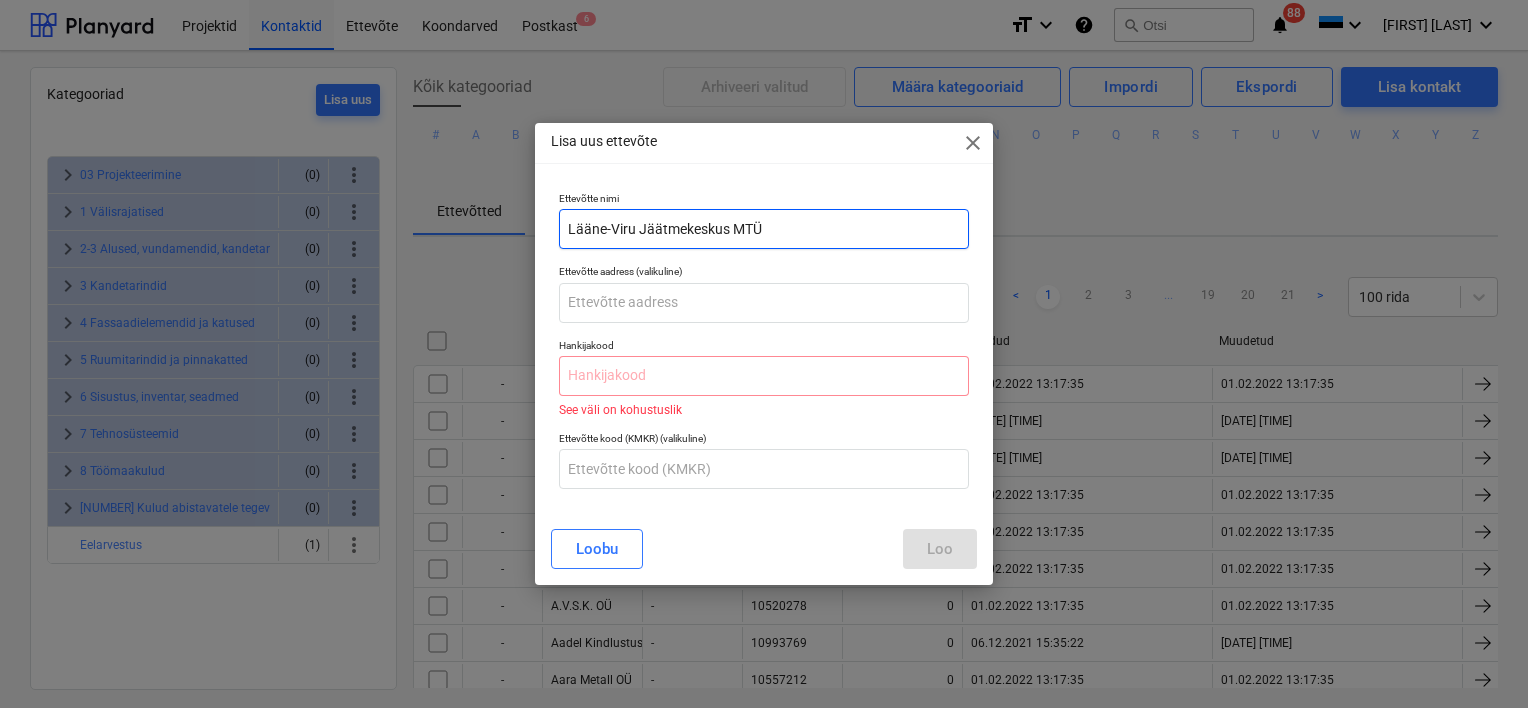 type on "Lääne-Viru Jäätmekeskus MTÜ" 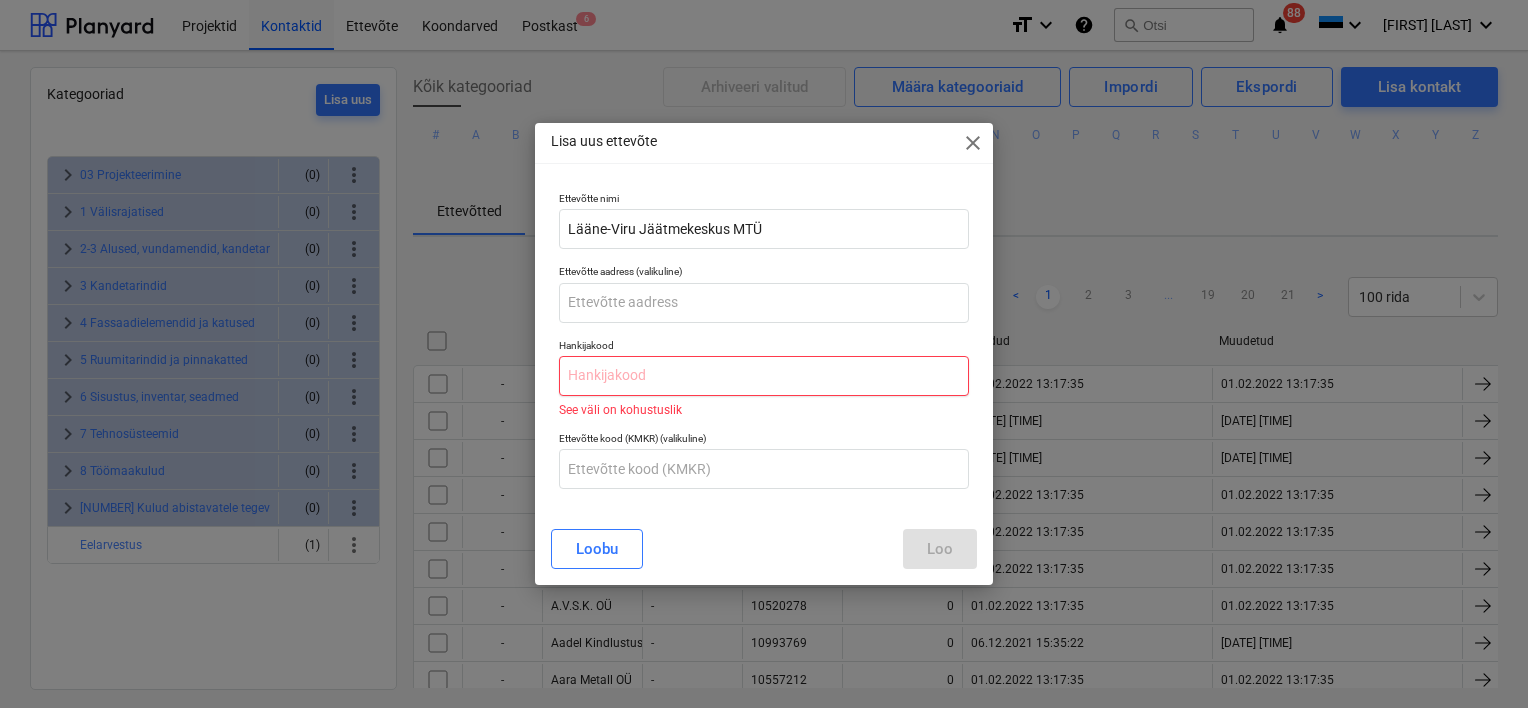 paste on "80258178" 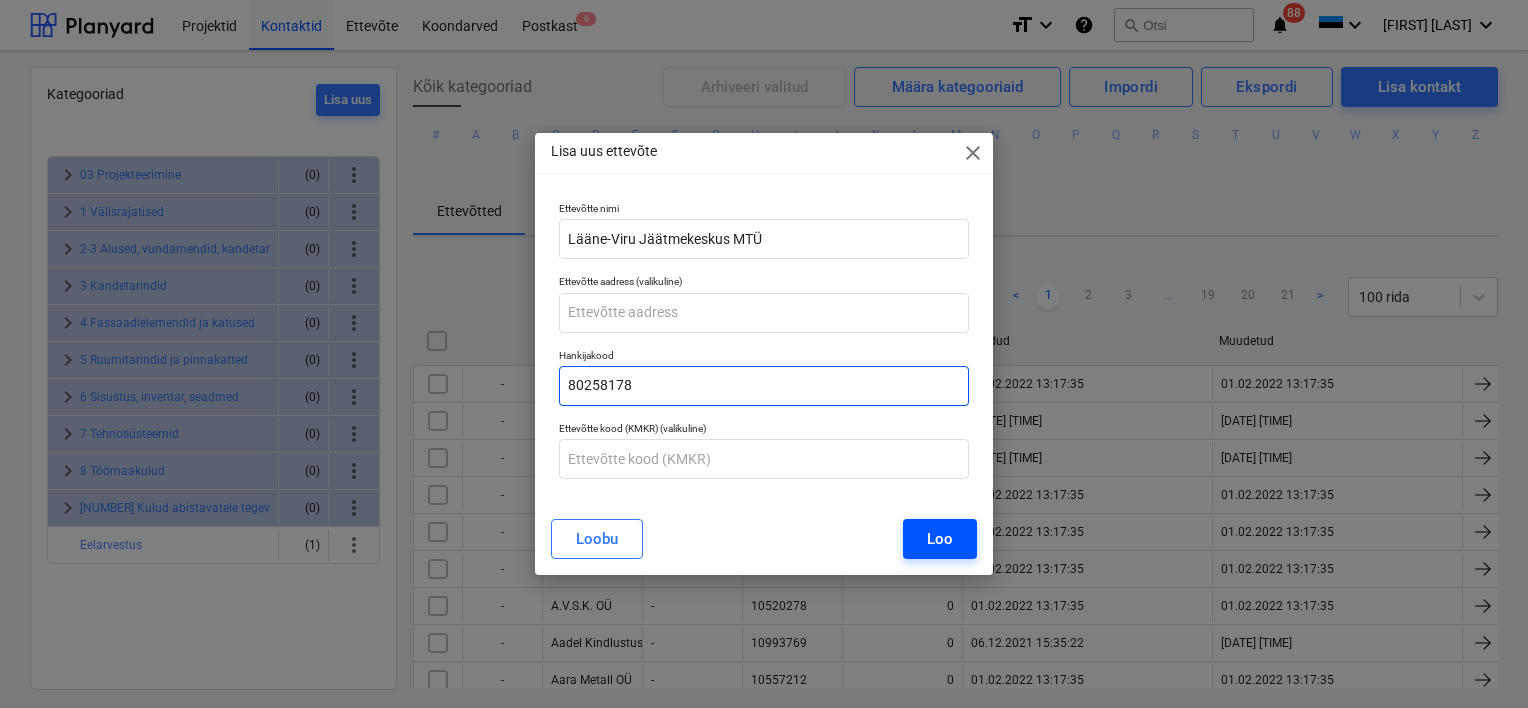type on "80258178" 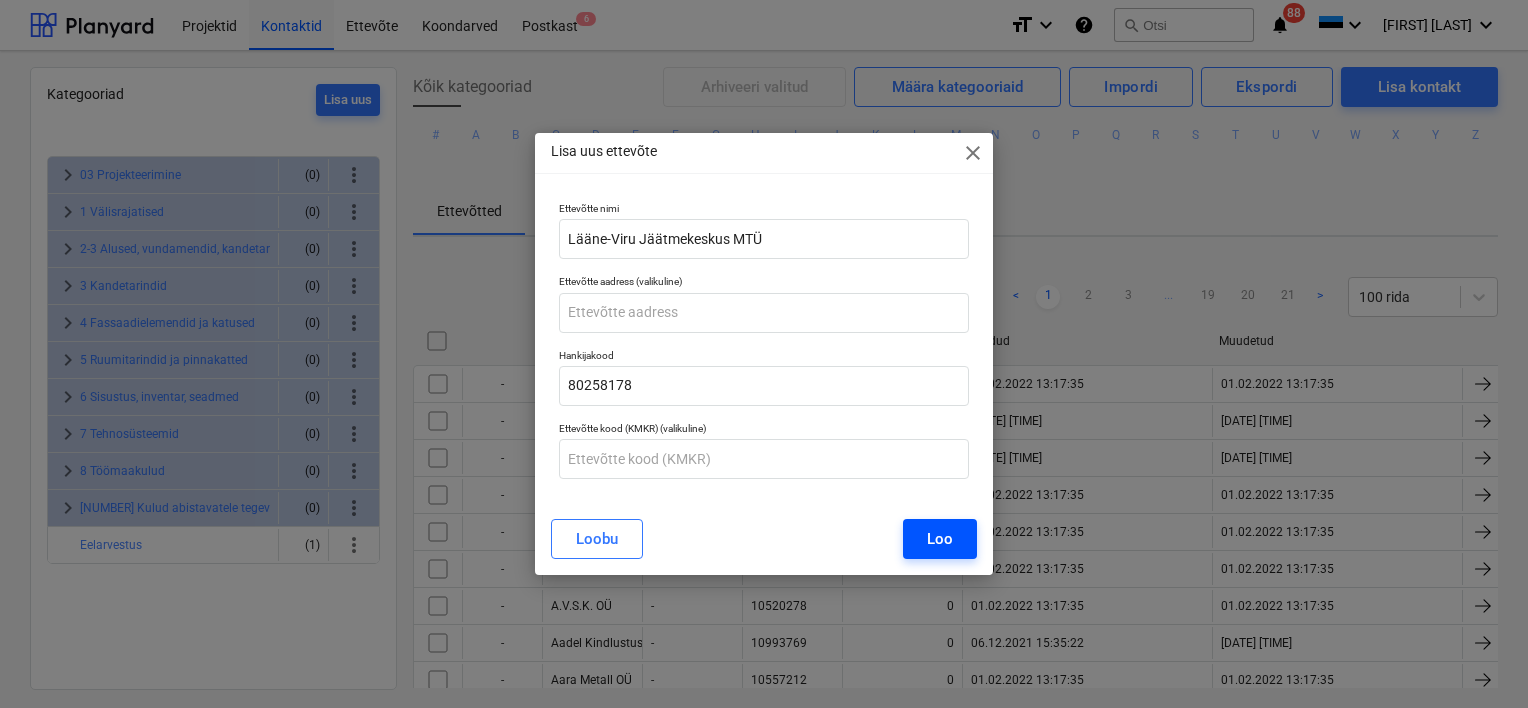click on "Loo" at bounding box center [940, 539] 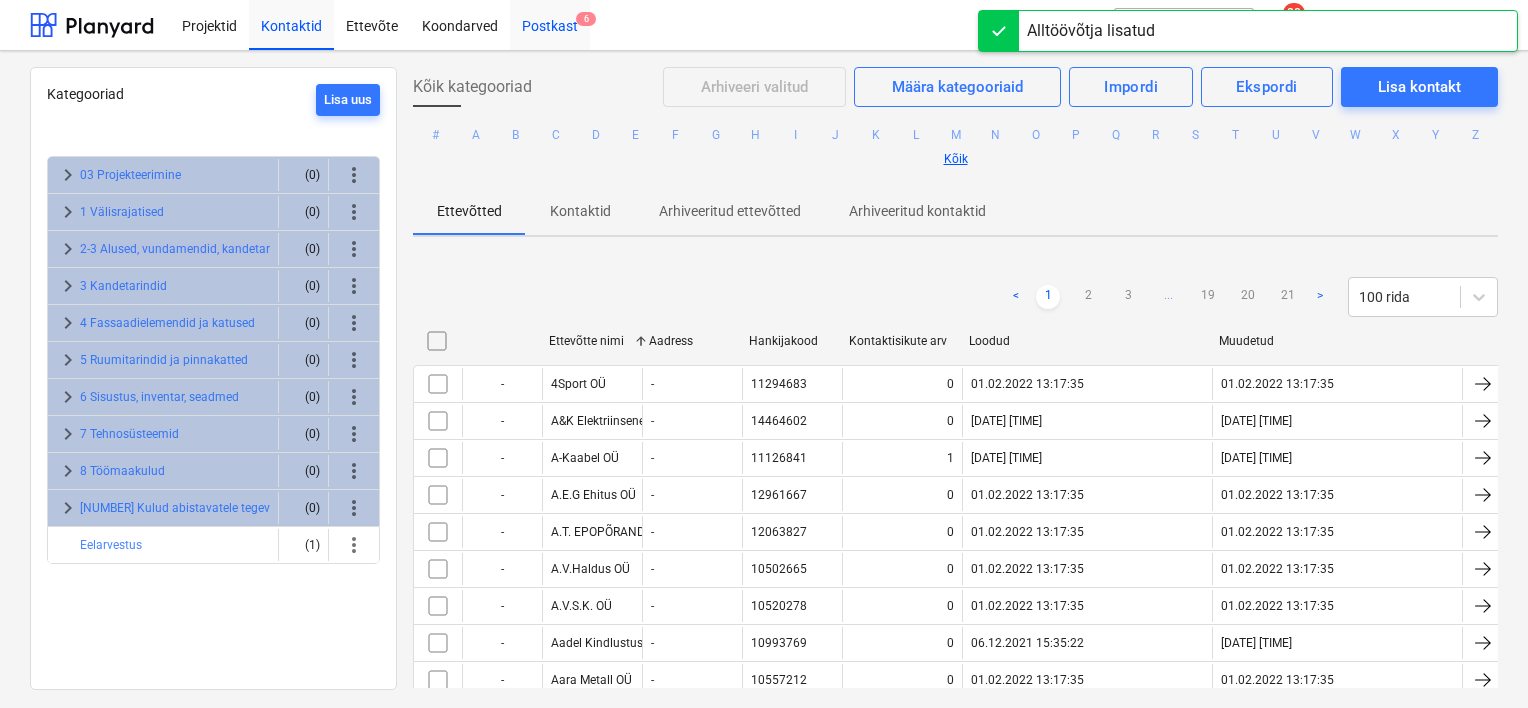 click on "Postkast [NUMBER]" at bounding box center [550, 24] 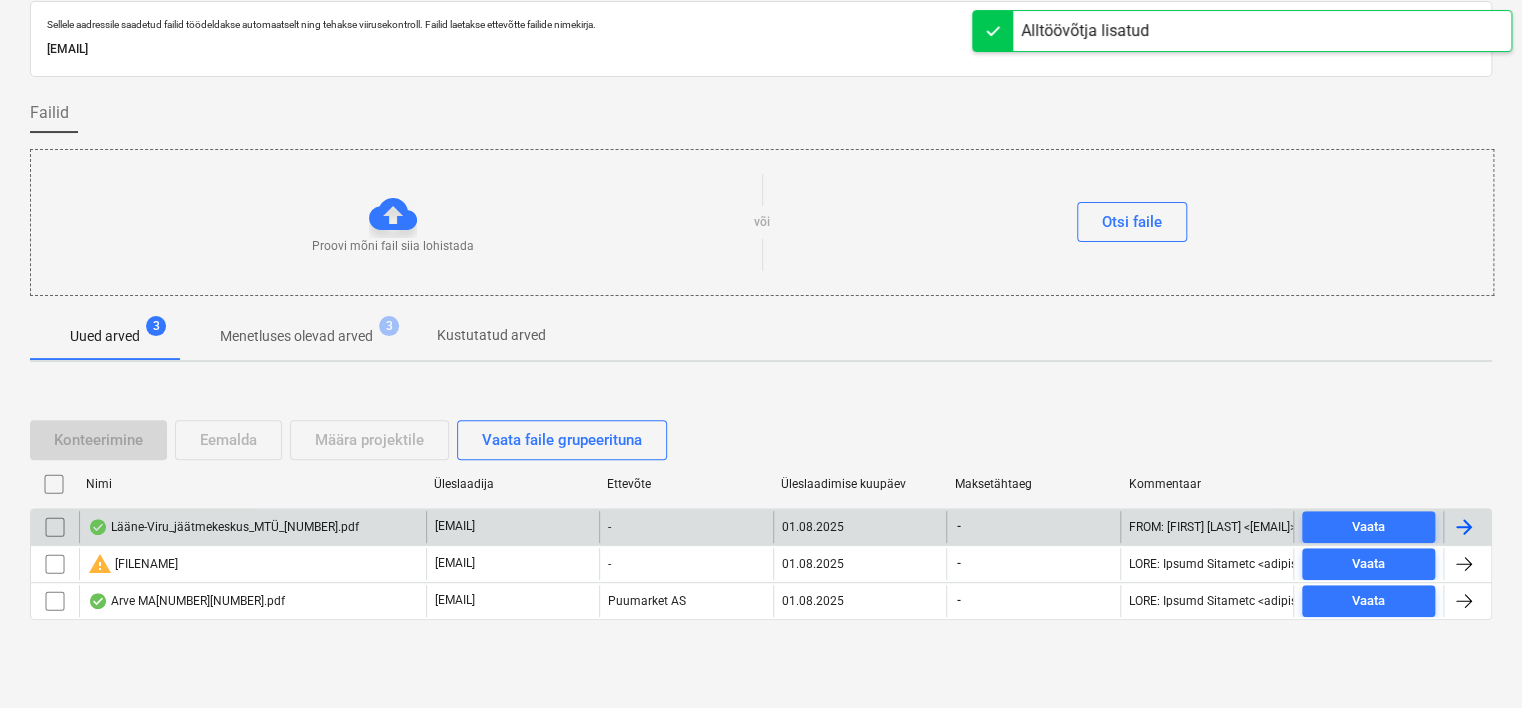 click on "Lääne-Viru_jäätmekeskus_MTÜ_[NUMBER].pdf" at bounding box center (223, 527) 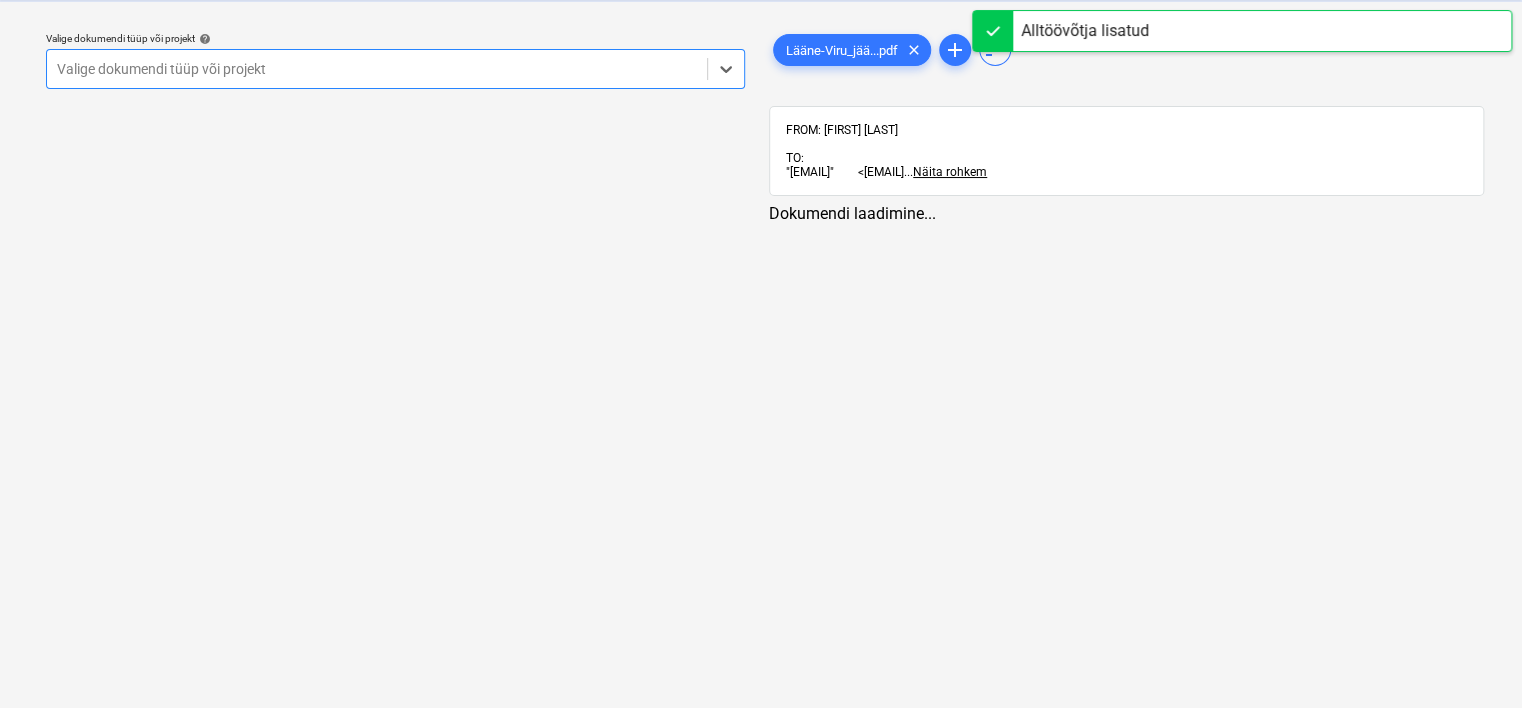 scroll, scrollTop: 0, scrollLeft: 0, axis: both 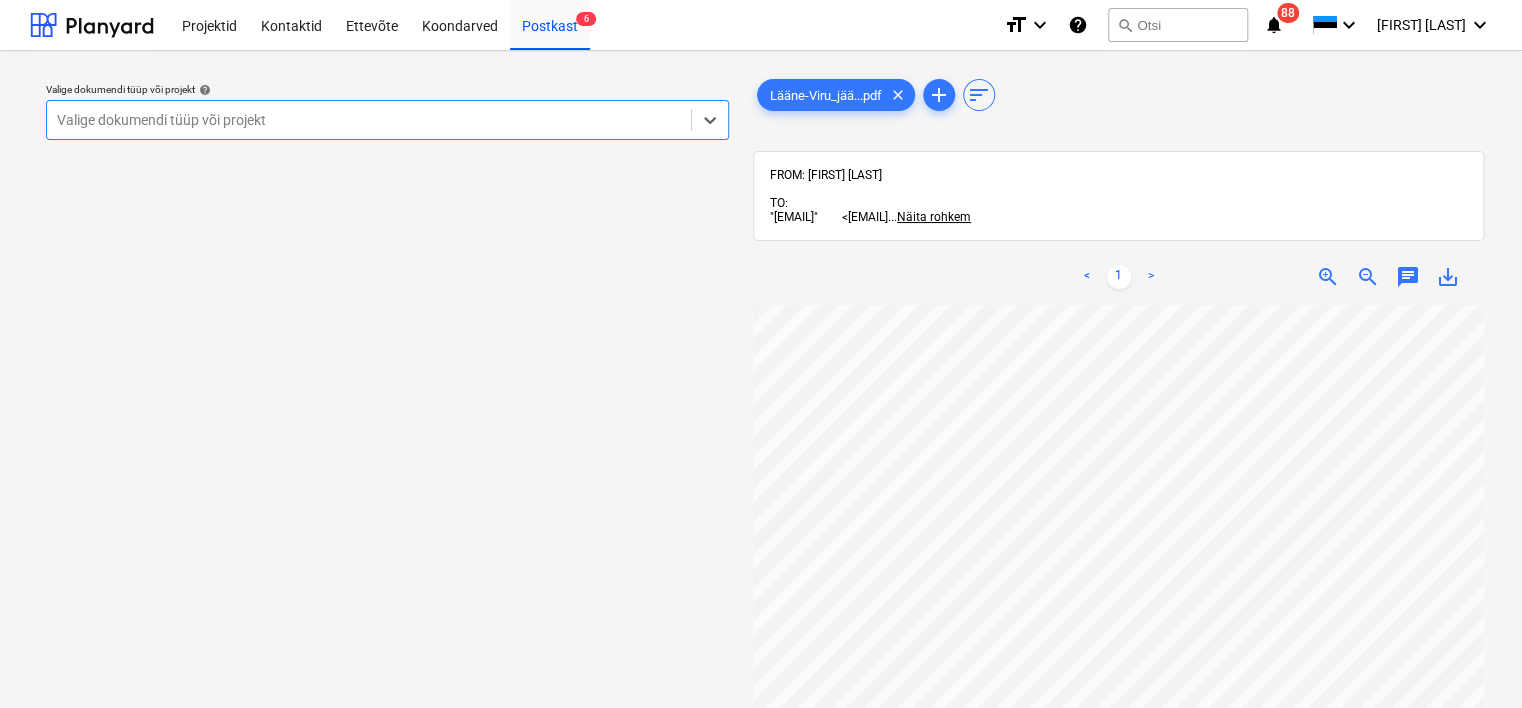 click at bounding box center (369, 120) 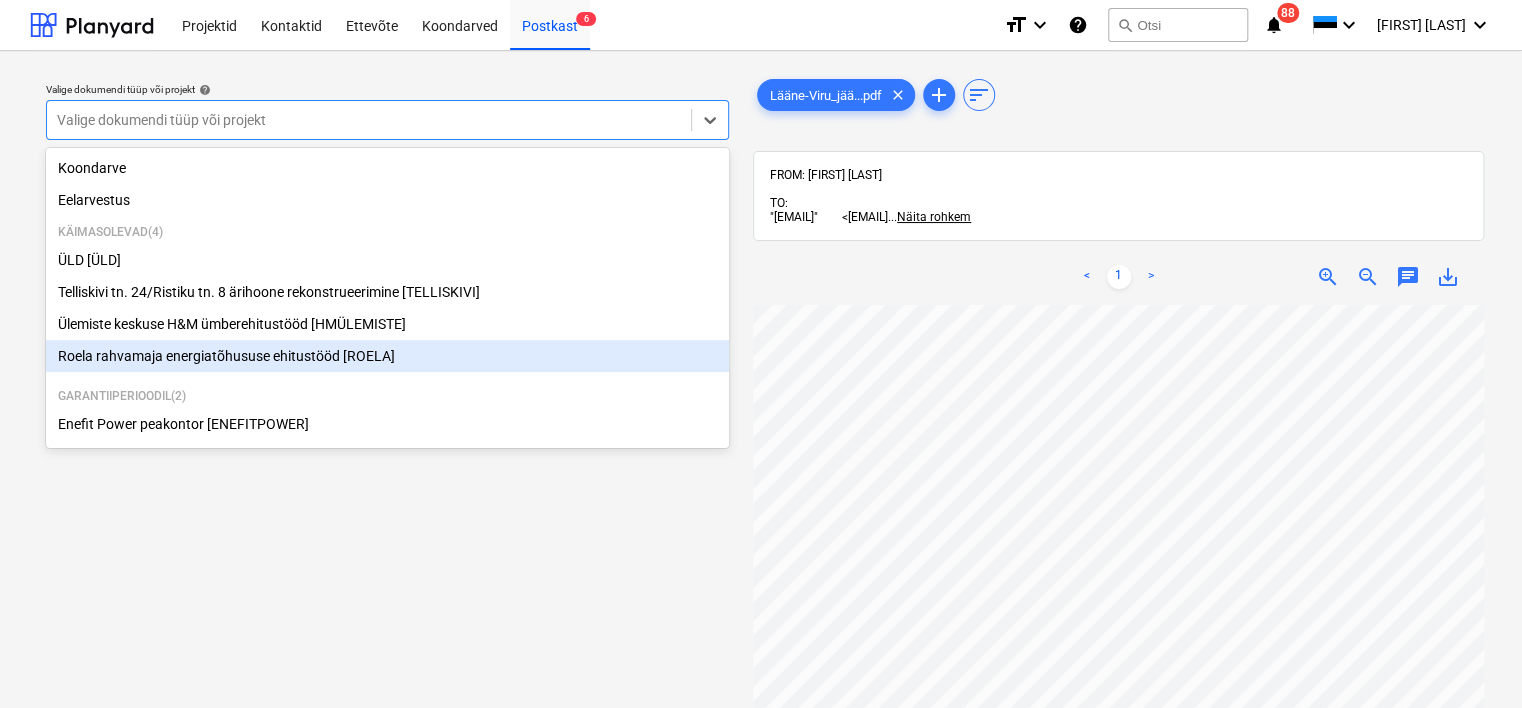 click on "Roela rahvamaja energiatõhususe ehitustööd  [ROELA]" at bounding box center (387, 356) 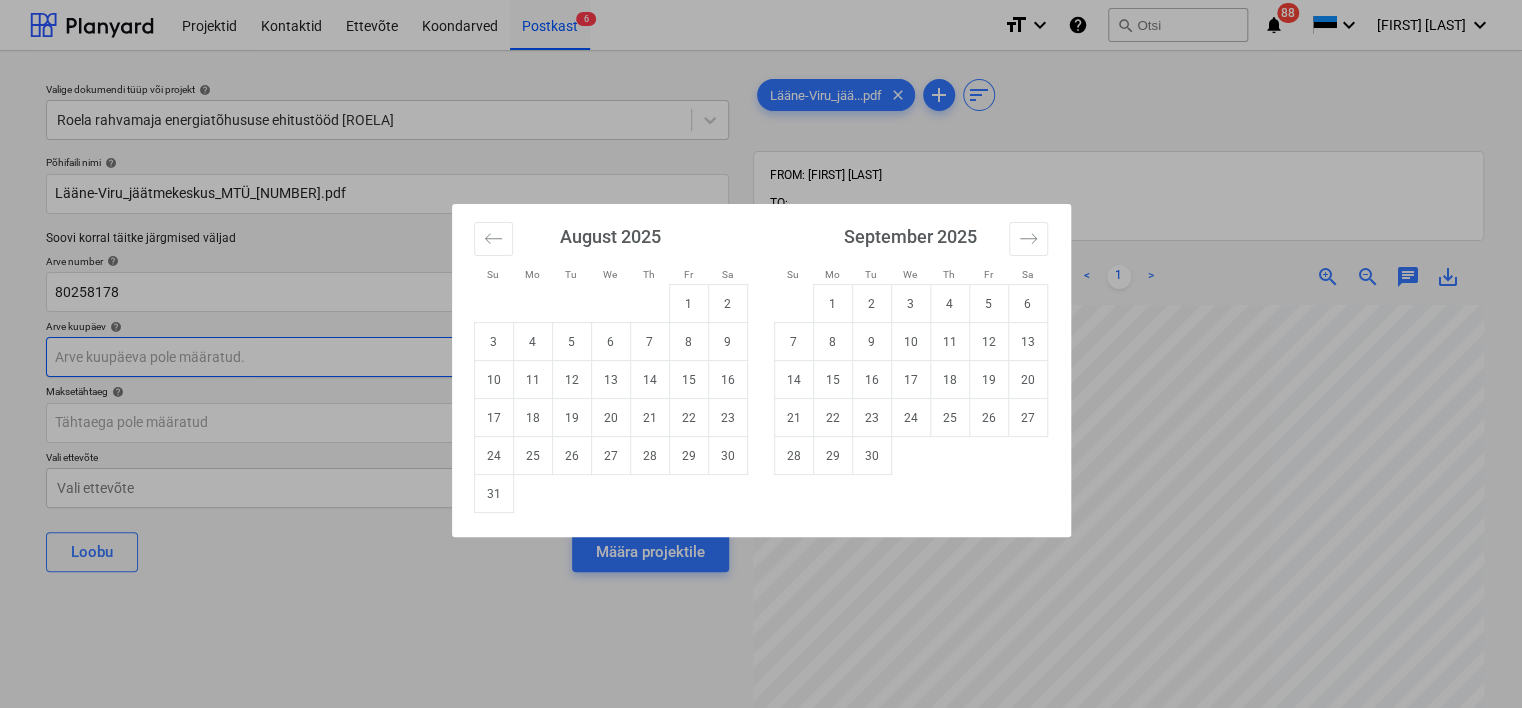 click on "Projektid Kontaktid Ettevõte Koondarved Postkast 6 format_size keyboard_arrow_down help search Otsi notifications 88 keyboard_arrow_down [FIRST] [LAST] keyboard_arrow_down Valige dokumendi tüüp või projekt help Roela rahvamaja energiatõhususe ehitustööd  [ROELA]Põhifaili nimi help Lääne-Viru_jäätmekeskus_MTÜ_2505807.pdf Soovi korral täitke järgmised väljad Arve number help 80258178 Arve kuupäev help Press the down arrow key to interact with the calendar and
select a date. Press the question mark key to get the keyboard shortcuts for changing dates. Maksetähtaeg help Press the down arrow key to interact with the calendar and
select a date. Press the question mark key to get the keyboard shortcuts for changing dates. Vali ettevõte Vali ettevõte Loobu Määra projektile Lääne-Viru_jää...pdf clear add sort FROM: [FIRST] [LAST]  TO: "[EMAIL]"	<[EMAIL]> ...  Näita rohkem ...  Näita rohkem < 1 > zoom_in 0" at bounding box center [761, 354] 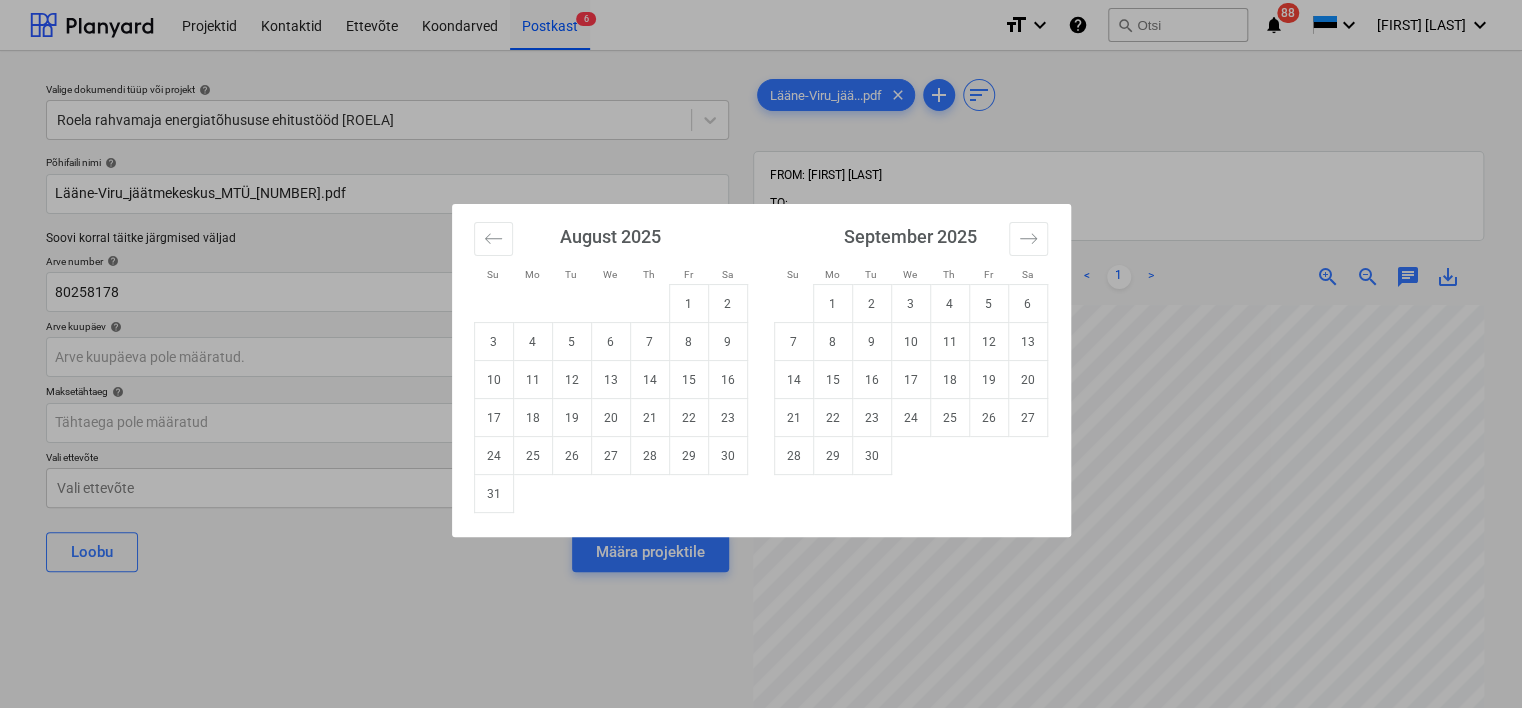 click on "Su Mo Tu We Th Fr Sa Su Mo Tu We Th Fr Sa July 2025 1 2 3 4 5 6 7 8 9 10 11 12 13 14 15 16 17 18 19 20 21 22 23 24 25 26 27 28 29 30 31 August 2025 1 2 3 4 5 6 7 8 9 10 11 12 13 14 15 16 17 18 19 20 21 22 23 24 25 26 27 28 29 30 31 September 2025 1 2 3 4 5 6 7 8 9 10 11 12 13 14 15 16 17 18 19 20 21 22 23 24 25 26 27 28 29 30 October 2025 1 2 3 4 5 6 7 8 9 10 11 12 13 14 15 16 17 18 19 20 21 22 23 24 25 26 27 28 29 30 31" at bounding box center (761, 354) 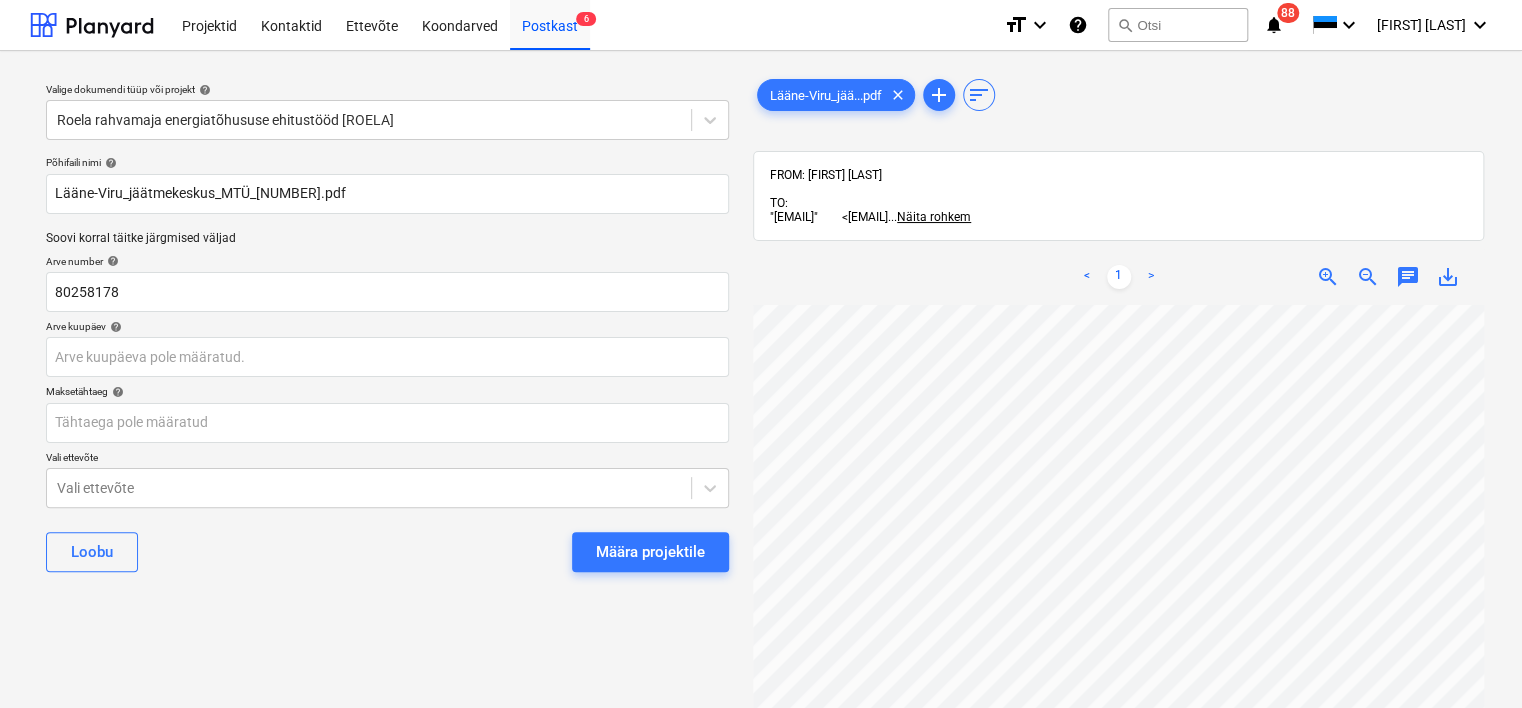 scroll, scrollTop: 0, scrollLeft: 0, axis: both 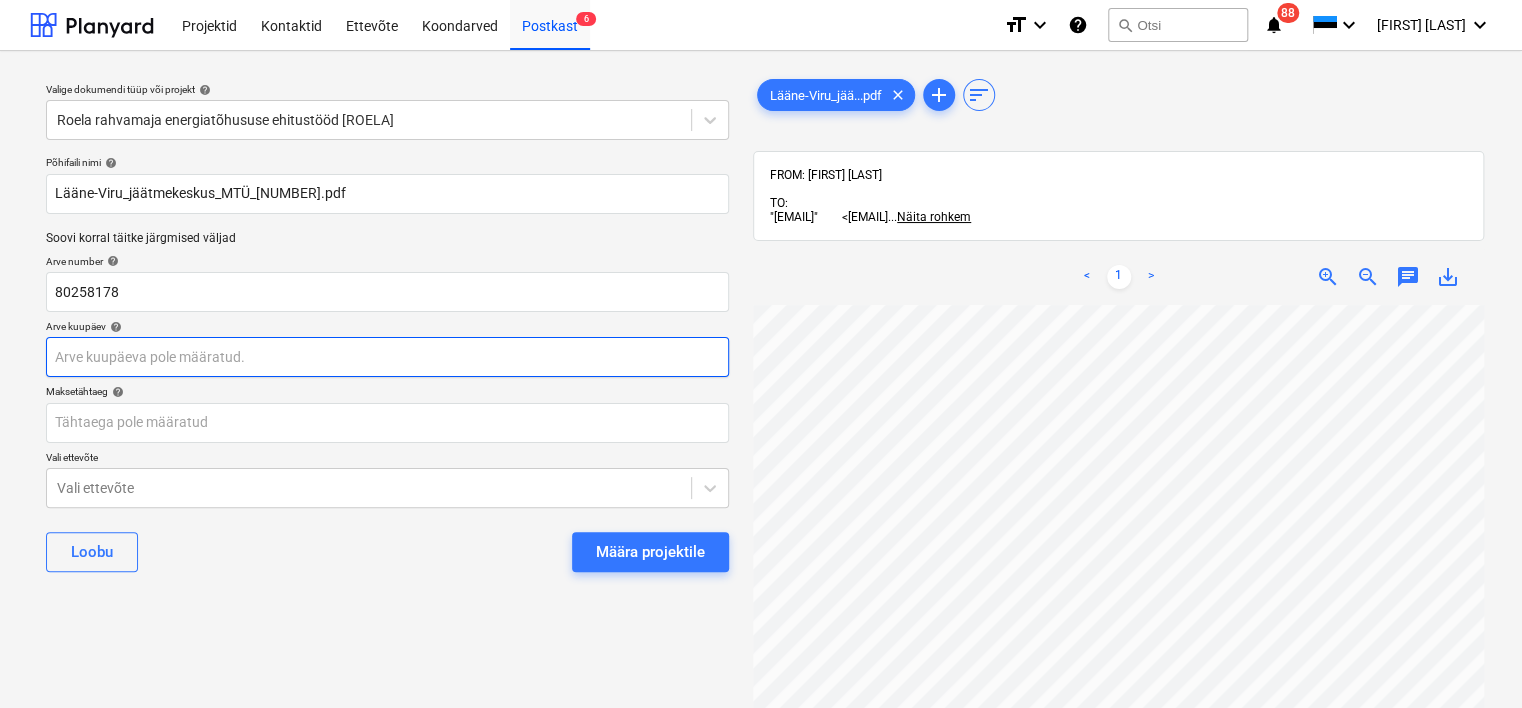 click on "Projektid Kontaktid Ettevõte Koondarved Postkast 6 format_size keyboard_arrow_down help search Otsi notifications 88 keyboard_arrow_down [FIRST] [LAST] keyboard_arrow_down Valige dokumendi tüüp või projekt help Roela rahvamaja energiatõhususe ehitustööd  [ROELA]Põhifaili nimi help Lääne-Viru_jäätmekeskus_MTÜ_2505807.pdf Soovi korral täitke järgmised väljad Arve number help 80258178 Arve kuupäev help Press the down arrow key to interact with the calendar and
select a date. Press the question mark key to get the keyboard shortcuts for changing dates. Maksetähtaeg help Press the down arrow key to interact with the calendar and
select a date. Press the question mark key to get the keyboard shortcuts for changing dates. Vali ettevõte Vali ettevõte Loobu Määra projektile Lääne-Viru_jää...pdf clear add sort FROM: [FIRST] [LAST]  TO: "[EMAIL]"	<[EMAIL]> ...  Näita rohkem ...  Näita rohkem < 1 > zoom_in 0" at bounding box center (761, 354) 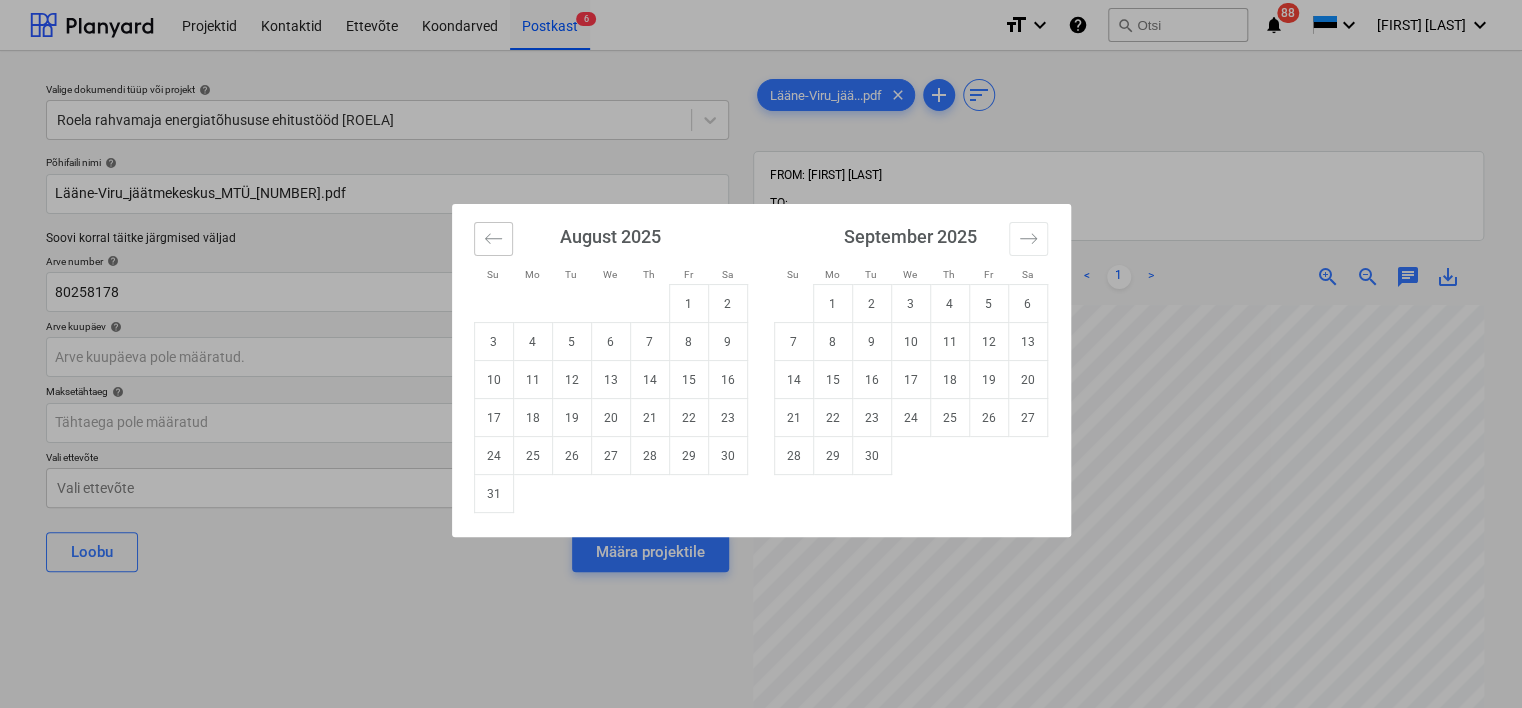 click 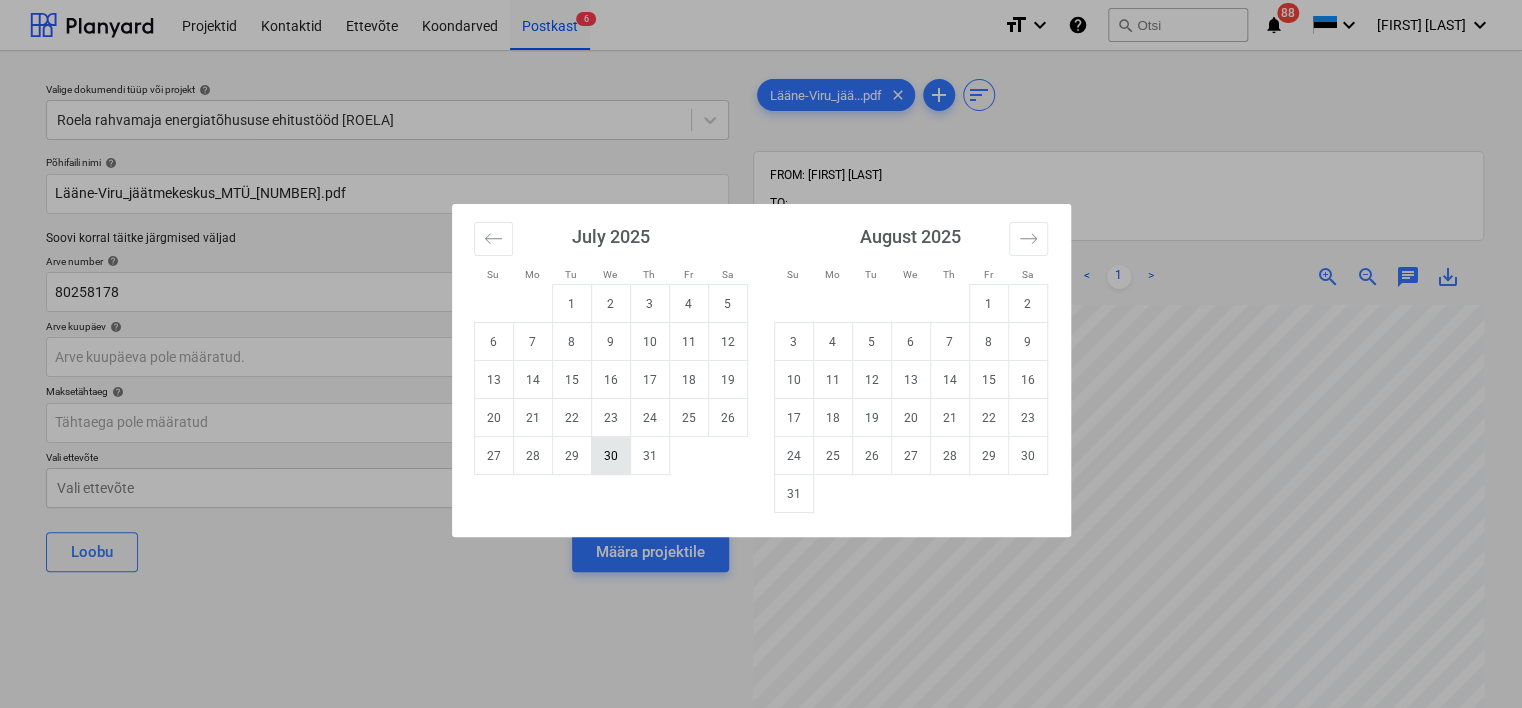 click on "30" at bounding box center [610, 456] 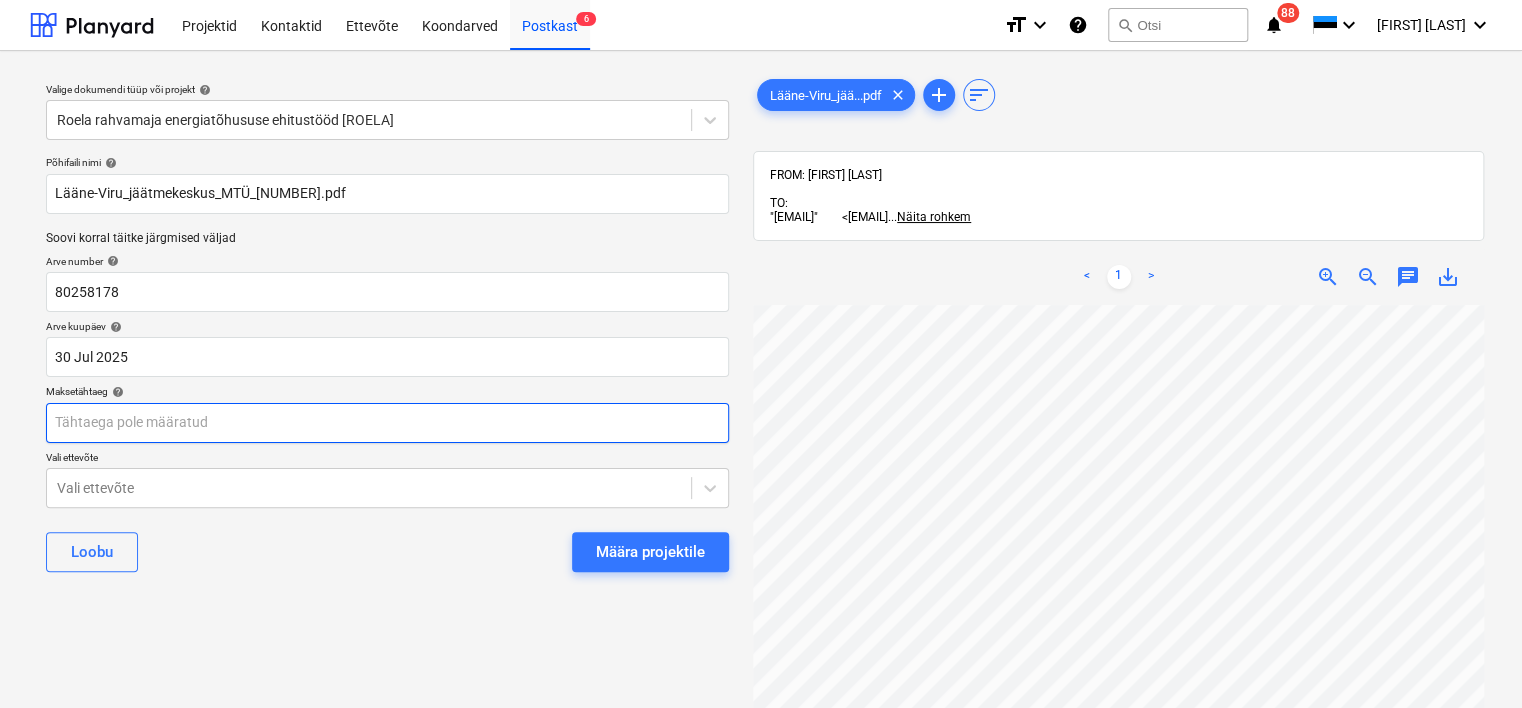 scroll, scrollTop: 188, scrollLeft: 0, axis: vertical 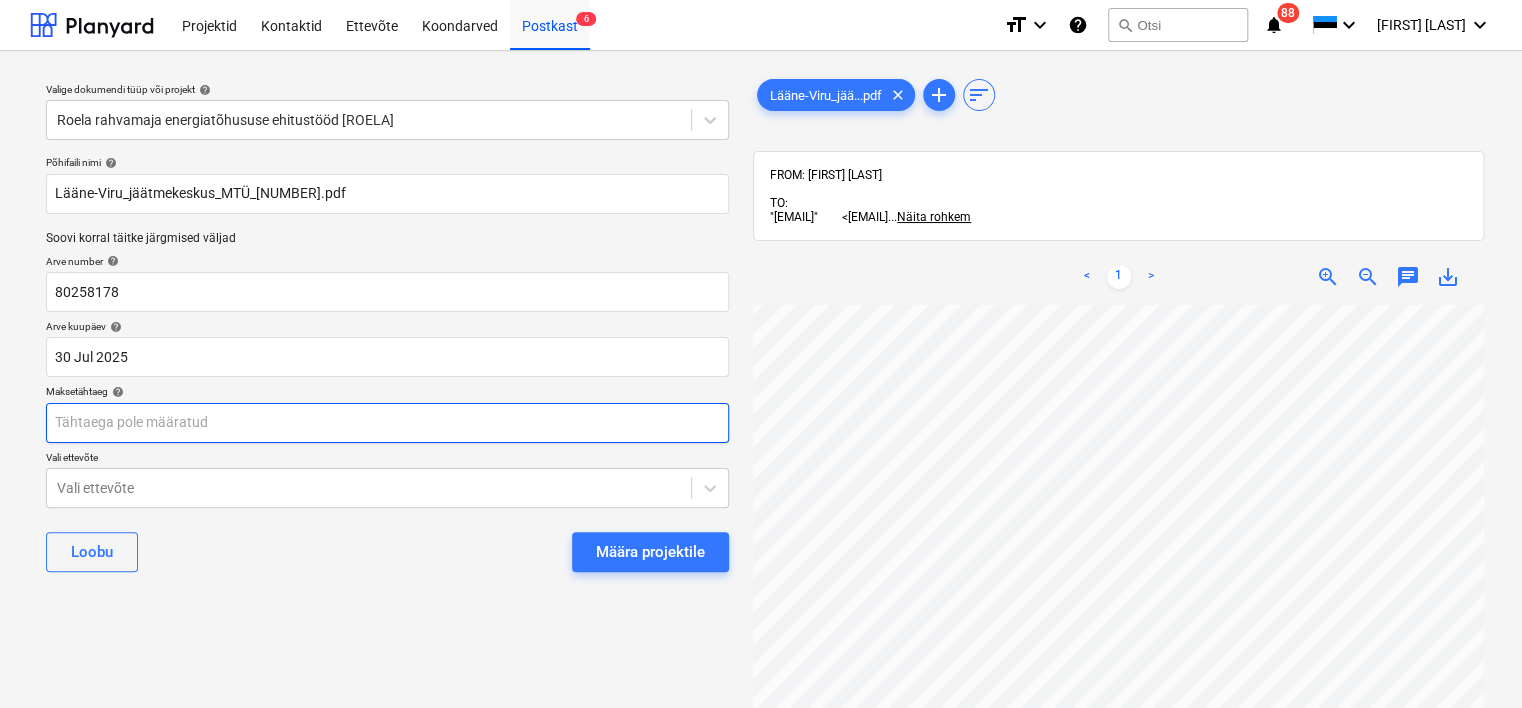 click on "Projektid Kontaktid Ettevõte Koondarved Postkast 6 format_size keyboard_arrow_down help search Otsi notifications 88 keyboard_arrow_down [FIRST] [LAST] keyboard_arrow_down Valige dokumendi tüüp või projekt help Roela rahvamaja energiatõhususe ehitustööd  [ROELA]Põhifaili nimi help Lääne-Viru_jäätmekeskus_MTÜ_2505807.pdf Soovi korral täitke järgmised väljad Arve number help 80258178 Arve kuupäev help 30 Jul [YEAR] 30.07.[YEAR] Press the down arrow key to interact with the calendar and
select a date. Press the question mark key to get the keyboard shortcuts for changing dates. Maksetähtaeg help Press the down arrow key to interact with the calendar and
select a date. Press the question mark key to get the keyboard shortcuts for changing dates. Vali ettevõte Vali ettevõte Loobu Määra projektile Lääne-Viru_jää...pdf clear add sort FROM: [FIRST] [LAST]  TO: "[EMAIL]"	<[EMAIL]> ...  Näita rohkem ...  < 1 > 0" at bounding box center (761, 354) 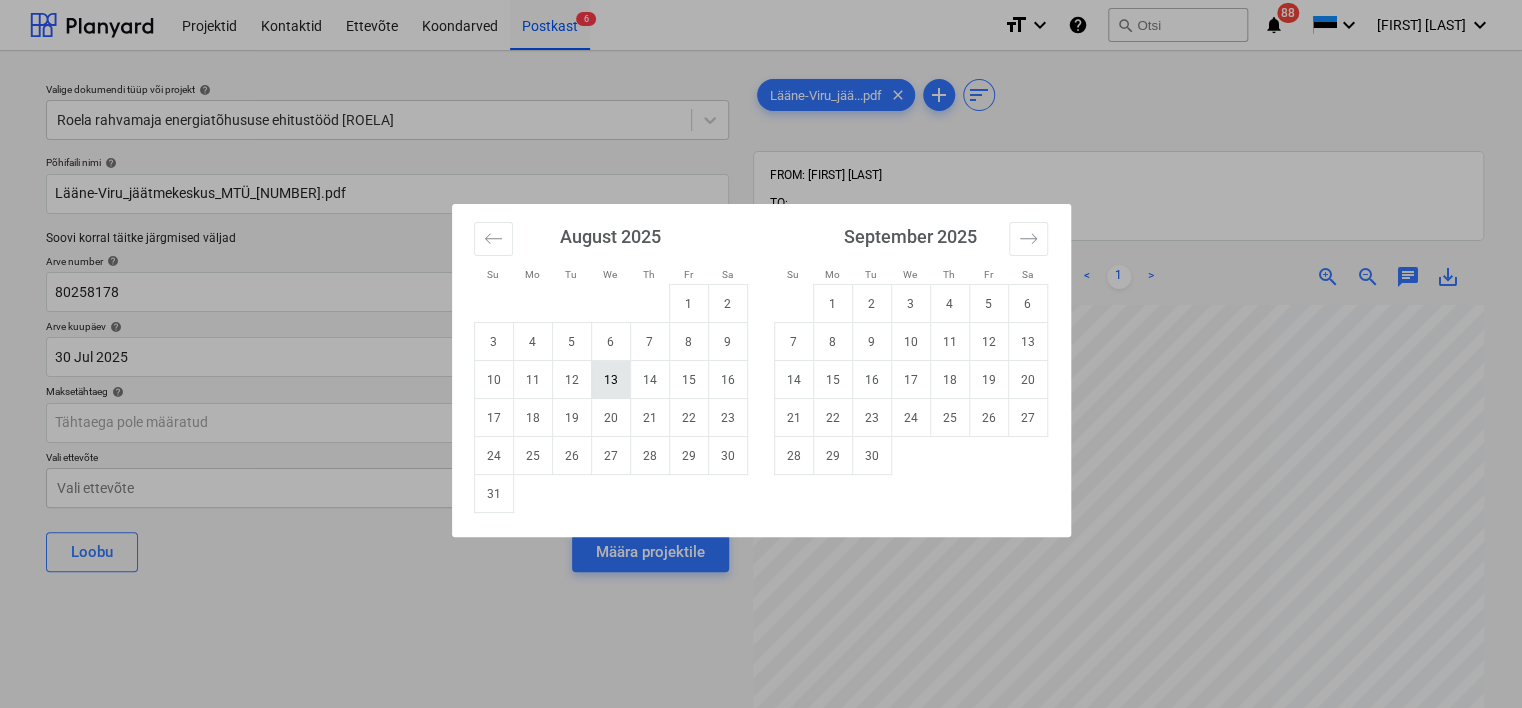 click on "13" at bounding box center (610, 380) 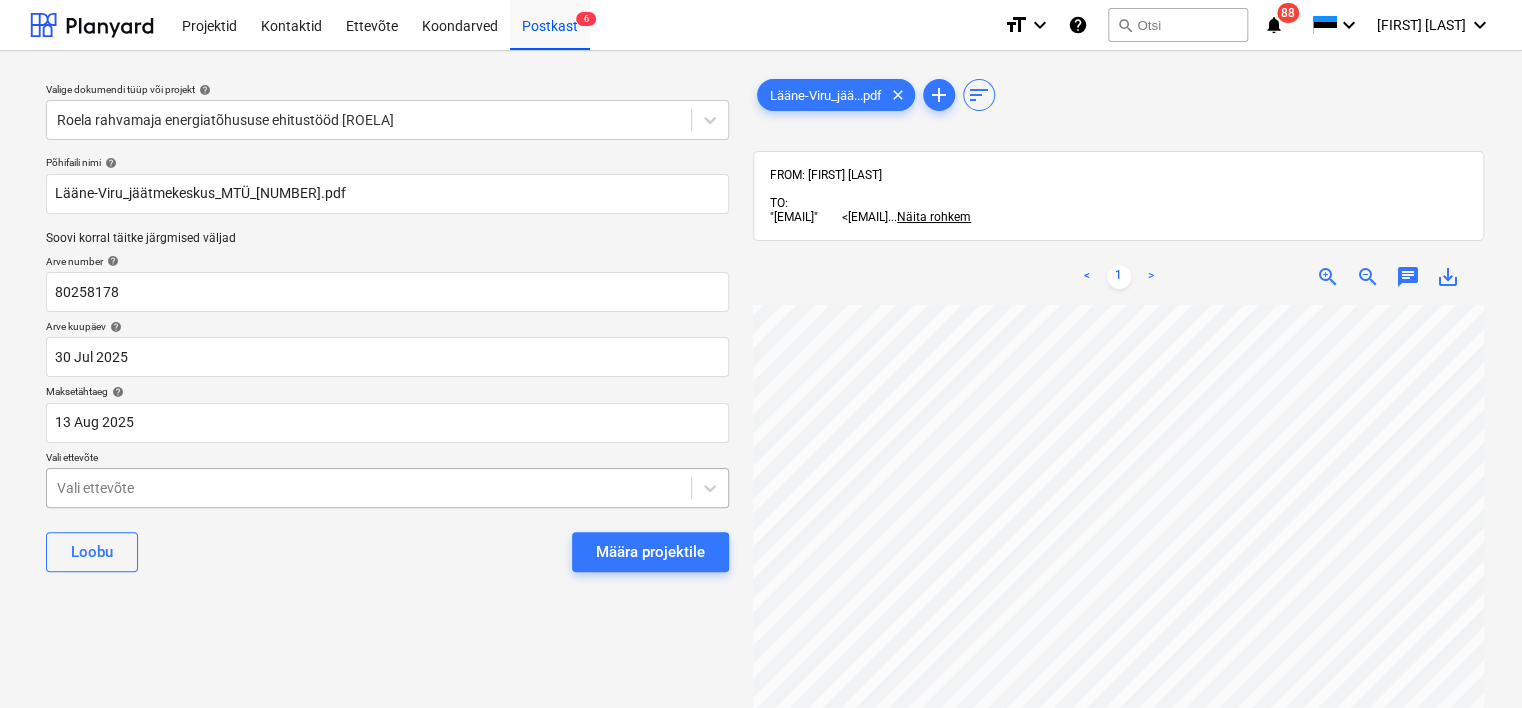 click on "Projektid Kontaktid Ettevõte Koondarved Postkast [NUMBER] format_size keyboard_arrow_down help search Otsi notifications [NUMBER] keyboard_arrow_down K. [LAST] keyboard_arrow_down Valige dokumendi tüüp või projekt help Roela rahvamaja energiatõhususe ehitustööd  [ROELA]Põhifaili nimi help Lääne-Viru_jäätmekeskus_MTÜ_[NUMBER].pdf Soovi korral täitke järgmised väljad Arve number help [NUMBER] Arve kuupäev help [DATE] [DATE] Press the down arrow key to interact with the calendar and
select a date. Press the question mark key to get the keyboard shortcuts for changing dates. Maksetähtaeg help [DATE] [DATE] Press the down arrow key to interact with the calendar and
select a date. Press the question mark key to get the keyboard shortcuts for changing dates. Vali ettevõte Vali ettevõte Loobu Määra projektile Lääne-Viru_jää...pdf clear add sort FROM: [FIRST] [LAST]  TO: "[EMAIL]"	<[EMAIL] ...  < [NUMBER]" at bounding box center [761, 354] 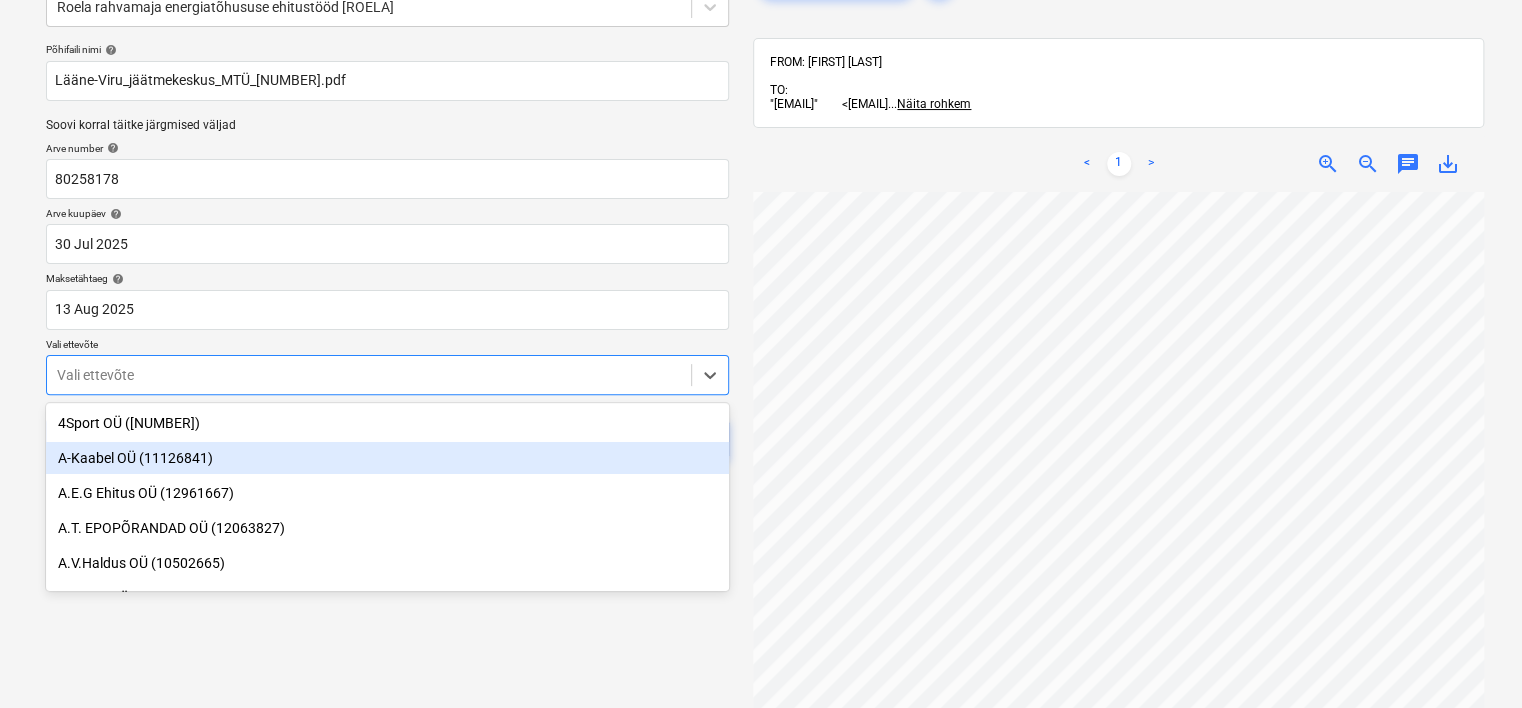 scroll, scrollTop: 120, scrollLeft: 0, axis: vertical 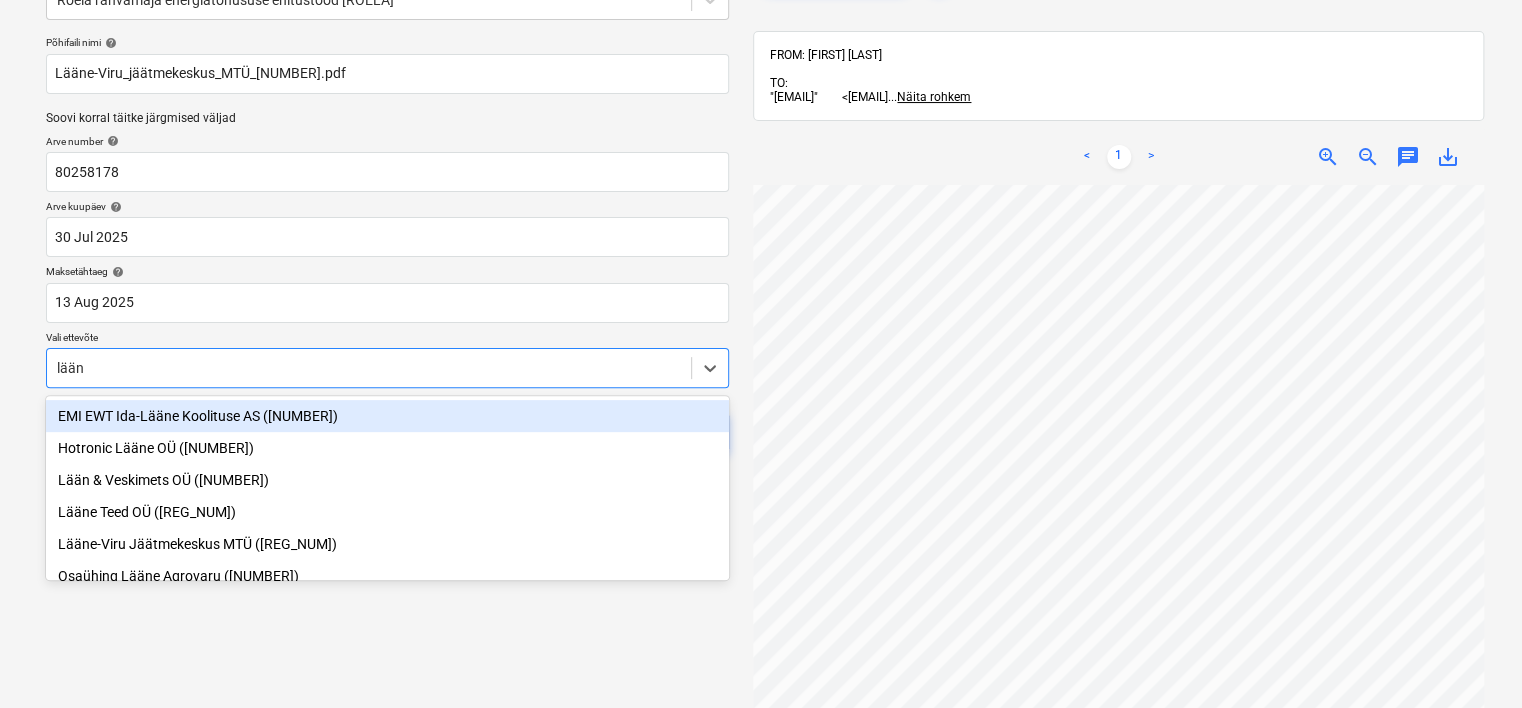 type on "lääne" 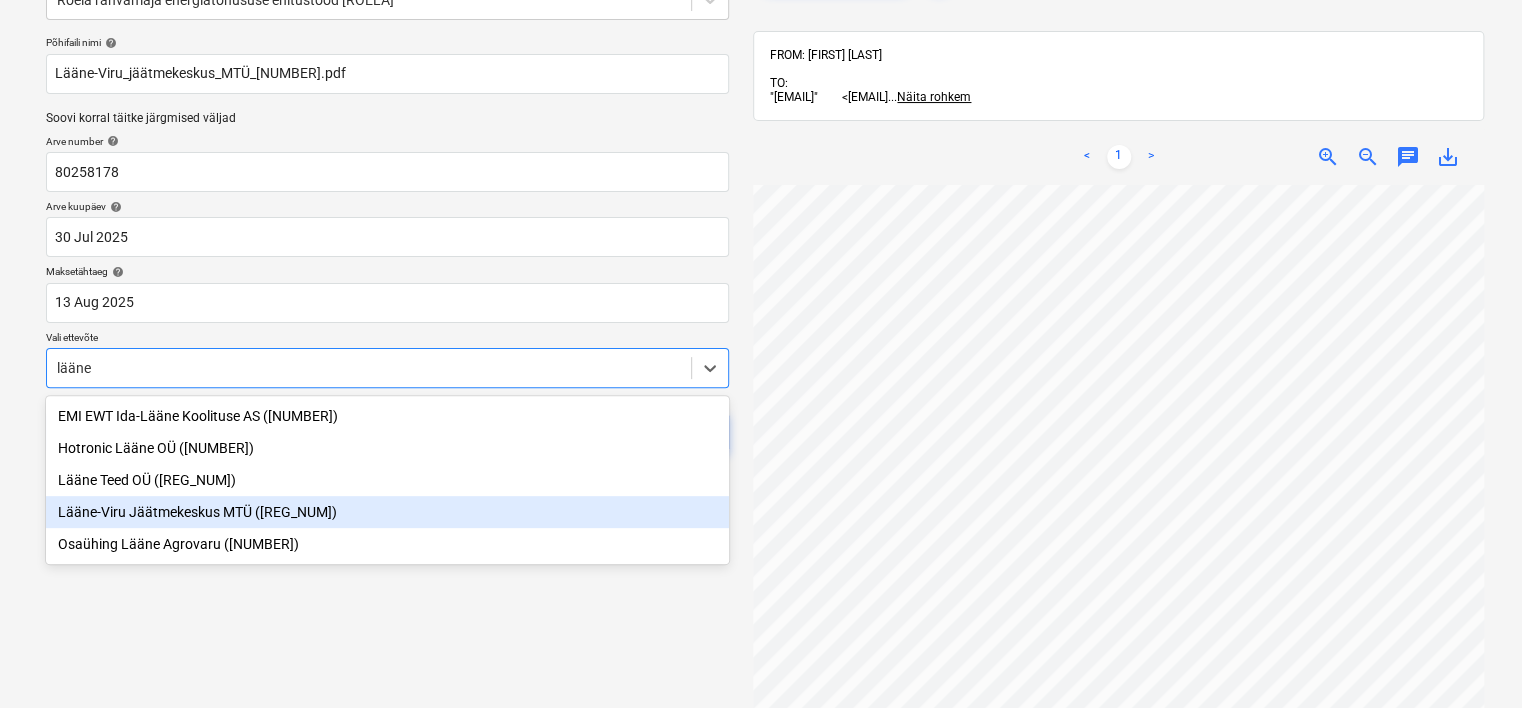 click on "Lääne-Viru Jäätmekeskus MTÜ ([REG_NUM])" at bounding box center [387, 512] 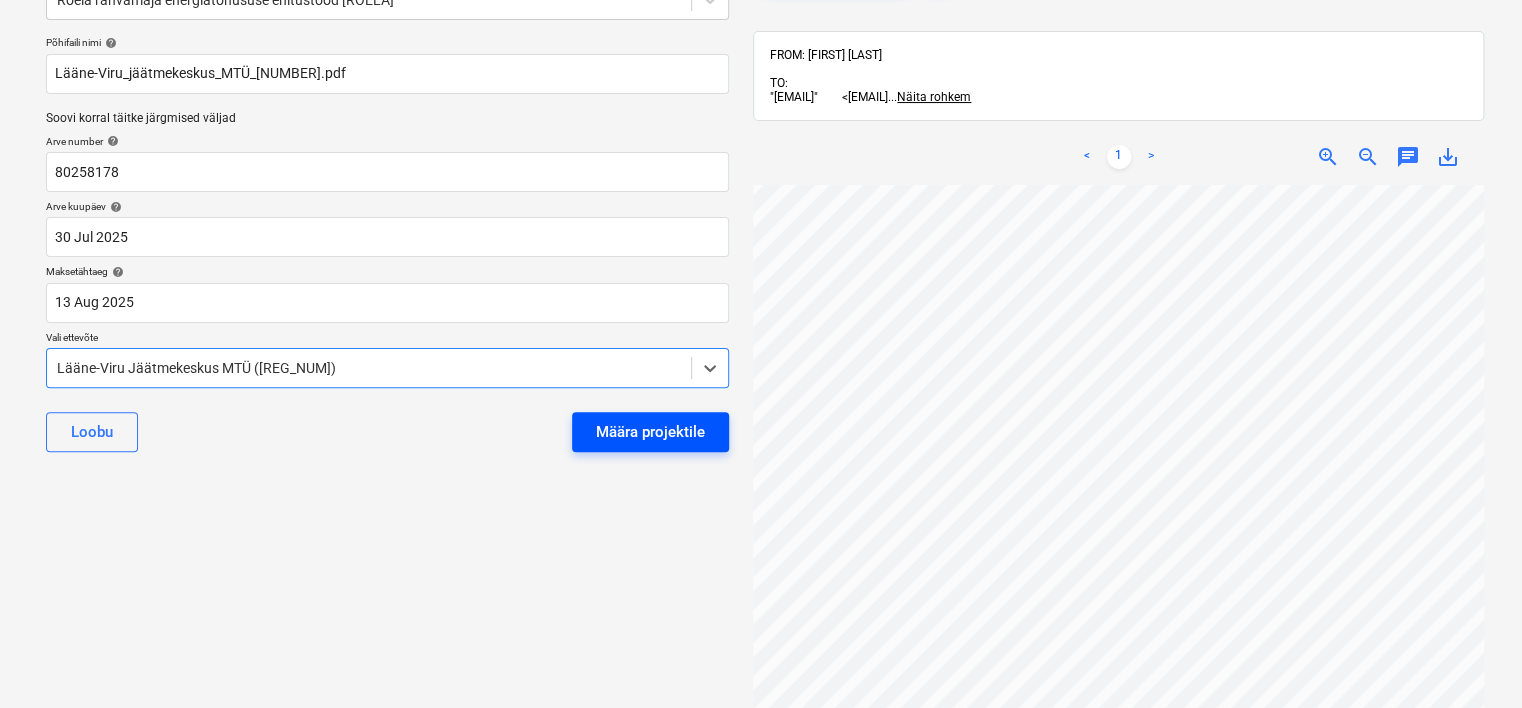 click on "Määra projektile" at bounding box center (650, 432) 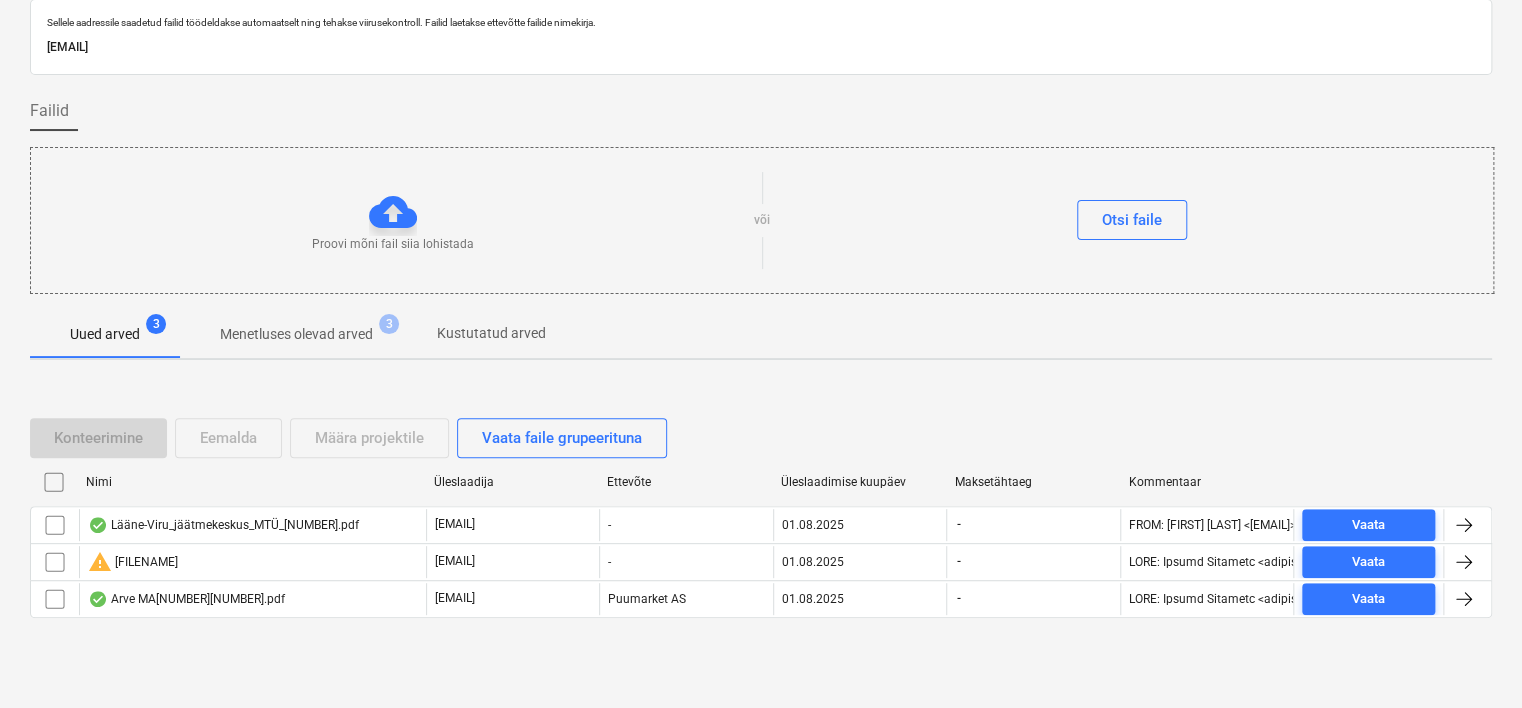 scroll, scrollTop: 66, scrollLeft: 0, axis: vertical 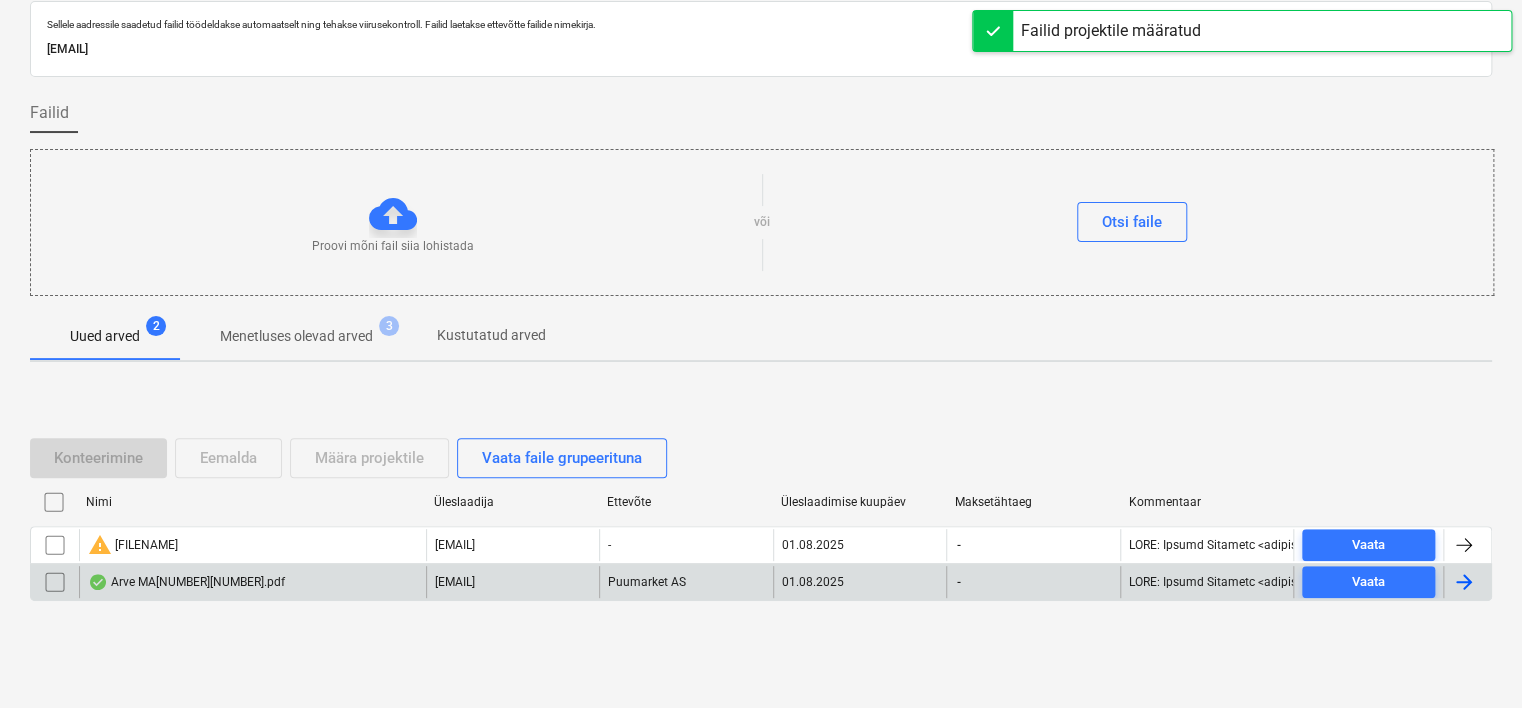 click on "Arve MA[NUMBER][NUMBER].pdf" at bounding box center [186, 582] 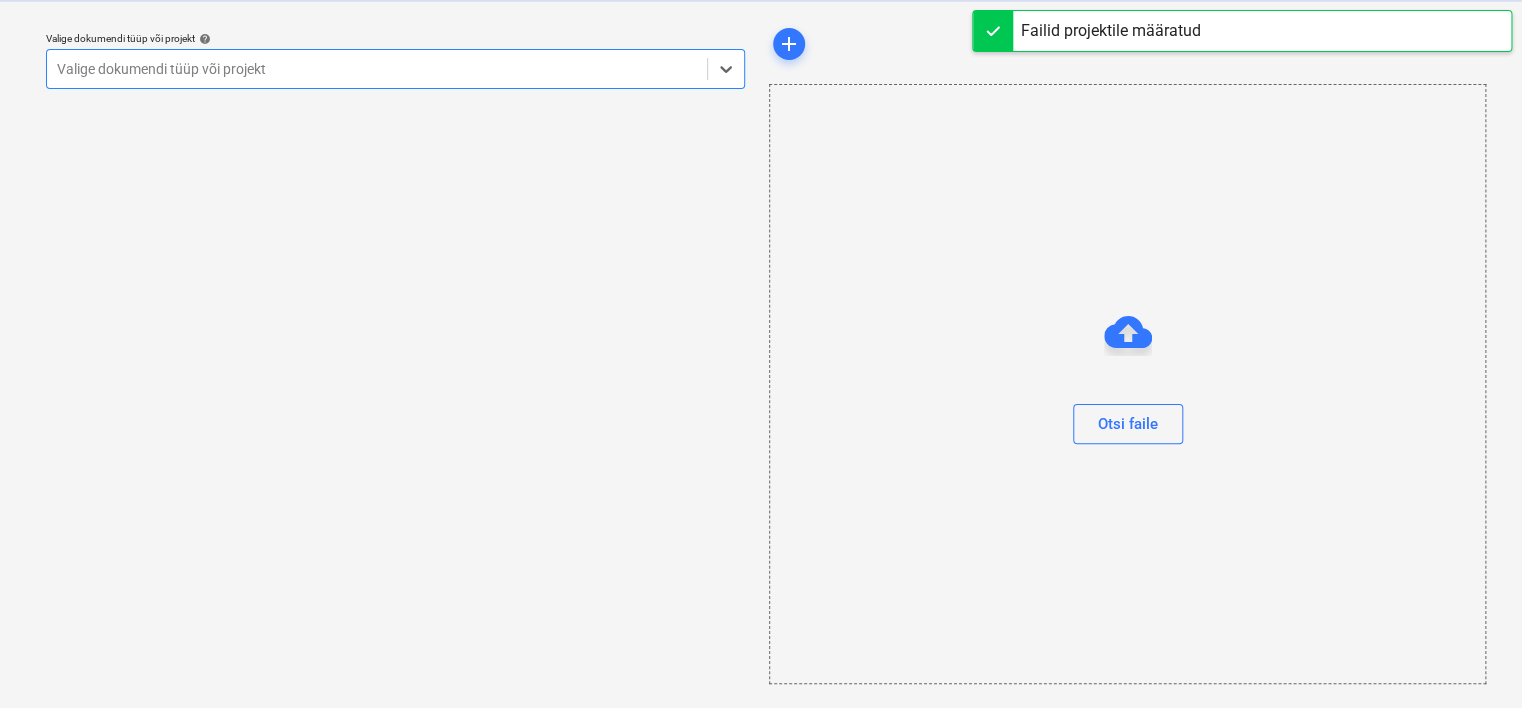 scroll, scrollTop: 51, scrollLeft: 0, axis: vertical 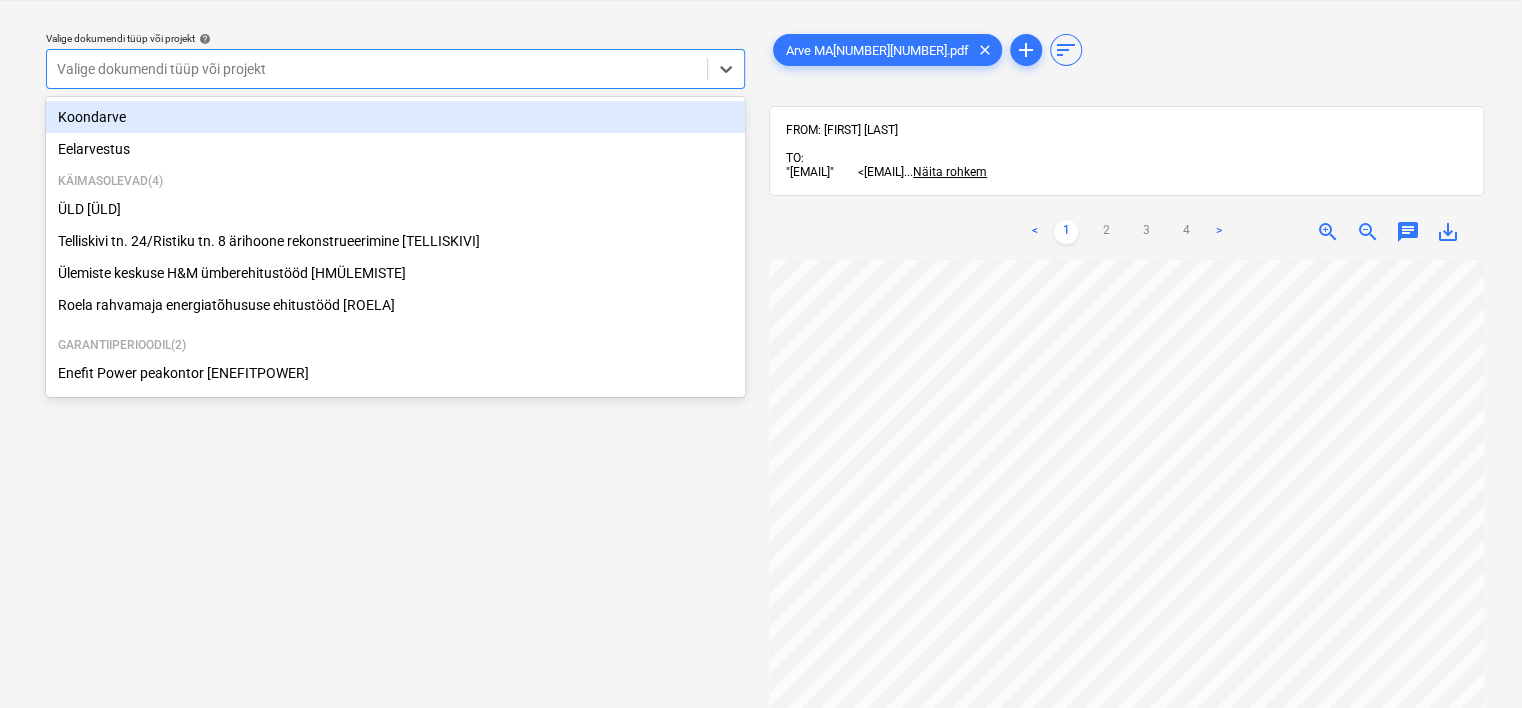 click on "Valige dokumendi tüüp või projekt" at bounding box center [395, 69] 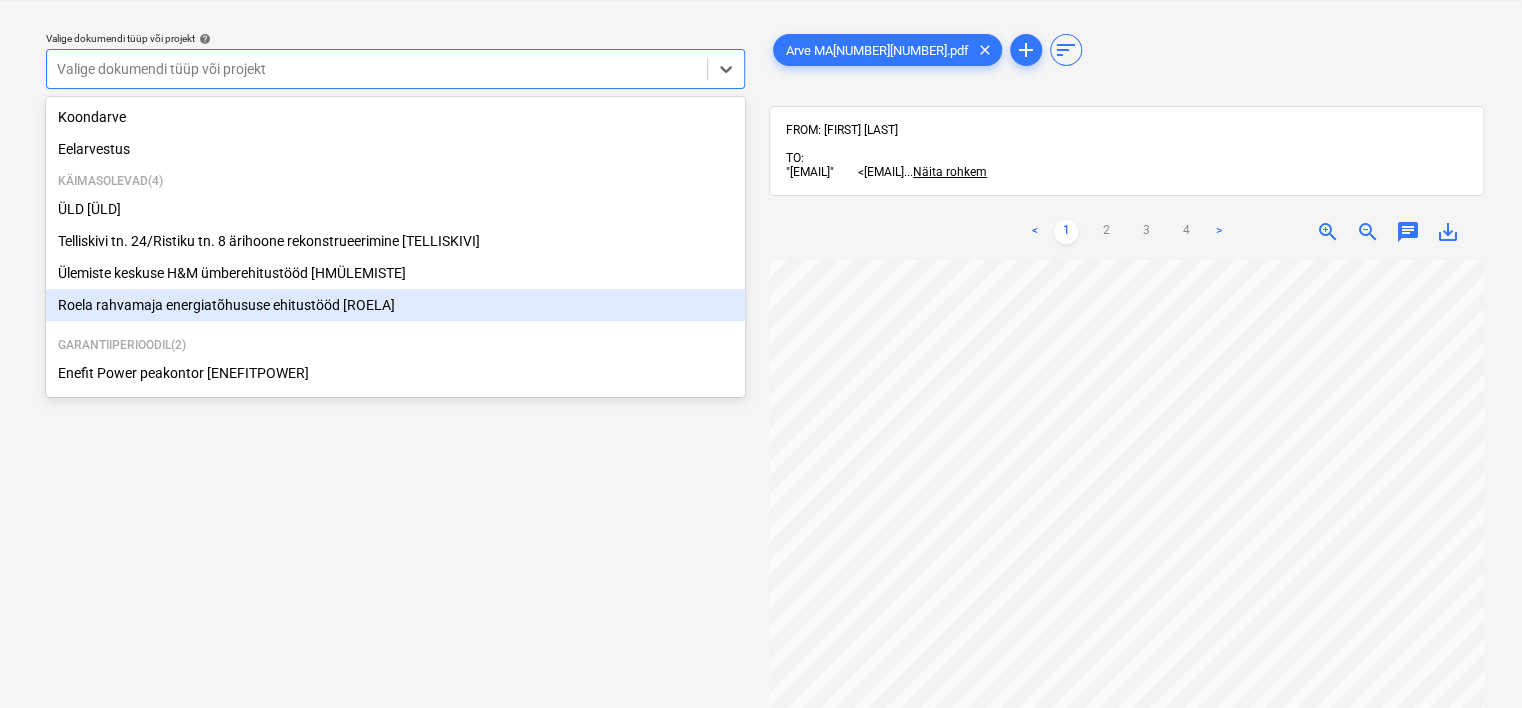 click on "Roela rahvamaja energiatõhususe ehitustööd  [ROELA]" at bounding box center [395, 305] 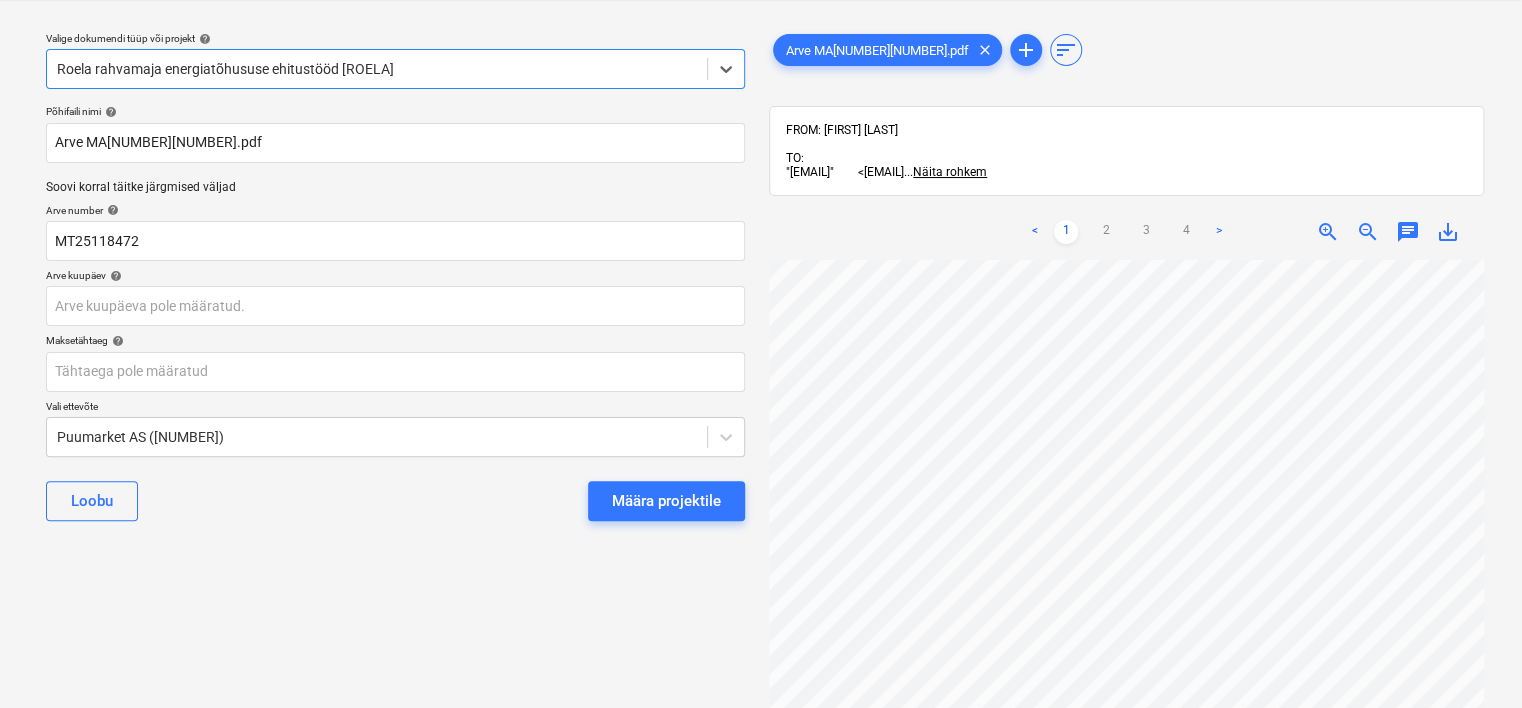 scroll, scrollTop: 0, scrollLeft: 0, axis: both 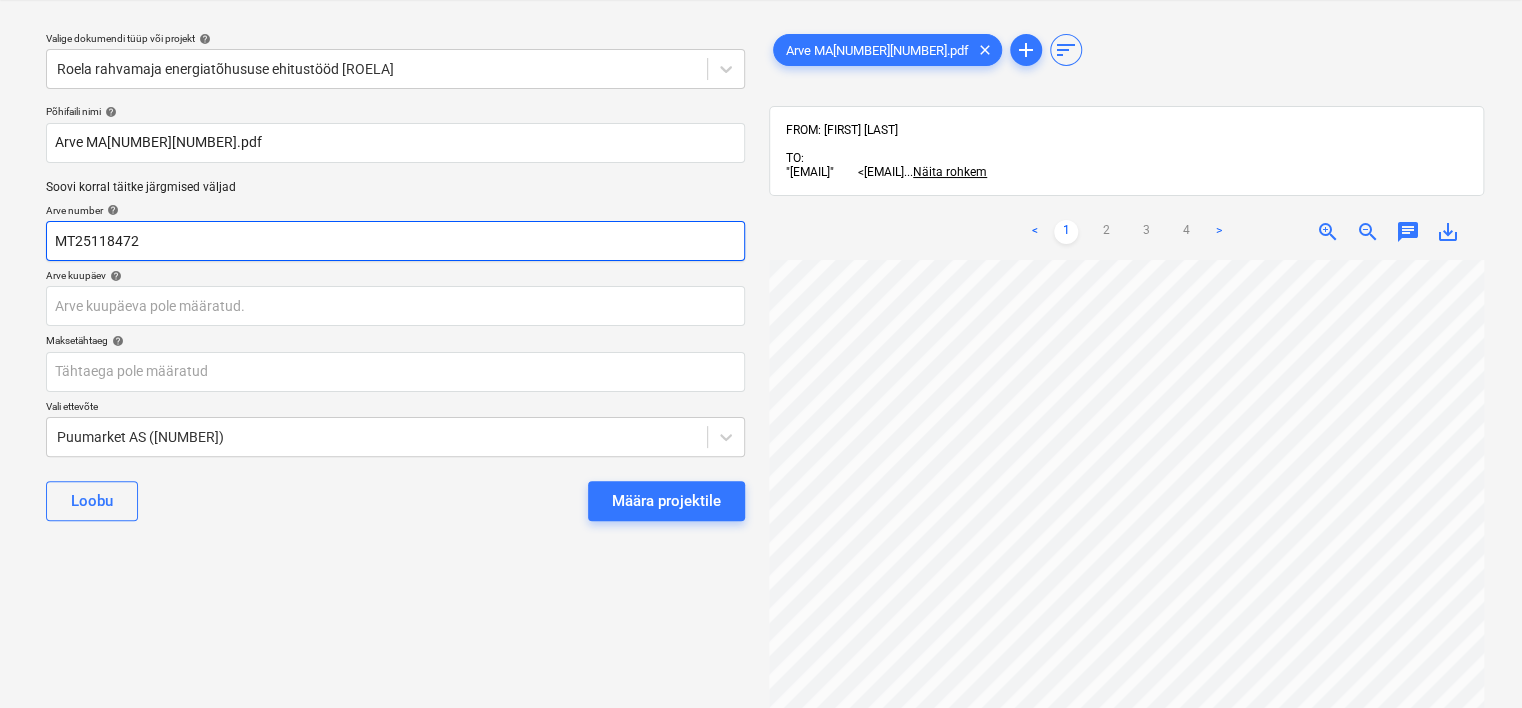click on "MT25118472" at bounding box center (395, 241) 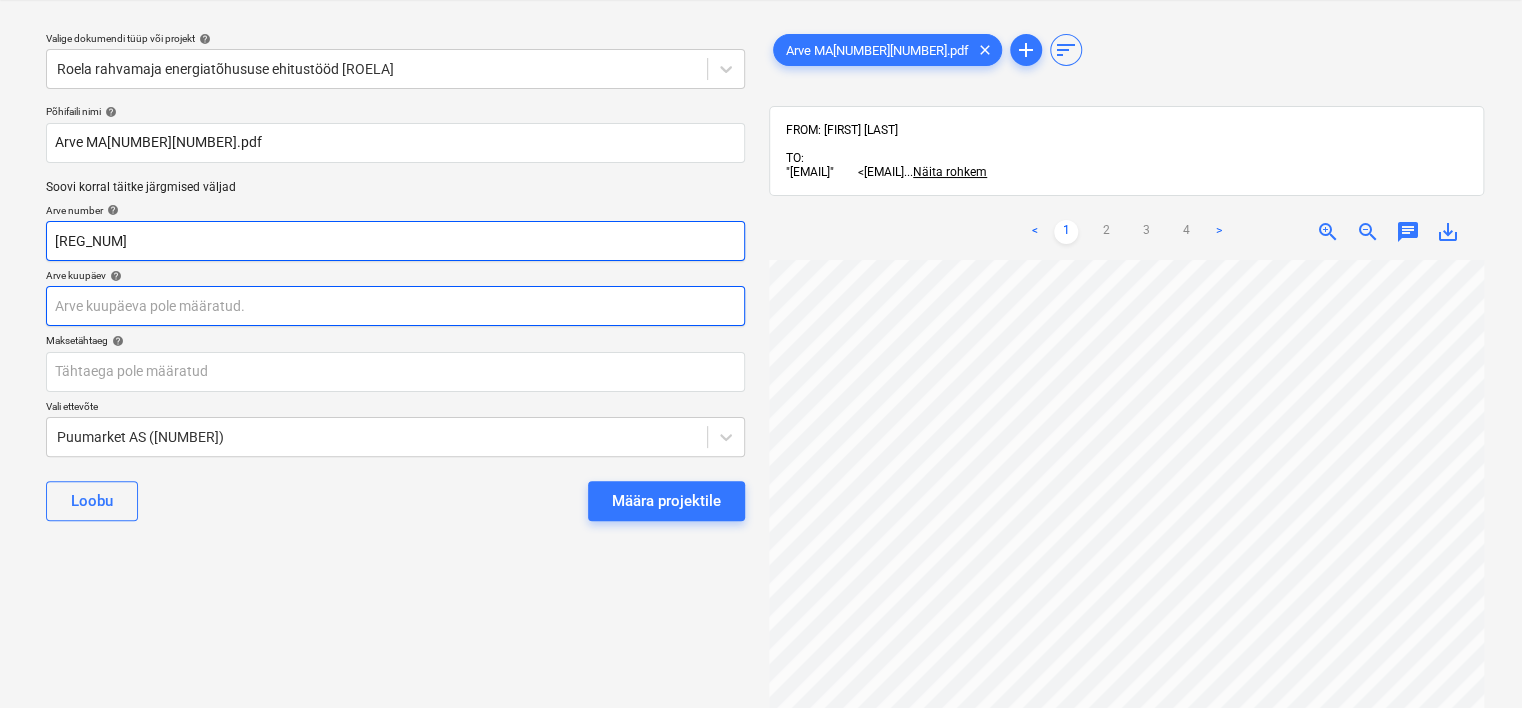 scroll, scrollTop: 128, scrollLeft: 0, axis: vertical 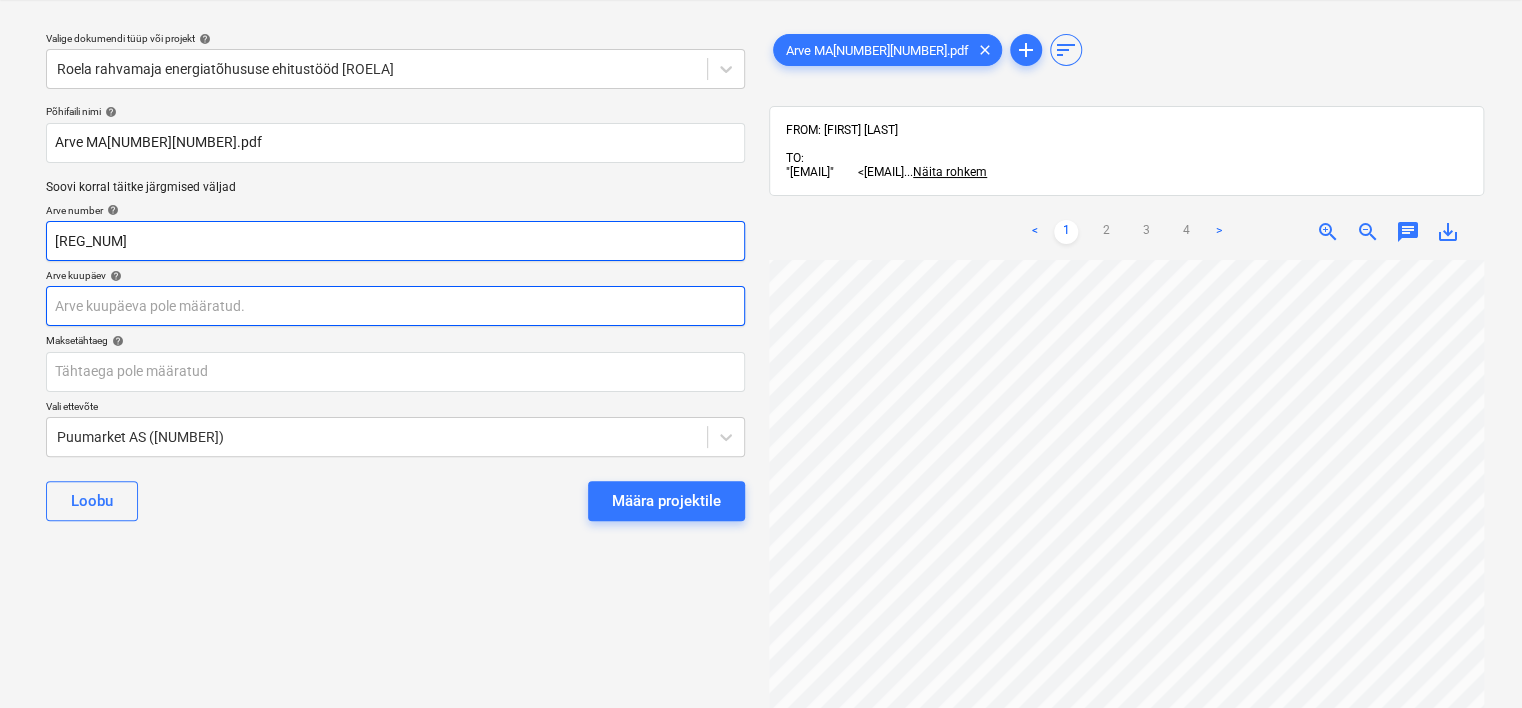 type on "[REG_NUM]" 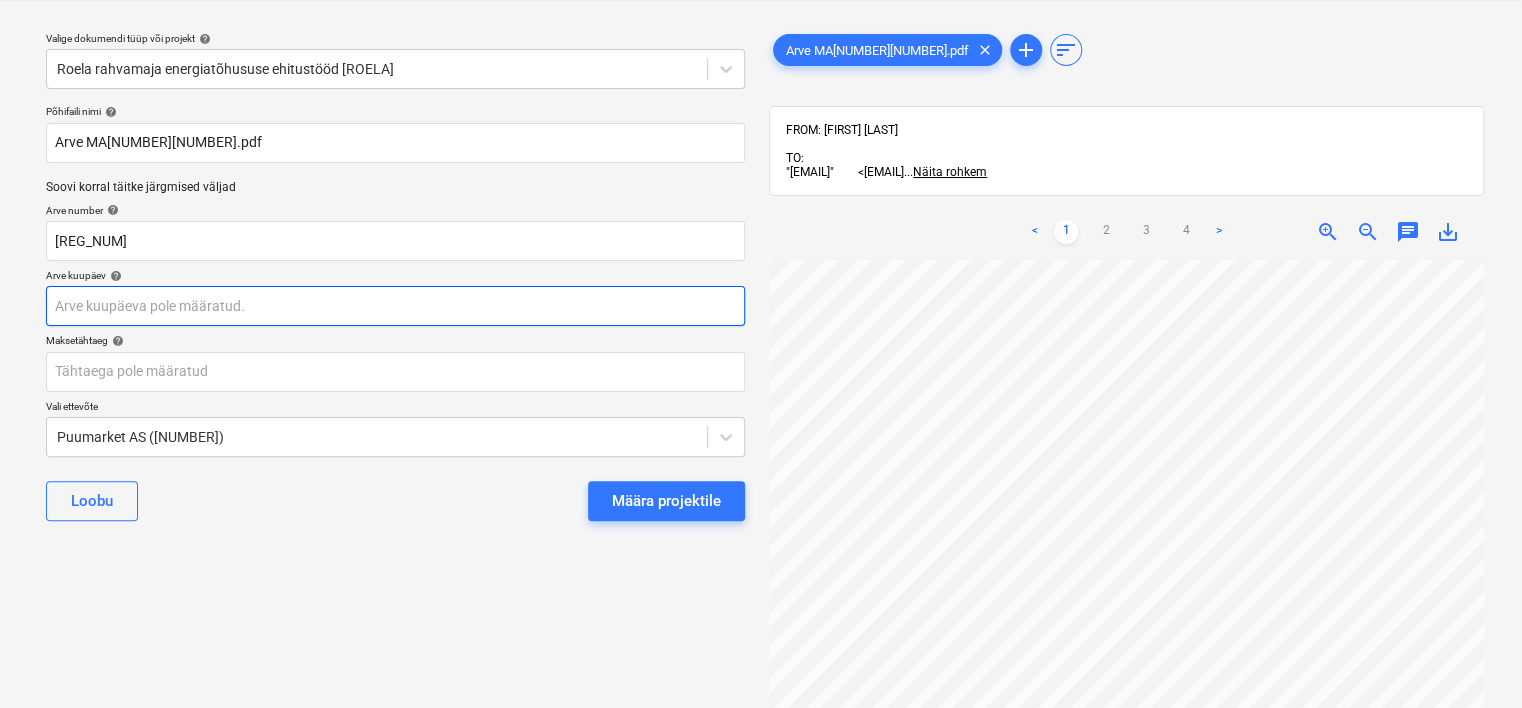 click on "Projektid Kontaktid Ettevõte Koondarved Postkast [NUMBER] format_size keyboard_arrow_down help search Otsi notifications [NUMBER] keyboard_arrow_down K. [LAST] keyboard_arrow_down Valige dokumendi tüüp või projekt help Roela rahvamaja energiatõhususe ehitustööd  [ROELA]Põhifaili nimi help Arve MA[NUMBER][NUMBER].pdf Soovi korral täitke järgmised väljad Arve number help MA[NUMBER][NUMBER] Arve kuupäev help Press the down arrow key to interact with the calendar and
select a date. Press the question mark key to get the keyboard shortcuts for changing dates. Maksetähtaeg help Press the down arrow key to interact with the calendar and
select a date. Press the question mark key to get the keyboard shortcuts for changing dates. Vali ettevõte Puumarket AS ([NUMBER])  Loobu Määra projektile Arve MA[NUMBER][NUMBER].pdf clear add sort FROM: [FIRST] [LAST]  TO: "[EMAIL]"	<[EMAIL] ...  Näita rohkem ...  Näita rohkem < [NUMBER] [NUMBER] [NUMBER] [NUMBER] > zoom_in zoom_out chat" at bounding box center [761, 303] 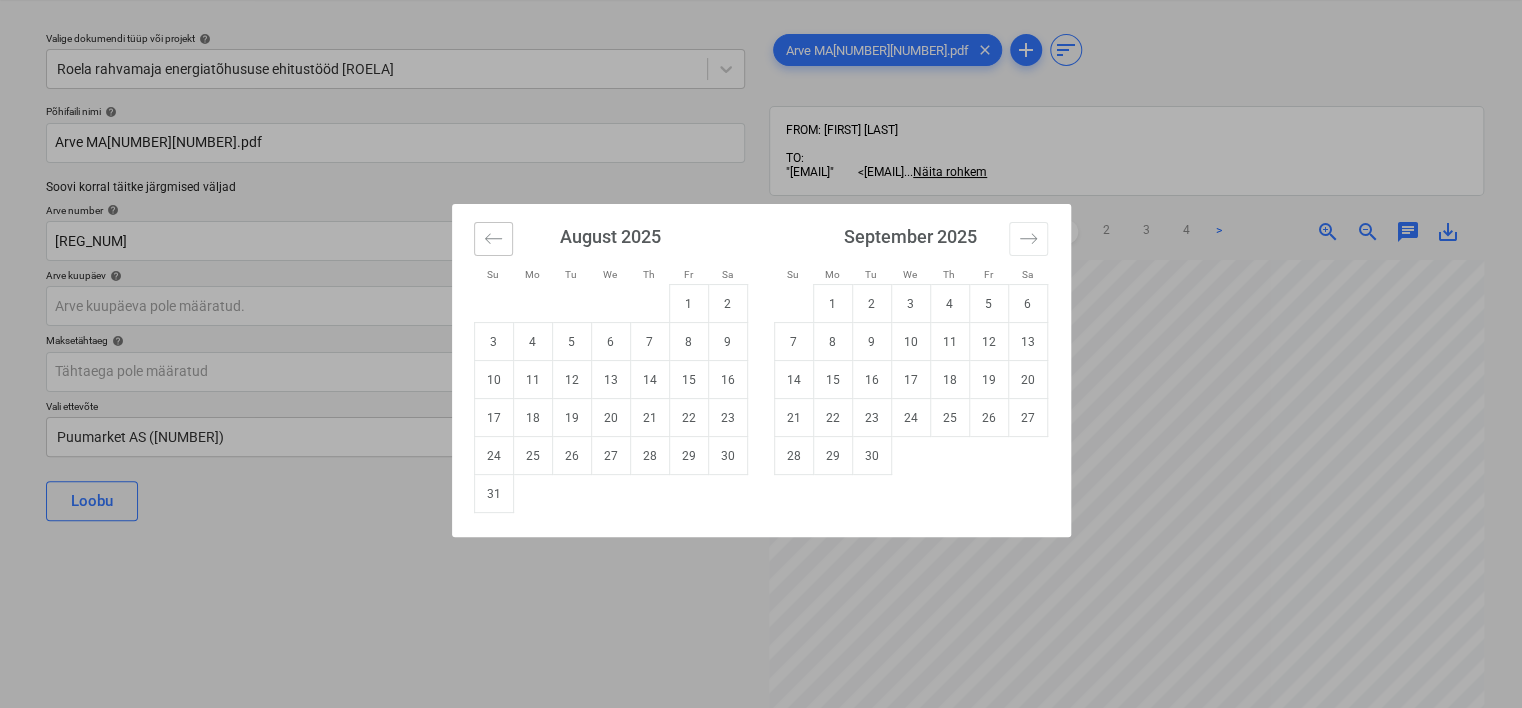 click 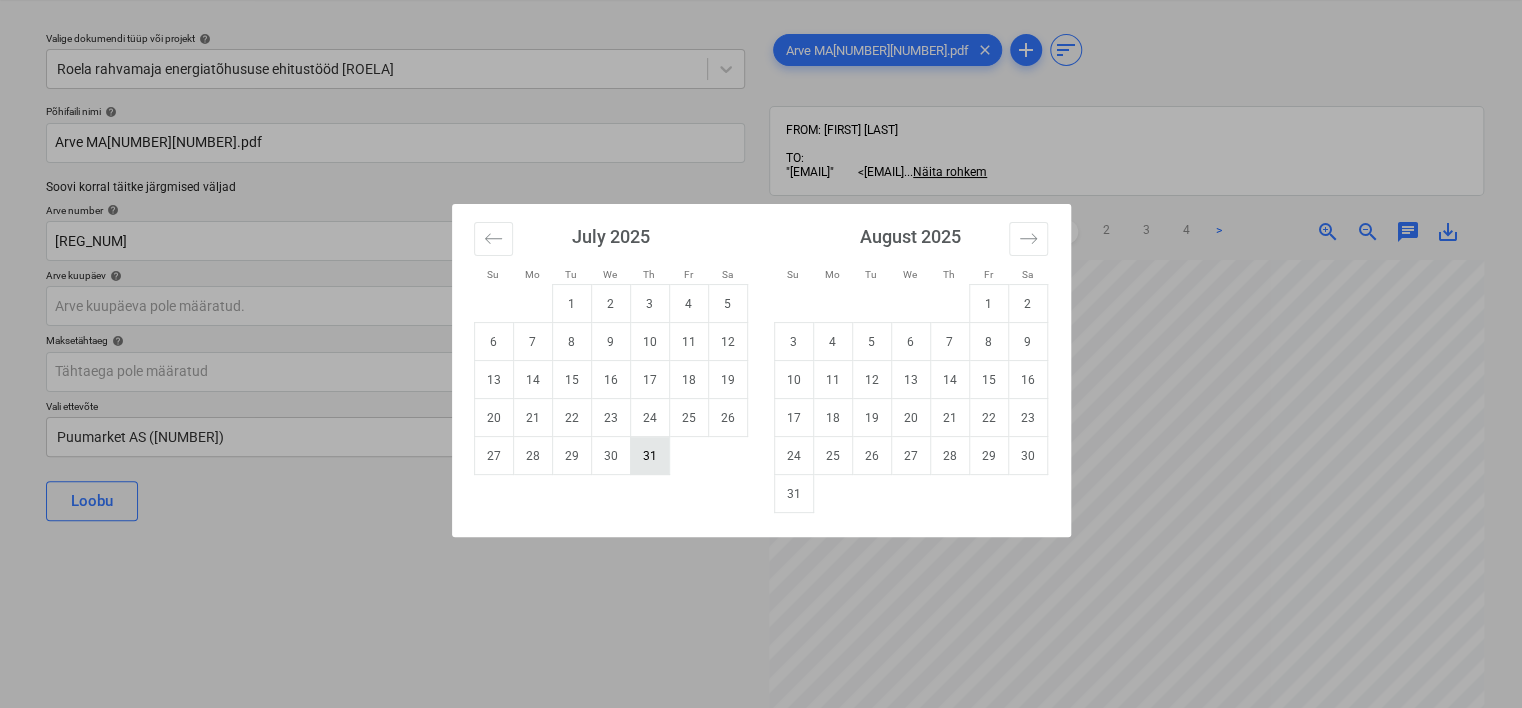 click on "31" at bounding box center (649, 456) 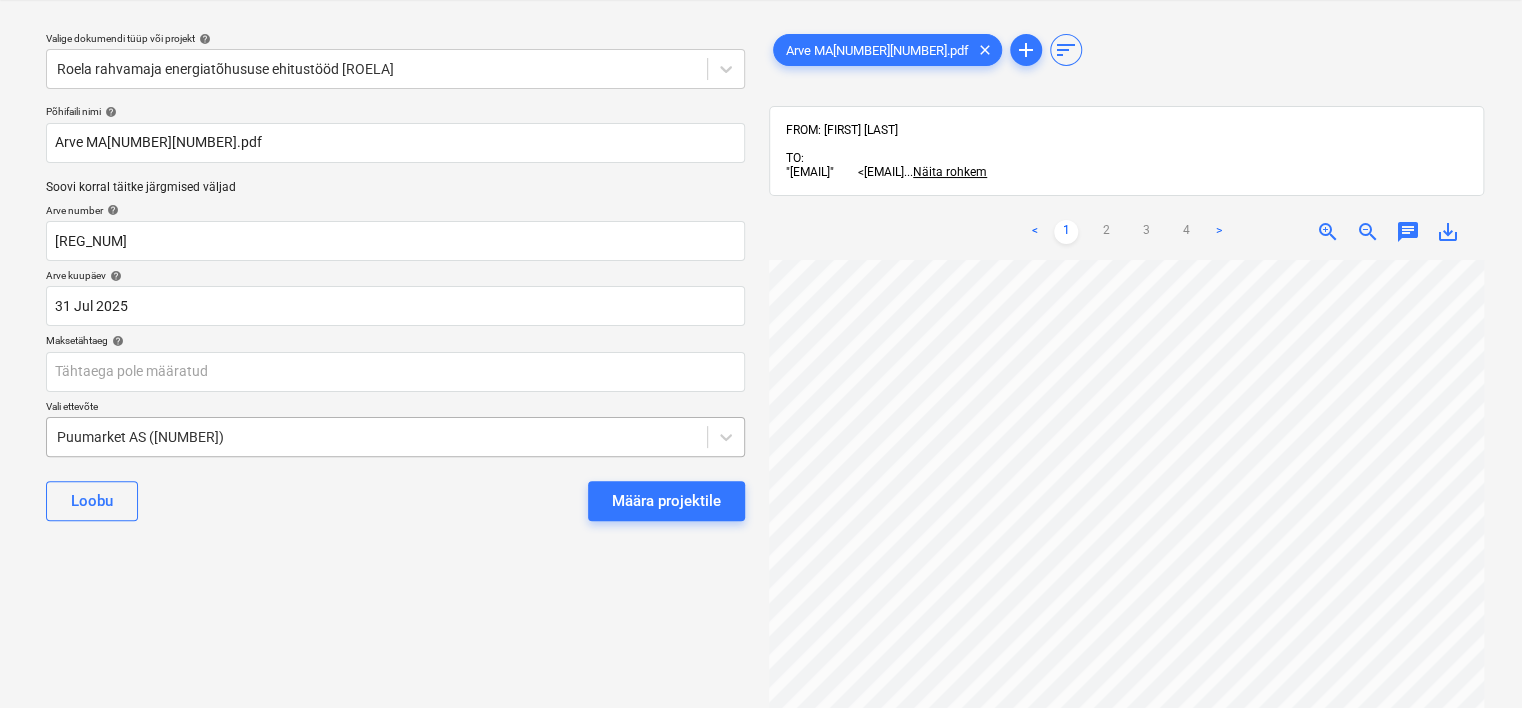 scroll, scrollTop: 625, scrollLeft: 95, axis: both 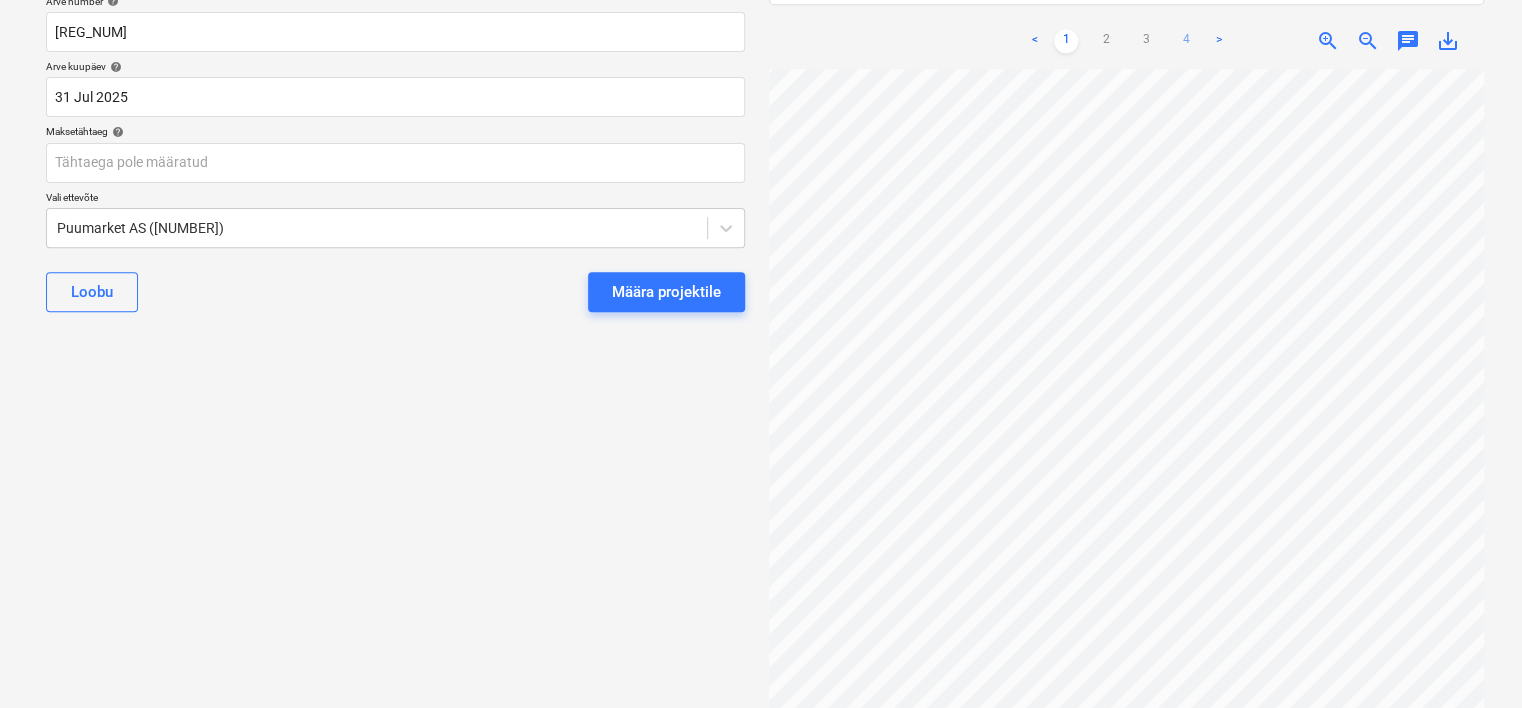 click on "4" at bounding box center [1186, 41] 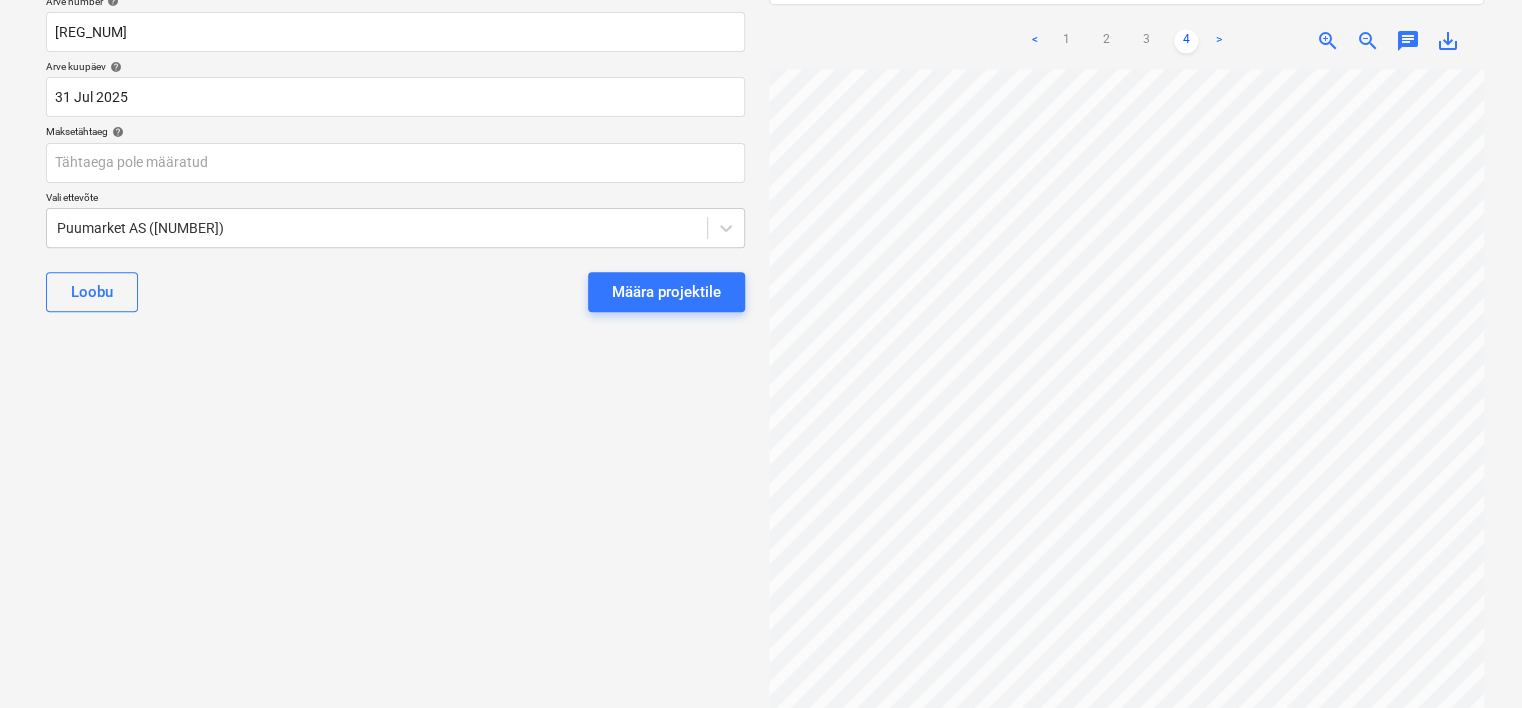 scroll, scrollTop: 0, scrollLeft: 0, axis: both 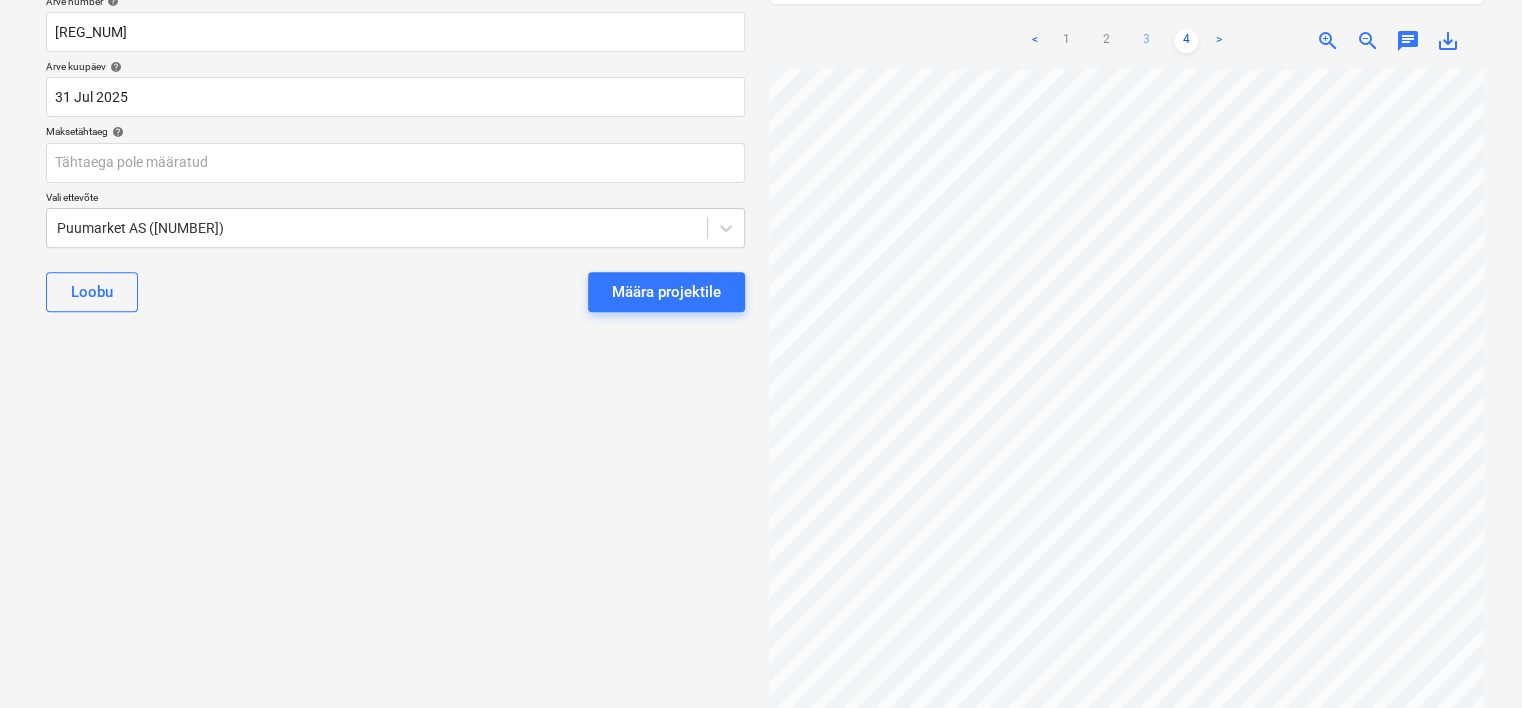 click on "3" at bounding box center [1146, 41] 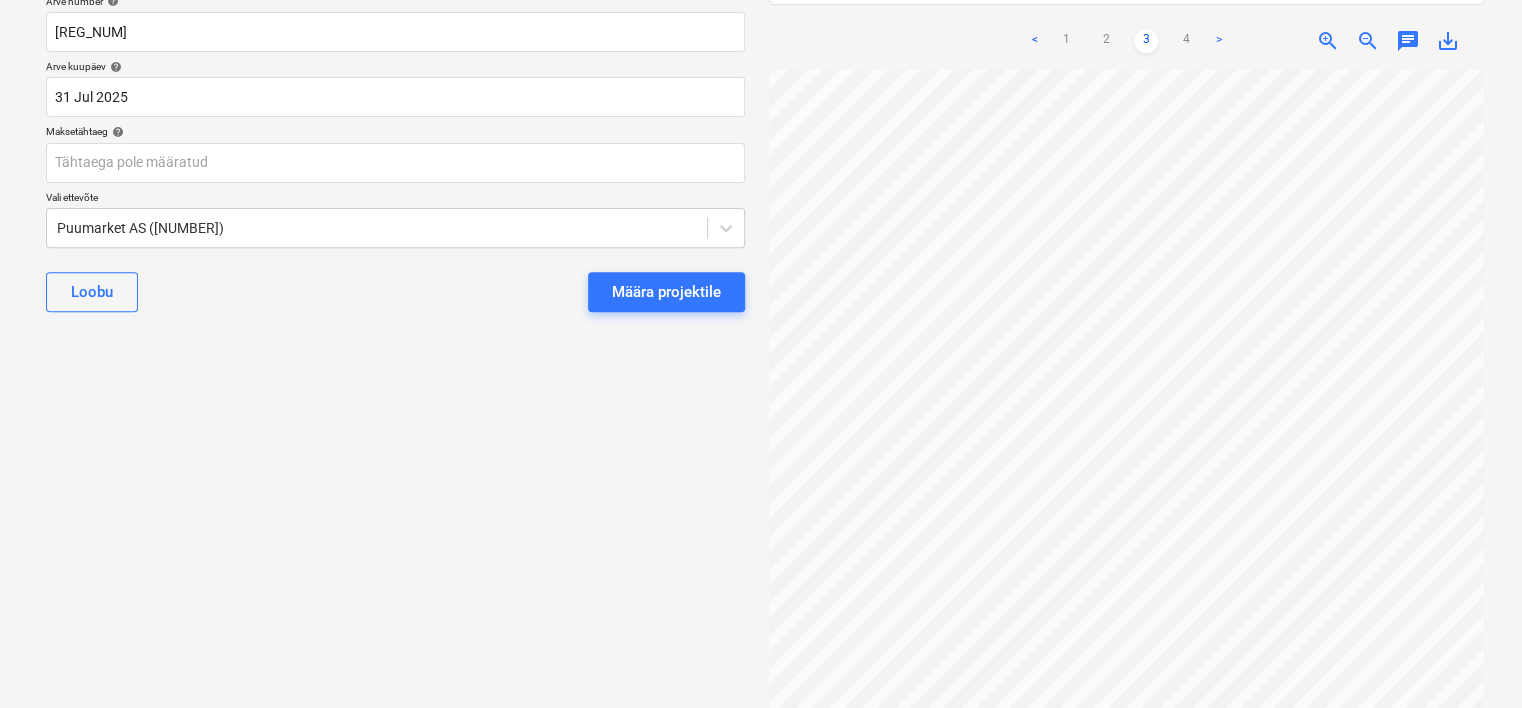 scroll, scrollTop: 0, scrollLeft: 187, axis: horizontal 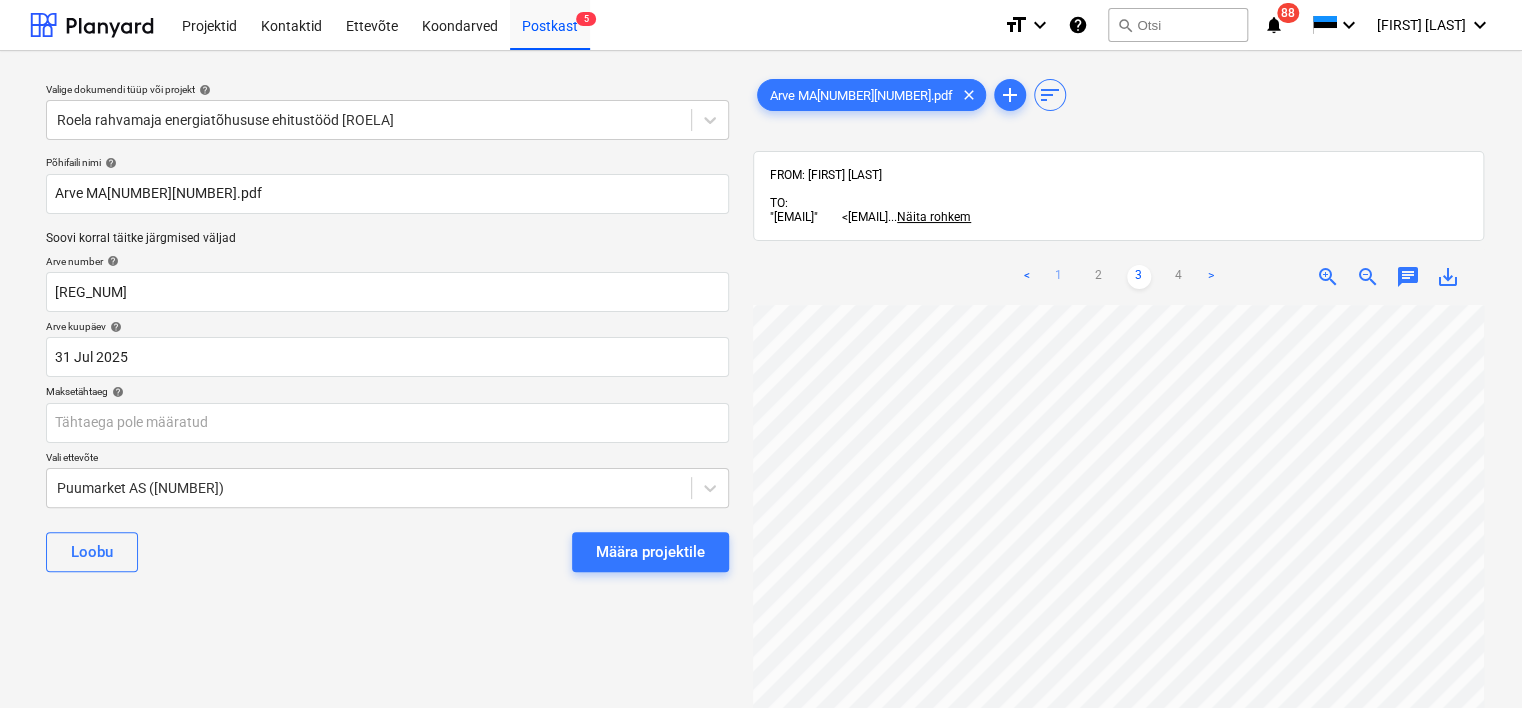 click on "1" at bounding box center (1059, 277) 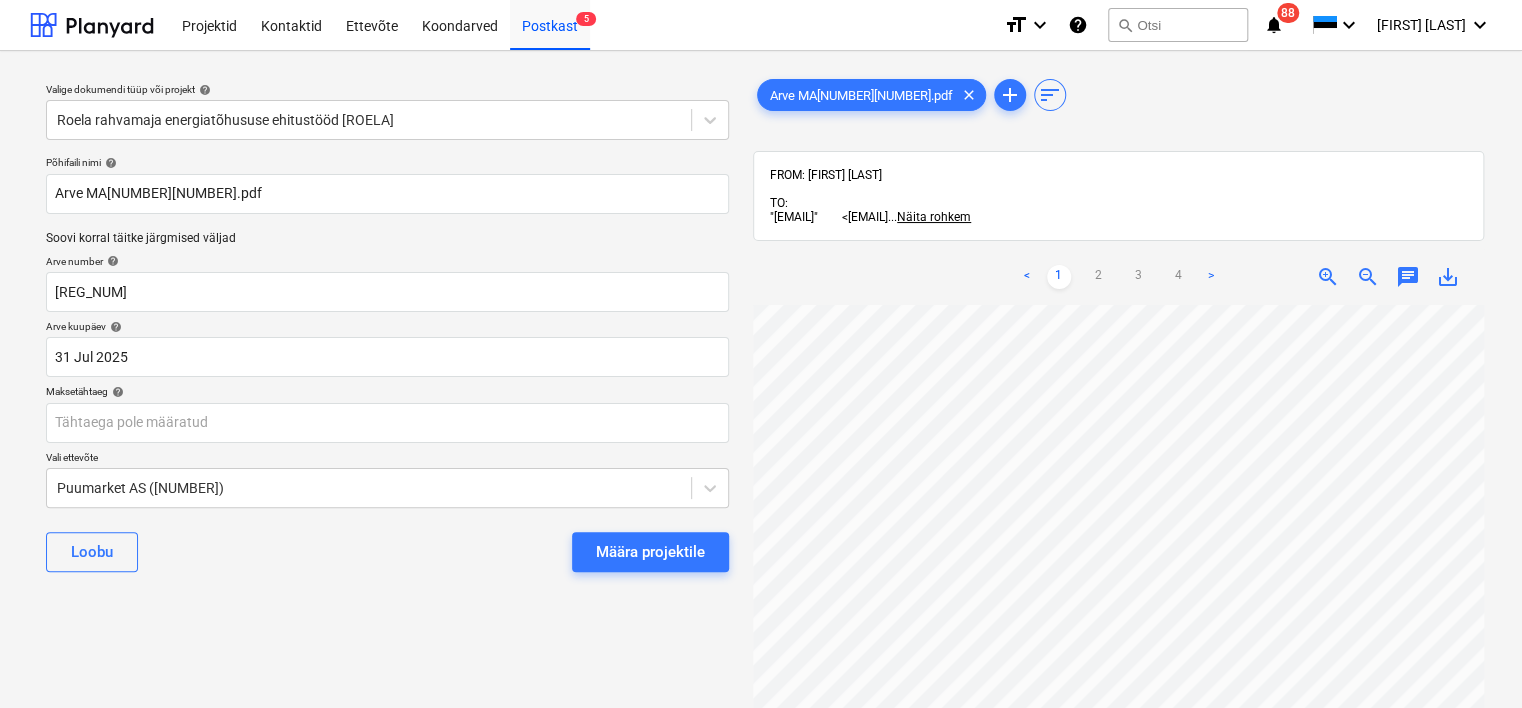 scroll, scrollTop: 168, scrollLeft: 0, axis: vertical 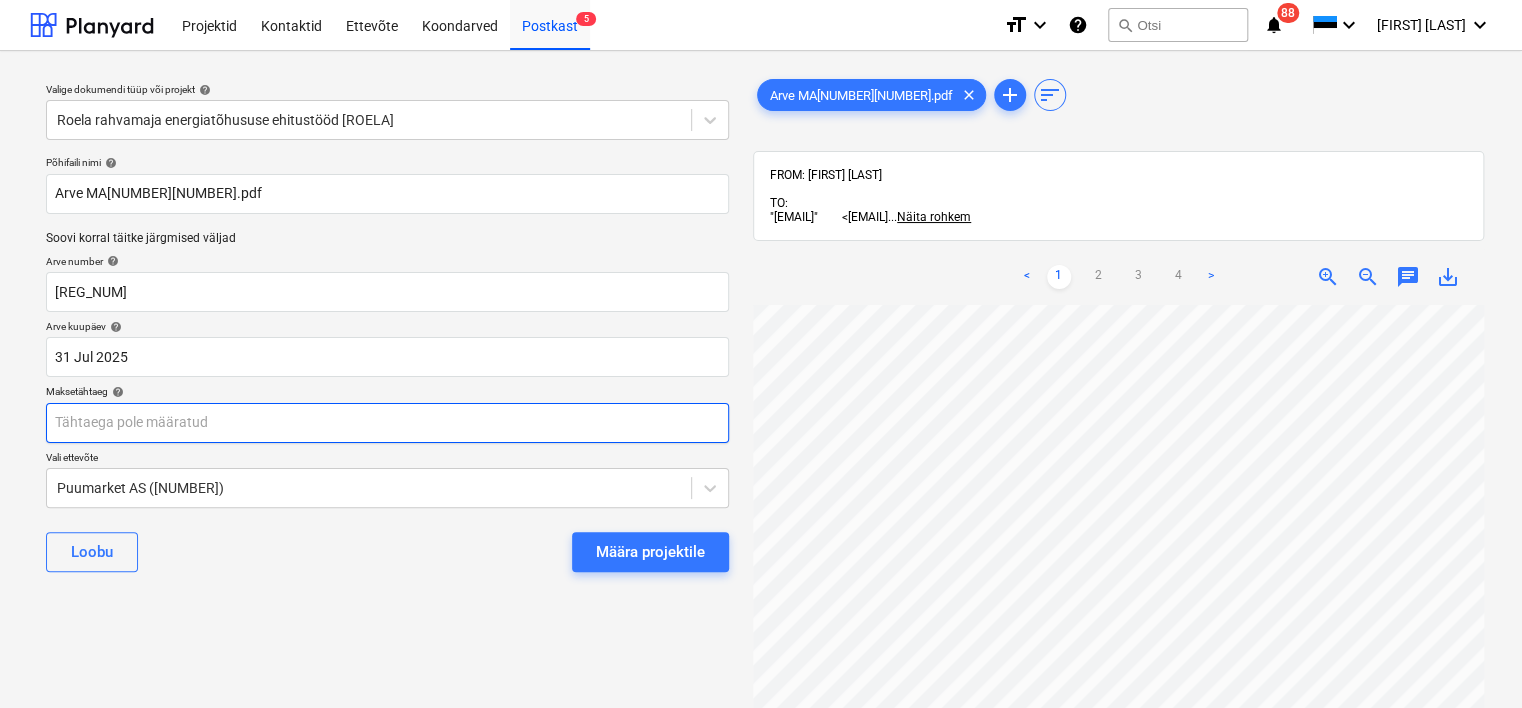 click on "Projektid Kontaktid Ettevõte Koondarved Postkast [NUMBER] format_size keyboard_arrow_down help search Otsi notifications [NUMBER] keyboard_arrow_down K. [LAST] keyboard_arrow_down Valige dokumendi tüüp või projekt help Roela rahvamaja energiatõhususe ehitustööd  [ROELA]Põhifaili nimi help Arve MA[NUMBER][NUMBER].pdf Soovi korral täitke järgmised väljad Arve number help MA[NUMBER][NUMBER] Arve kuupäev help [DATE] [DATE] Press the down arrow key to interact with the calendar and
select a date. Press the question mark key to get the keyboard shortcuts for changing dates. Maksetähtaeg help Press the down arrow key to interact with the calendar and
select a date. Press the question mark key to get the keyboard shortcuts for changing dates. Vali ettevõte Puumarket AS ([NUMBER])  Loobu Määra projektile Arve MA[NUMBER][NUMBER].pdf clear add sort FROM: [FIRST] [LAST]  TO: "[EMAIL]"	<[EMAIL] ...  Näita rohkem ...  Näita rohkem < [NUMBER] [NUMBER] [NUMBER] [NUMBER] >" at bounding box center [761, 354] 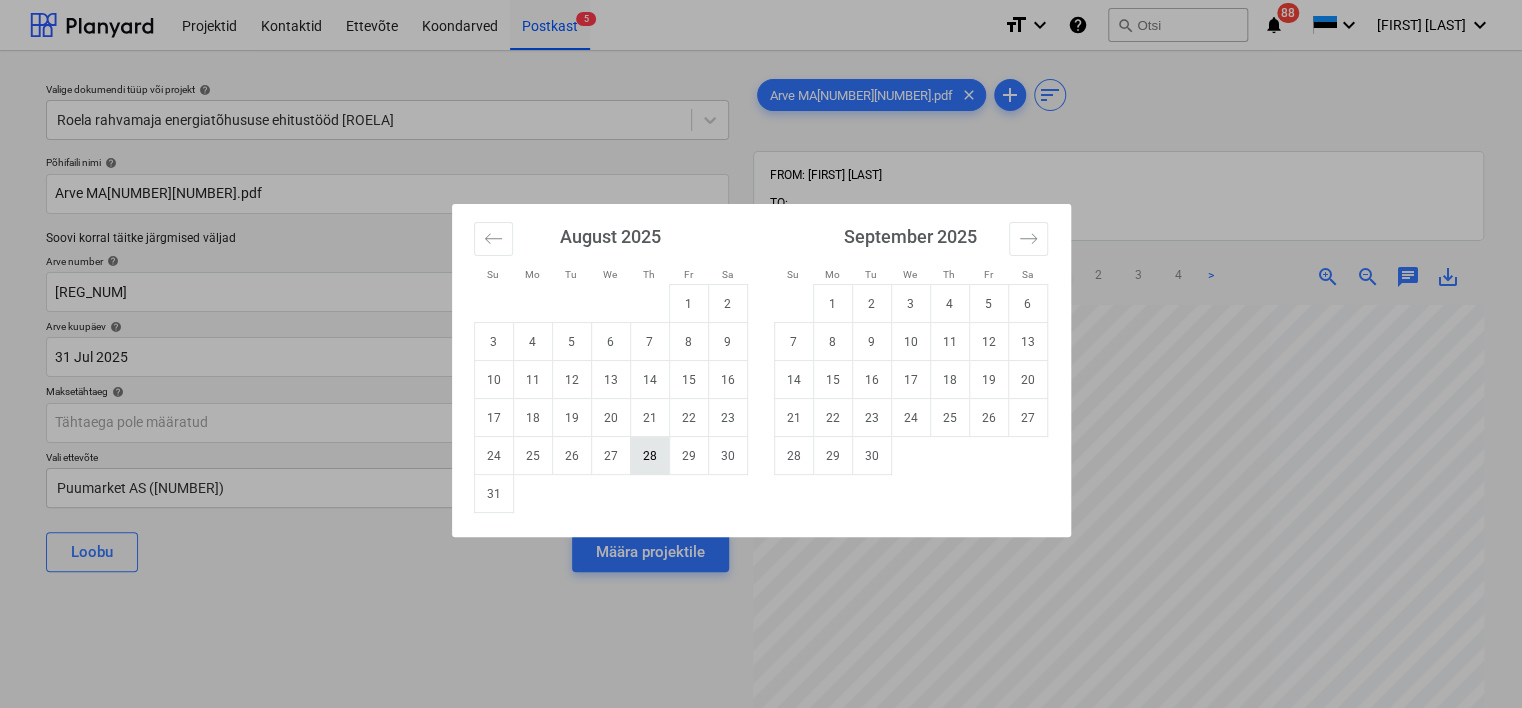 click on "28" at bounding box center [649, 456] 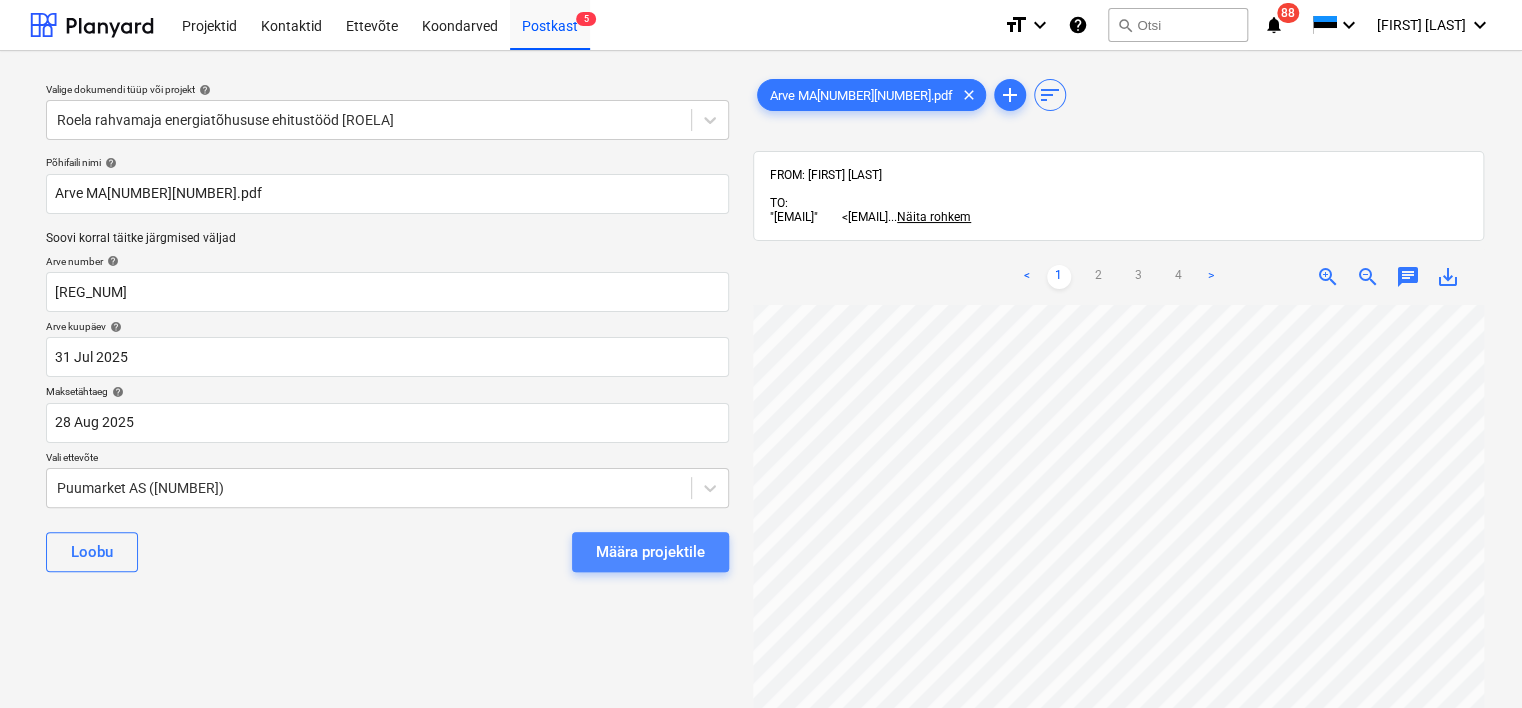 click on "Määra projektile" at bounding box center (650, 552) 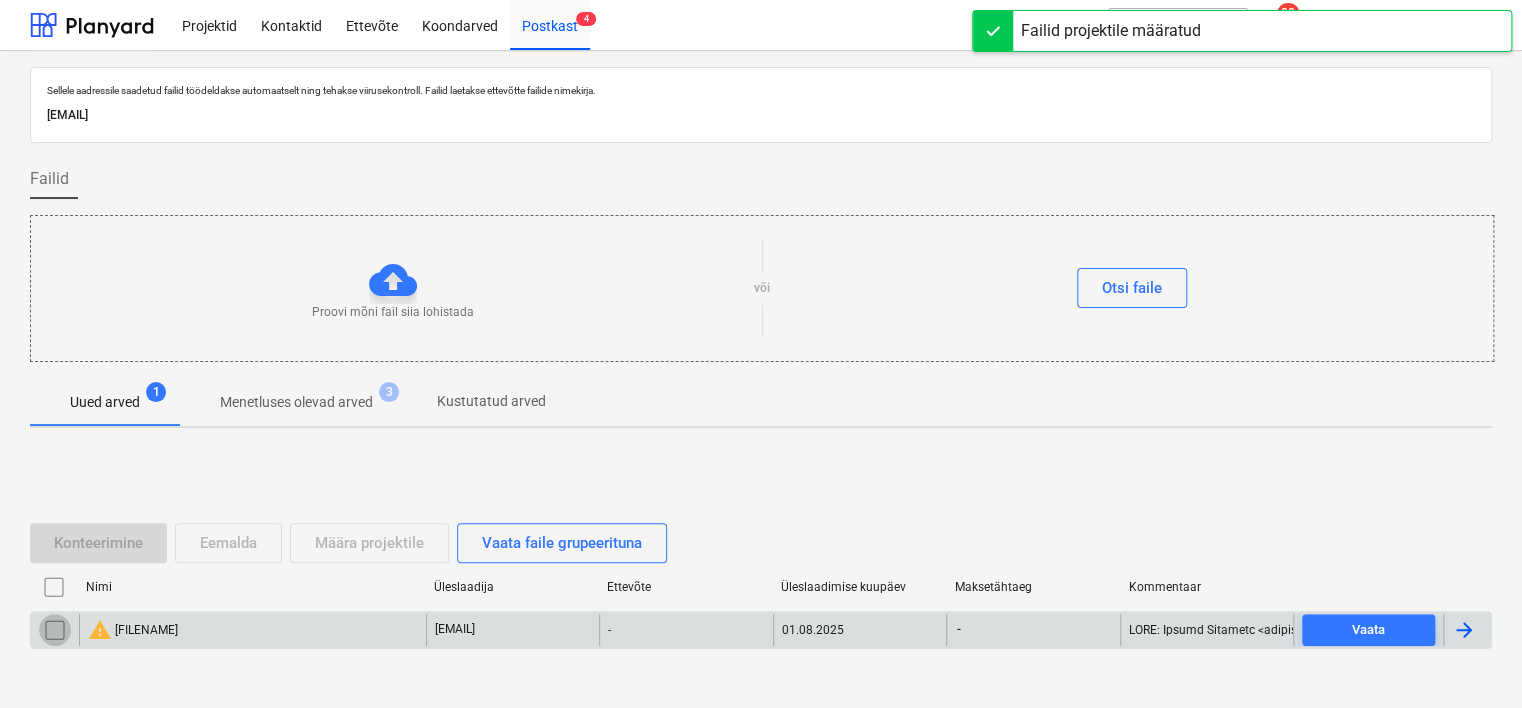 click at bounding box center (55, 630) 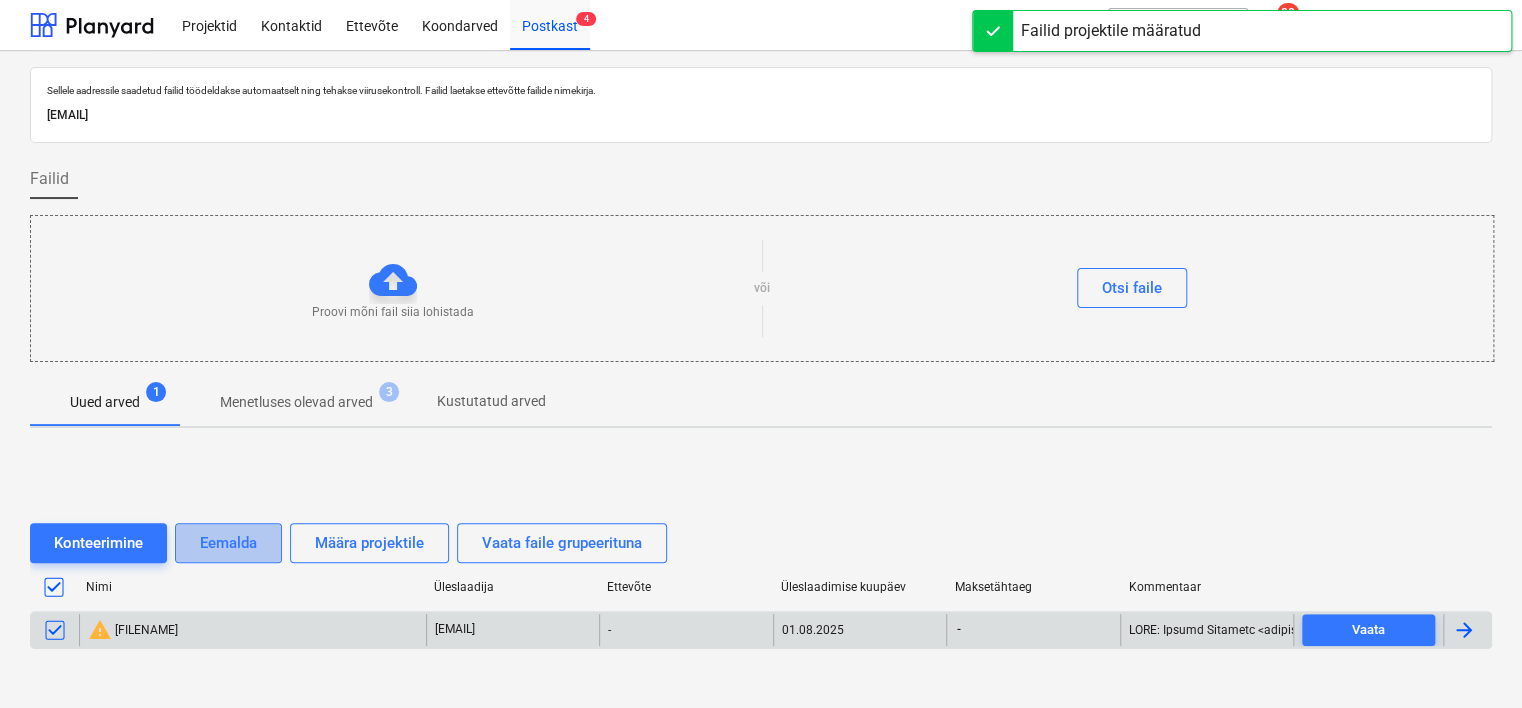 click on "Eemalda" at bounding box center (228, 543) 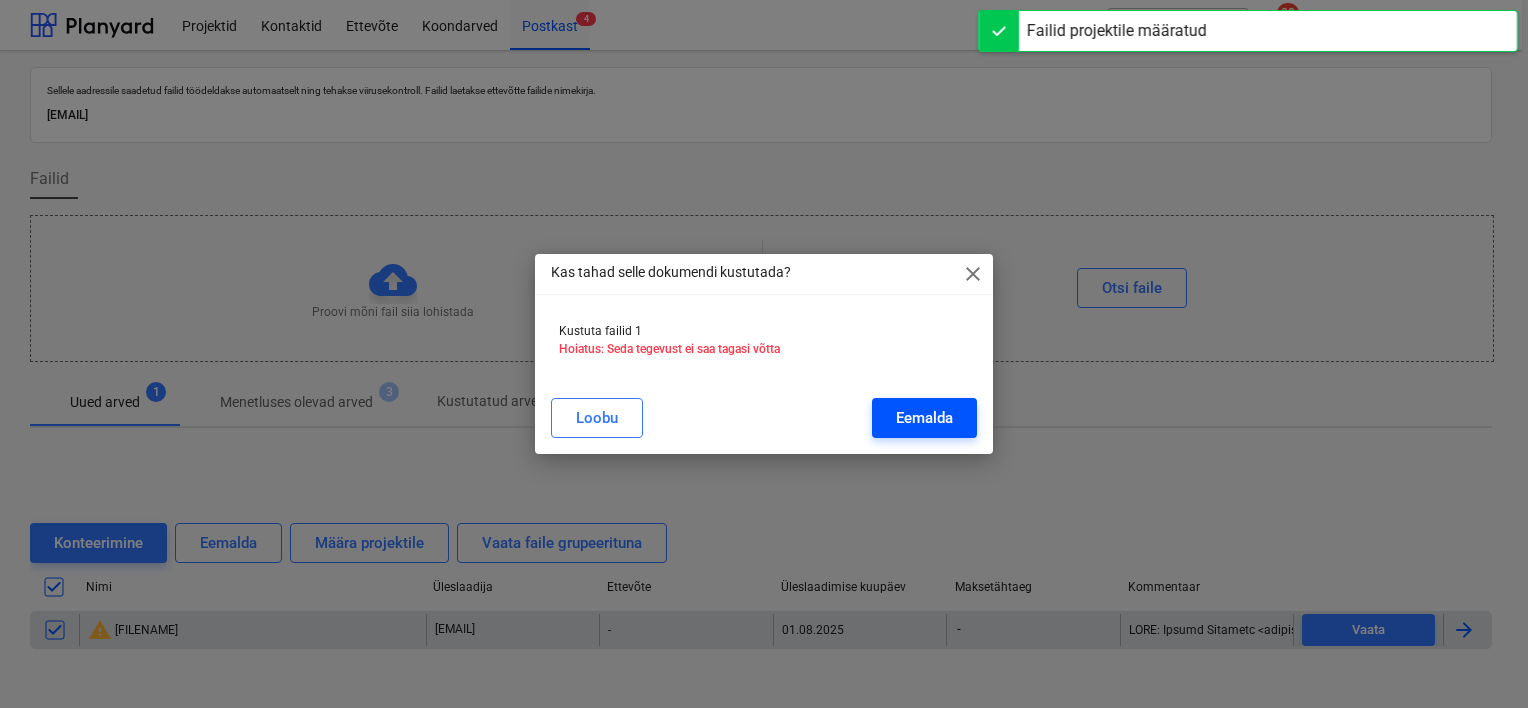 click on "Eemalda" at bounding box center [924, 418] 